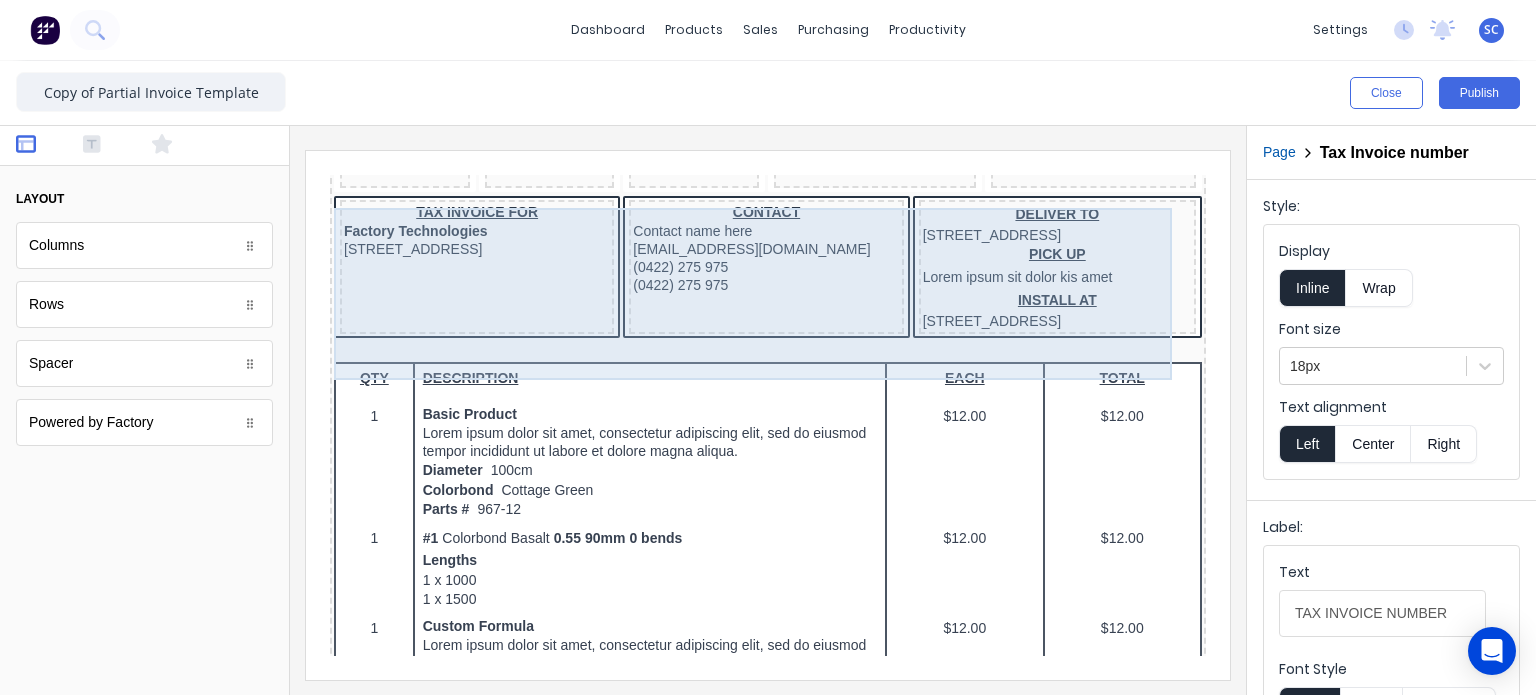 scroll, scrollTop: 0, scrollLeft: 0, axis: both 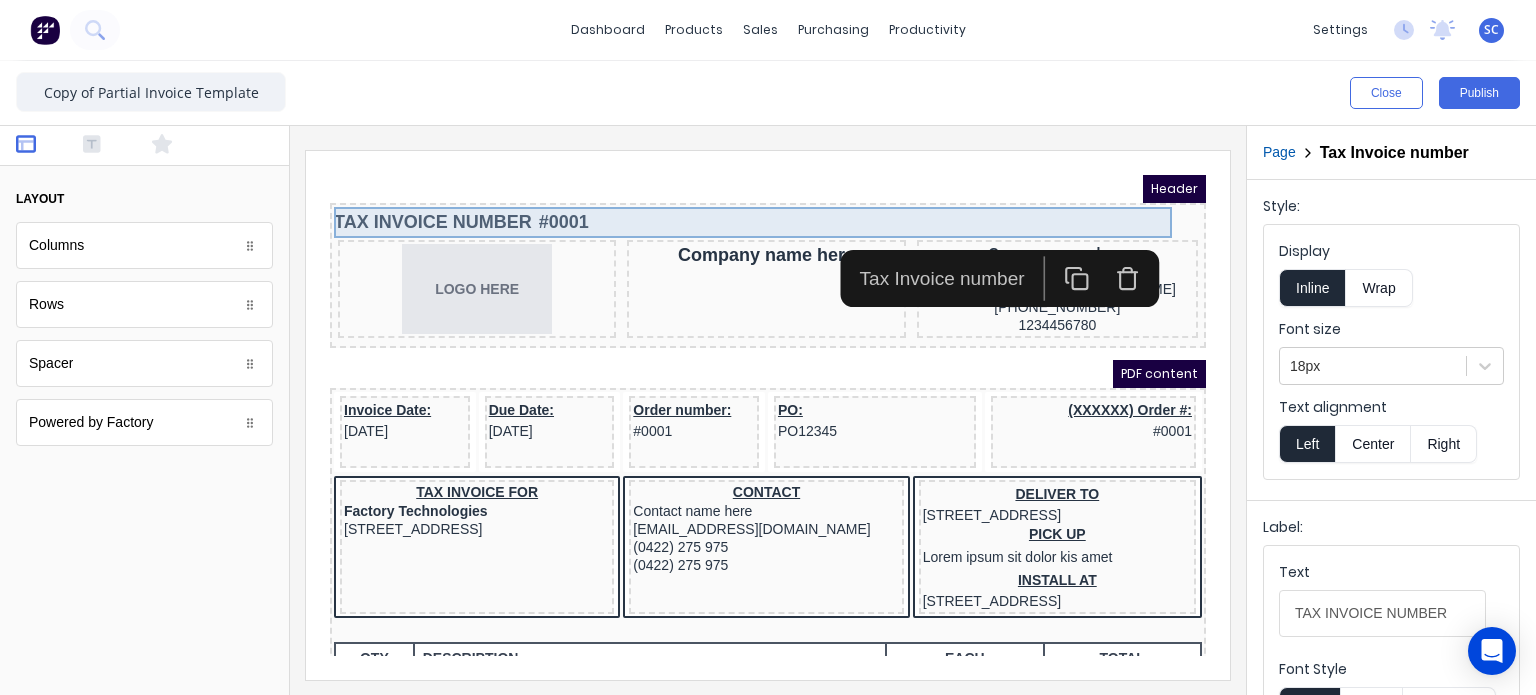click on "Header TAX INVOICE NUMBER #0001 LOGO HERE Company name here Company name here [STREET_ADDRESS], 4217 [EMAIL_ADDRESS][DOMAIN_NAME] [PHONE_NUMBER] PDF content Invoice Date:  [DATE] Due Date:  [DATE] Order number:  #0001 PO:  PO12345 (XXXXXX) Order #:  #0001 TAX INVOICE FOR Factory Technologies [STREET_ADDRESS], 4217 CONTACT Contact name here [EMAIL_ADDRESS][DOMAIN_NAME] (0422) 275 975 (0422) 275 975 DELIVER TO [STREET_ADDRESS] PICK UP Lorem ipsum sit dolor kis amet INSTALL AT [STREET_ADDRESS] QTY DESCRIPTION EACH TOTAL 1 Basic Product Lorem ipsum dolor sit amet, consectetur adipiscing elit, sed do eiusmod tempor incididunt ut labore et dolore magna aliqua. Diameter 100cm Colorbond Cottage Green Parts # 967-12 $12.00 $12.00 1 #1 Colorbond Basalt 0.55 90mm 0 bends Lengths 1 x 1000 1 x 1500 $12.00 $12.00 1 Custom Formula Colorbond Cottage Green Height 23 Width 200 Dimension 2.5 Total:  1 1" at bounding box center (744, 391) 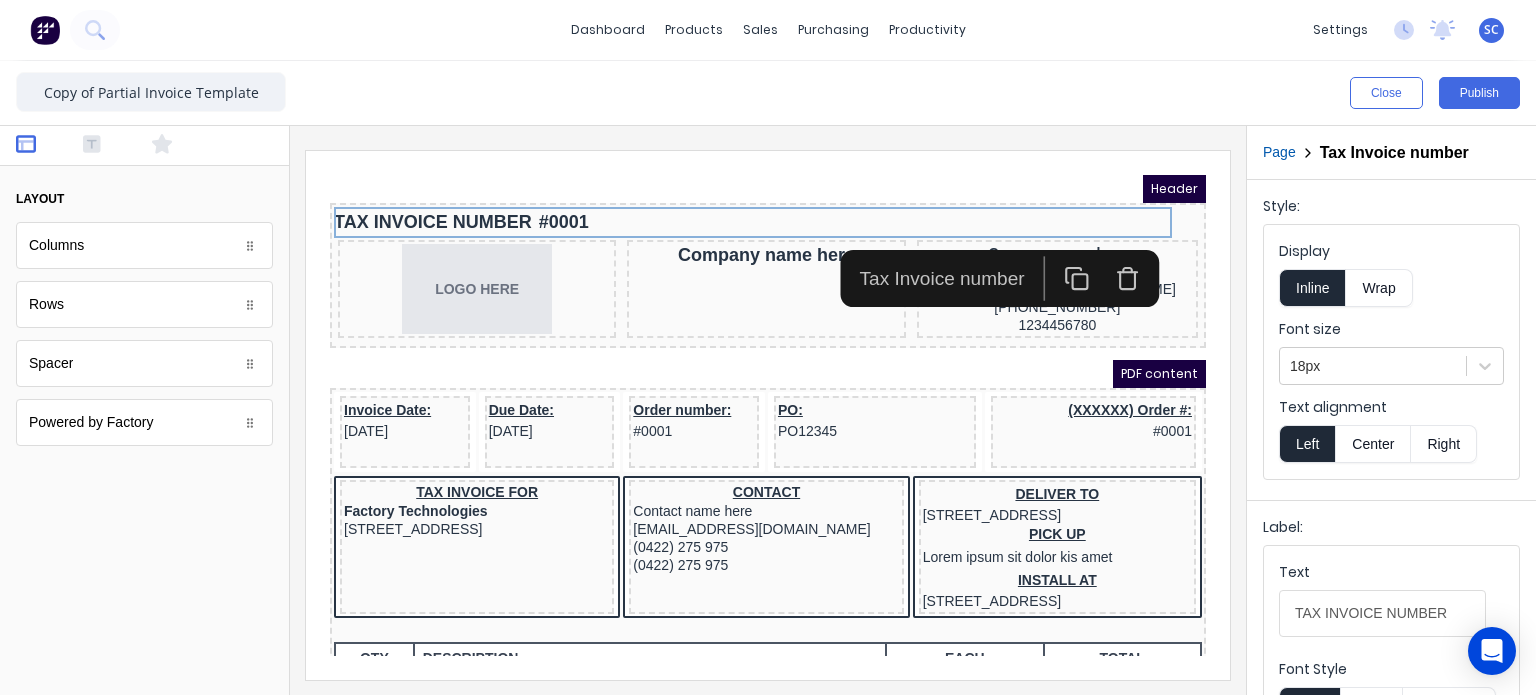 click 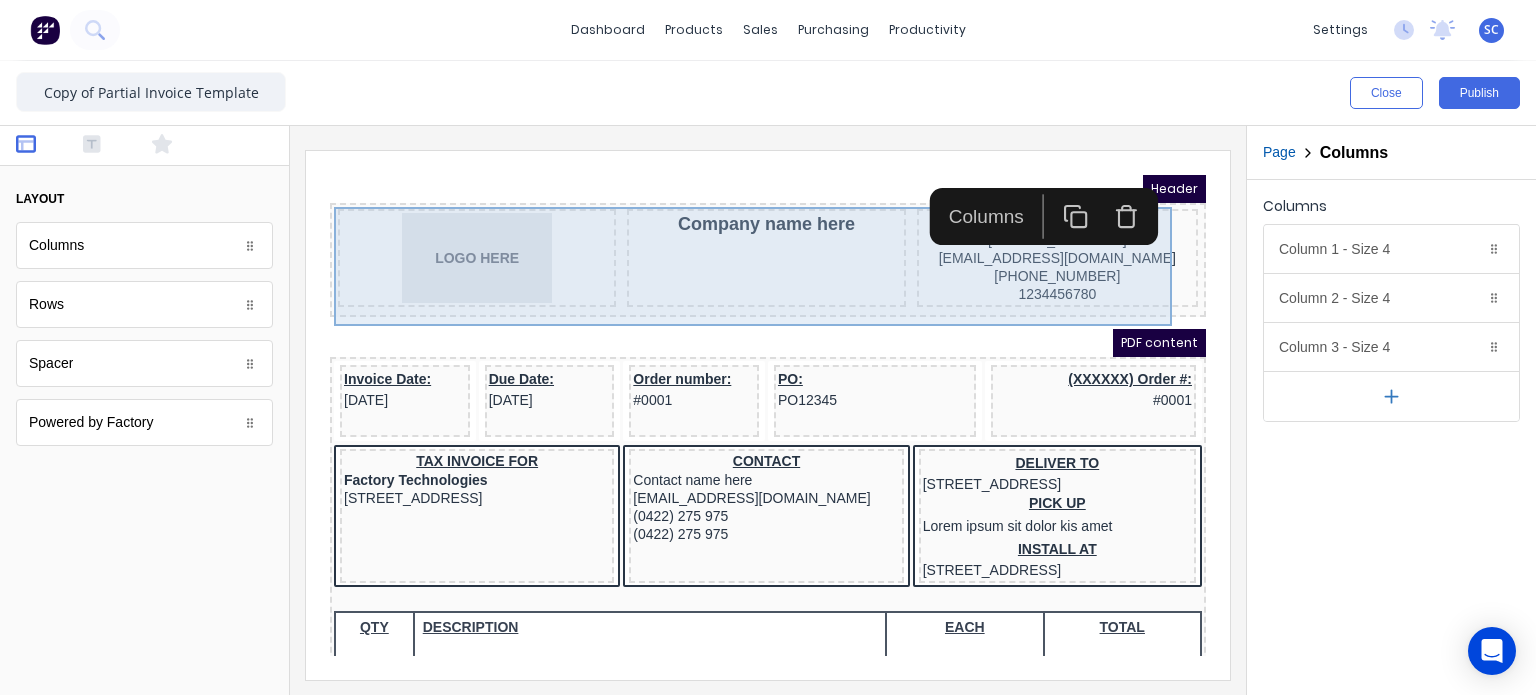 click on "Header LOGO HERE Company name here Company name here [STREET_ADDRESS], 4217 [EMAIL_ADDRESS][DOMAIN_NAME] [PHONE_NUMBER] PDF content Invoice Date:  [DATE] Due Date:  [DATE] Order number:  #0001 PO:  PO12345 (XXXXXX) Order #:  #0001 TAX INVOICE FOR Factory Technologies [STREET_ADDRESS], 4217 CONTACT Contact name here [EMAIL_ADDRESS][DOMAIN_NAME] (0422) 275 975 (0422) 275 975 DELIVER TO [STREET_ADDRESS] PICK UP Lorem ipsum sit dolor kis amet INSTALL AT [STREET_ADDRESS] QTY DESCRIPTION EACH TOTAL 1 Basic Product Lorem ipsum dolor sit amet, consectetur adipiscing elit, sed do eiusmod tempor incididunt ut labore et dolore magna aliqua. Diameter 100cm Colorbond Cottage Green Parts # 967-12 $12.00 $12.00 1 #1 Colorbond Basalt 0.55 90mm 0 bends Lengths 1 x 1000 1 x 1500 $12.00 $12.00 1 Custom Formula Colorbond Cottage Green Height 23 Width 200 Dimension 2.5 Total:  74.75 $12.00 $12.00 Diameter" at bounding box center [744, 391] 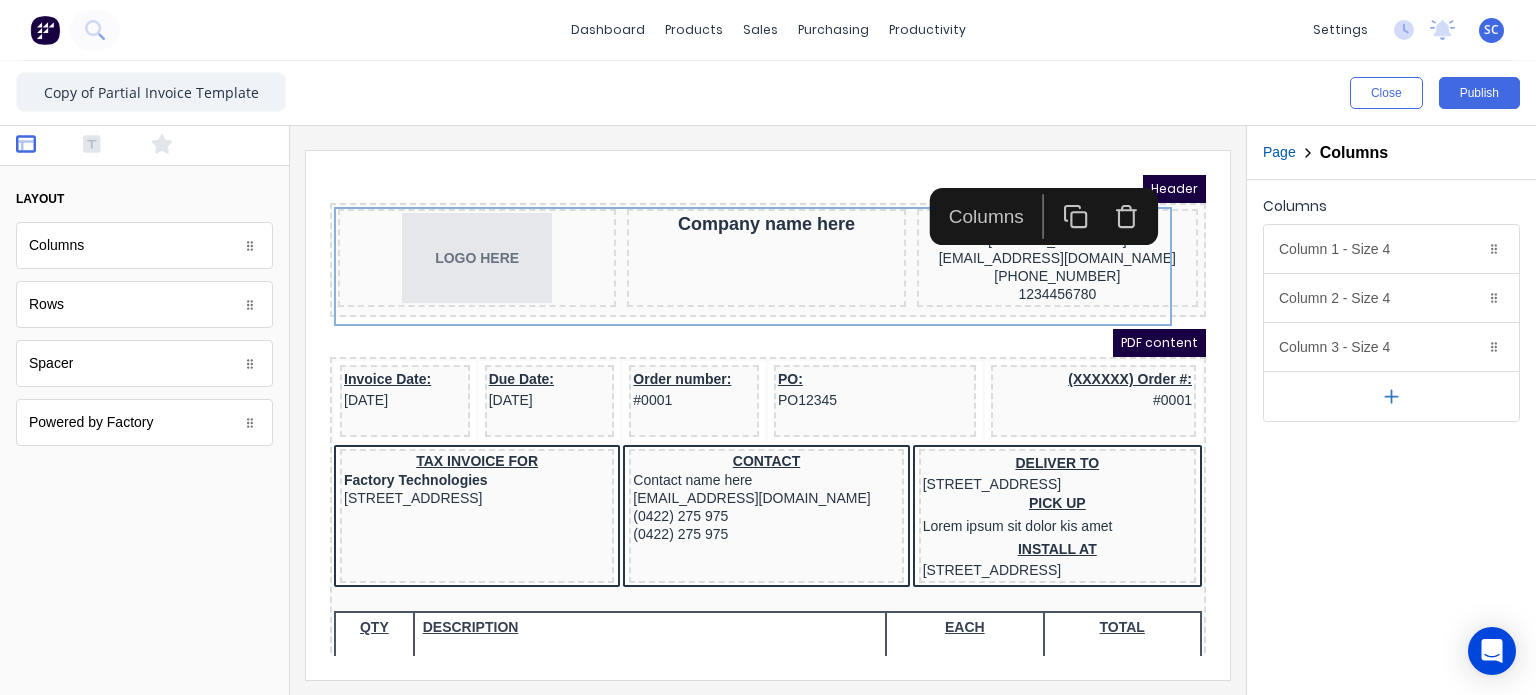 click 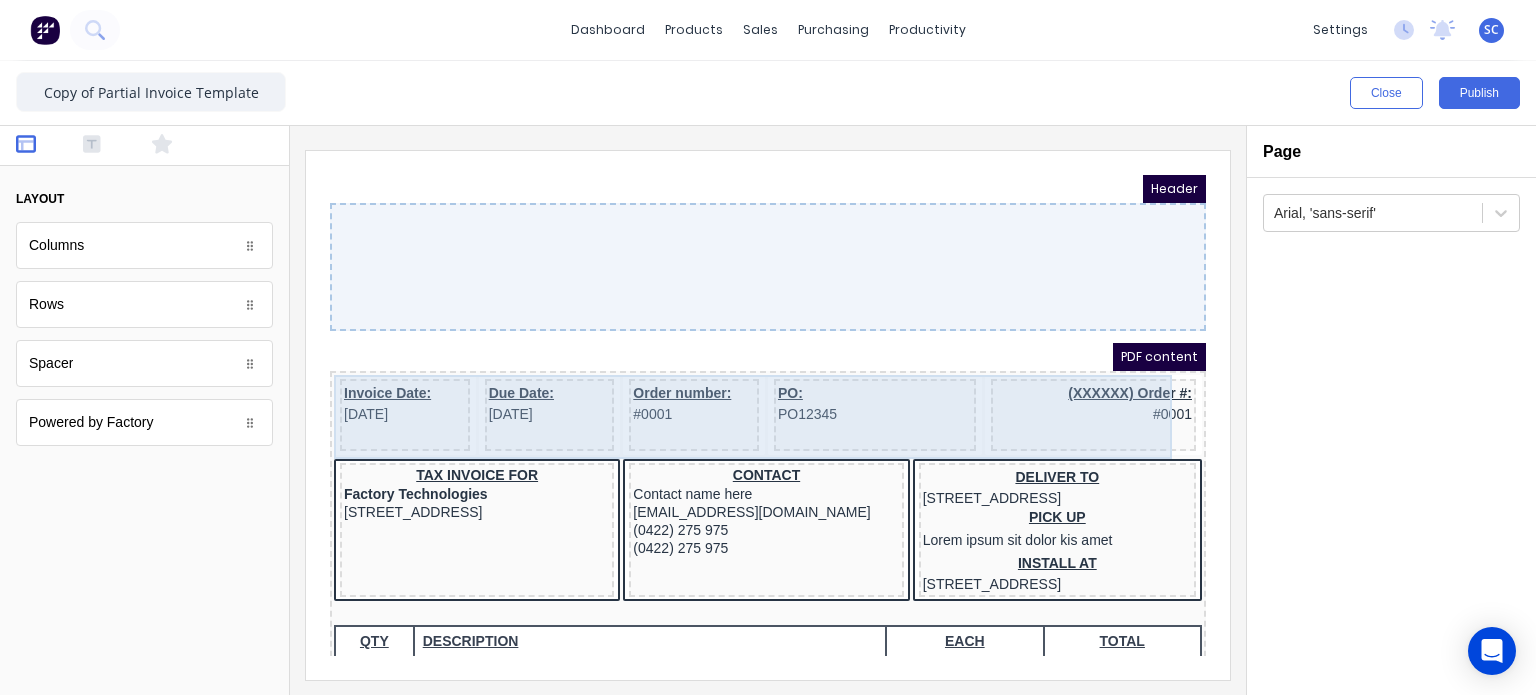 click on "Header PDF content Invoice Date:  [DATE] Due Date:  [DATE] Order number:  #0001 PO:  PO12345 (XXXXXX) Order #:  #0001 TAX INVOICE FOR Factory Technologies [STREET_ADDRESS], 4217 CONTACT Contact name here [EMAIL_ADDRESS][DOMAIN_NAME] (0422) 275 975 (0422) 275 975 DELIVER TO [STREET_ADDRESS] PICK UP Lorem ipsum sit dolor kis amet INSTALL AT [STREET_ADDRESS] QTY DESCRIPTION EACH TOTAL 1 Basic Product Lorem ipsum dolor sit amet, consectetur adipiscing elit, sed do eiusmod tempor incididunt ut labore et dolore magna aliqua. Diameter 100cm Colorbond Cottage Green Parts # 967-12 $12.00 $12.00 1 #1 Colorbond Basalt 0.55 90mm 0 bends Lengths 1 x 1000 1 x 1500 $12.00 $12.00 1 Custom Formula Lorem ipsum dolor sit amet, consectetur adipiscing elit, sed do eiusmod tempor incididunt ut labore et dolore magna aliqua. Colorbond Cottage Green Height 23 Width 200 Dimension 2.5 Total:  74.75 $12.00 $12.00 Lineal Metres Diameter 100cm 1" at bounding box center [744, 391] 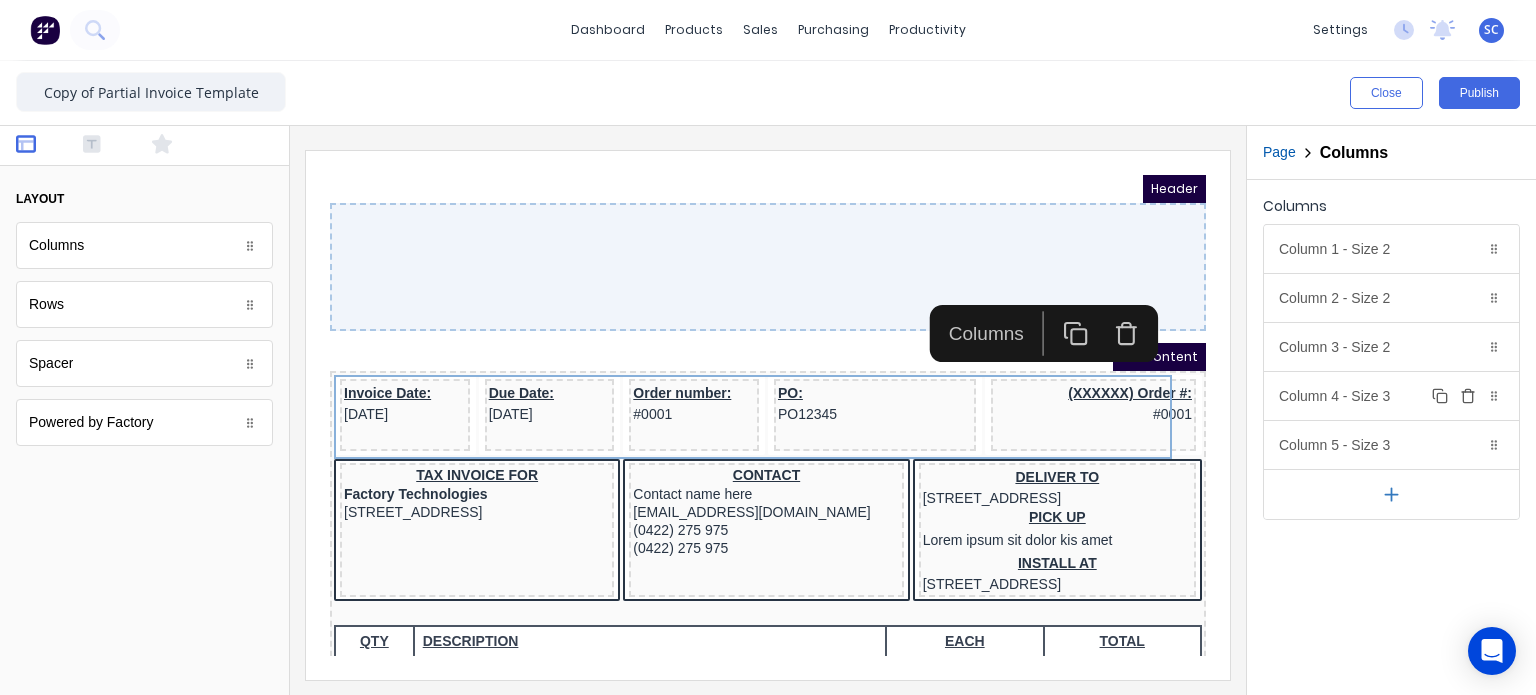 click 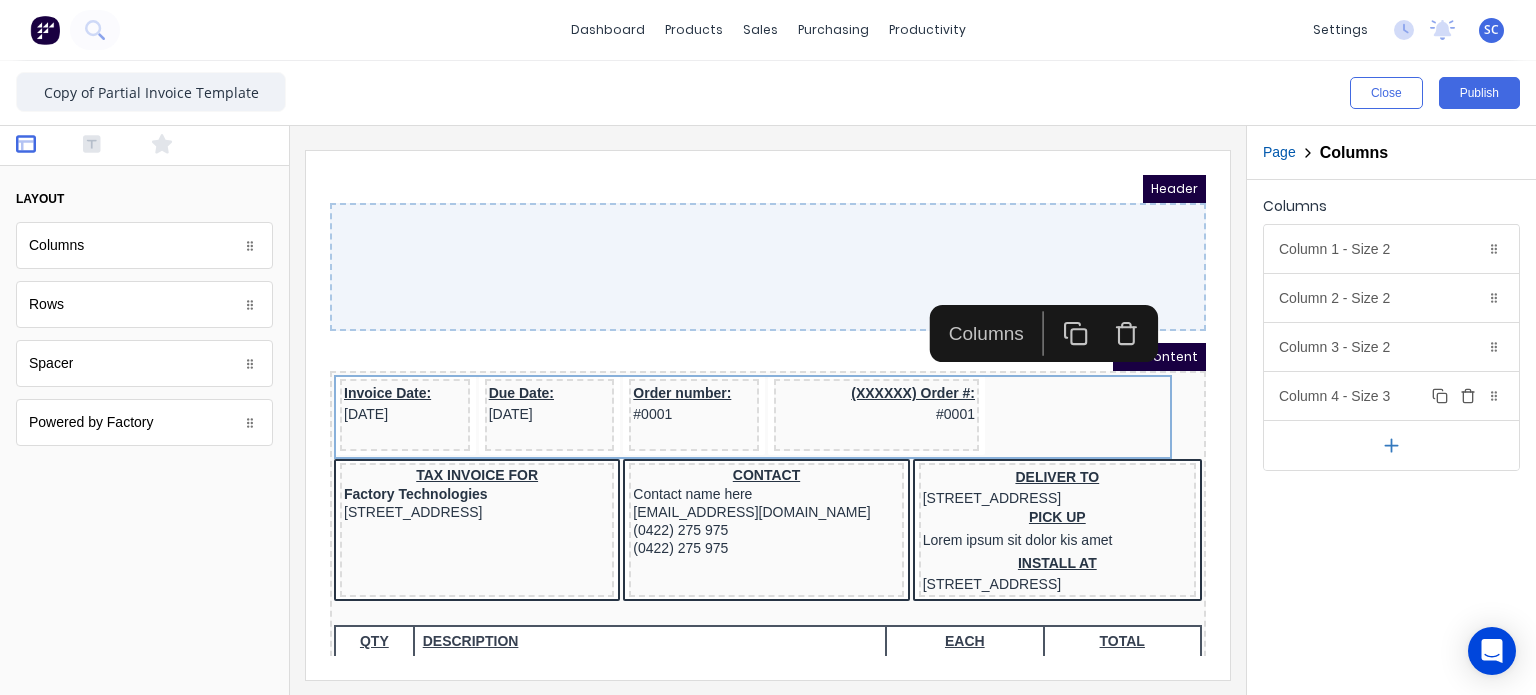 click 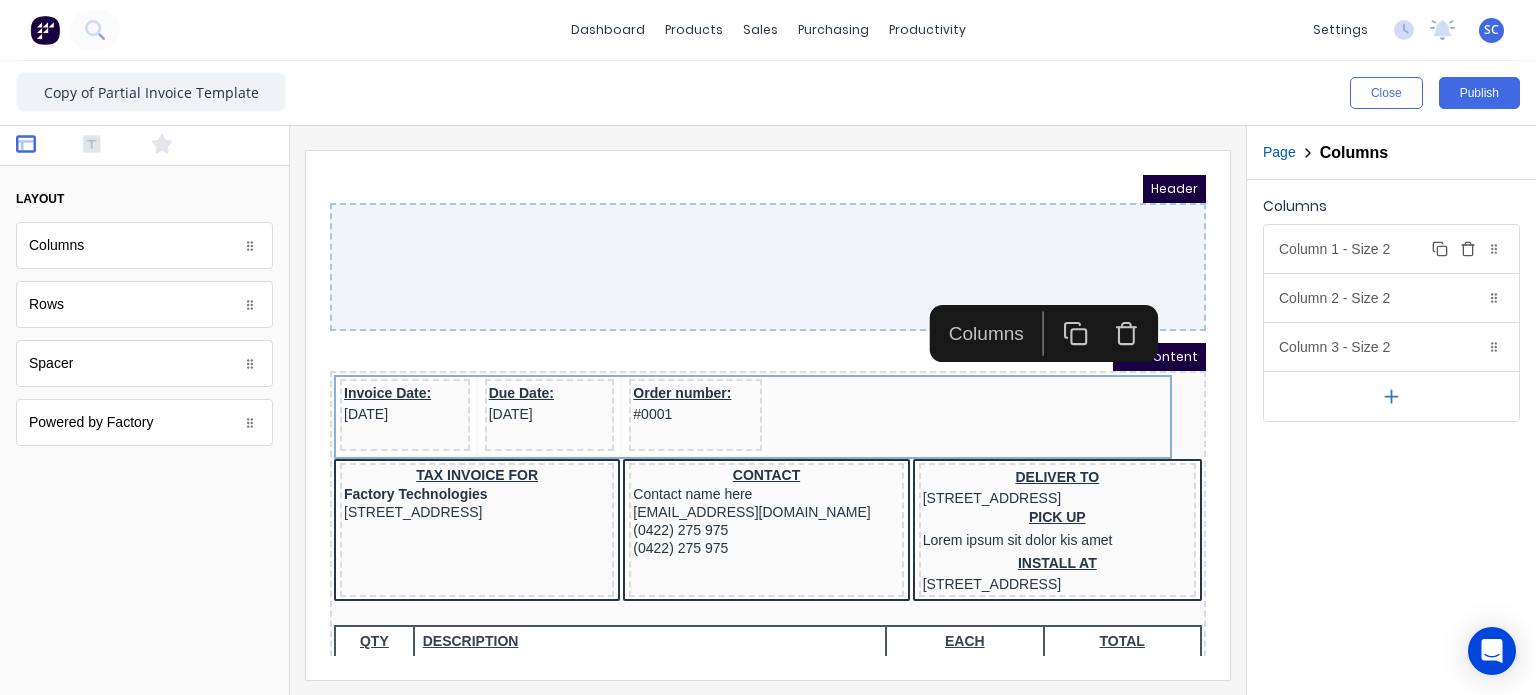 click on "Column 1 - Size 2 Duplicate Delete" at bounding box center [1391, 249] 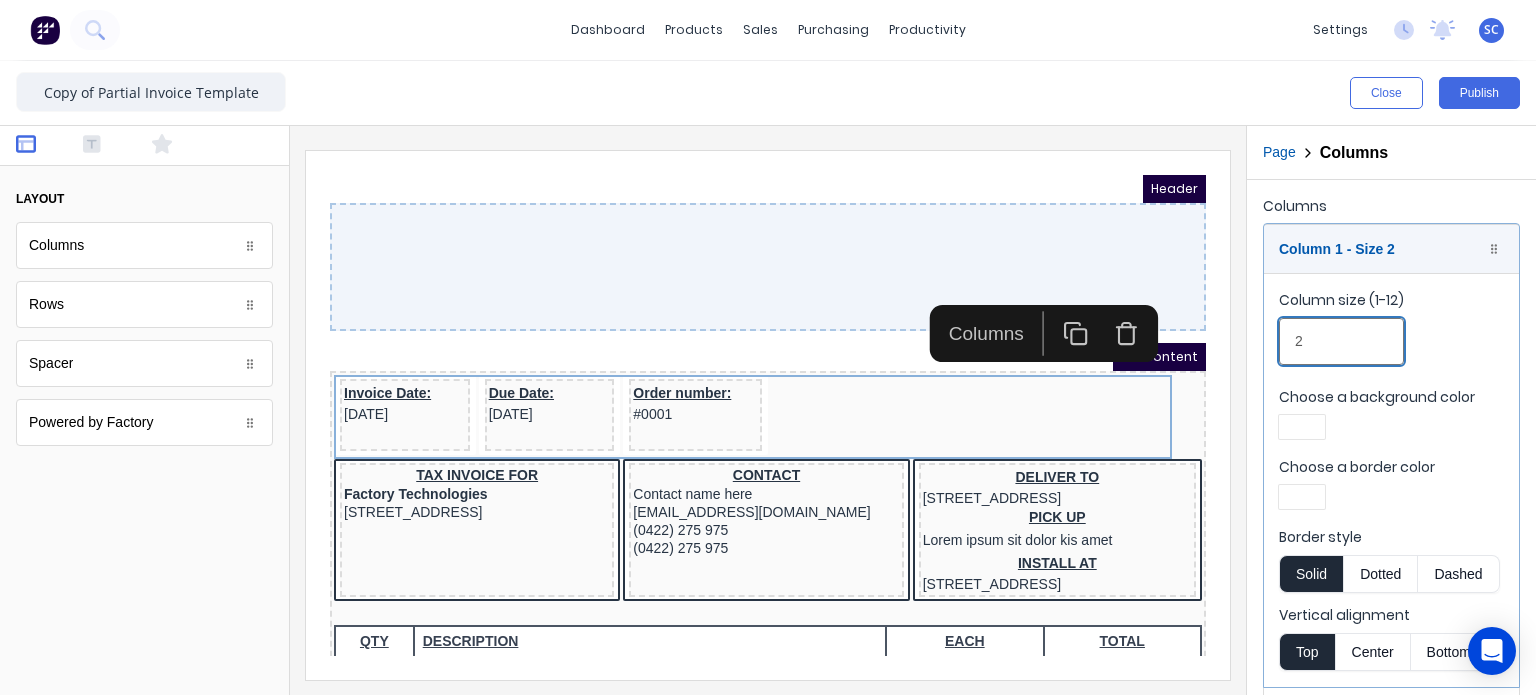 drag, startPoint x: 1659, startPoint y: 495, endPoint x: 983, endPoint y: 347, distance: 692.01154 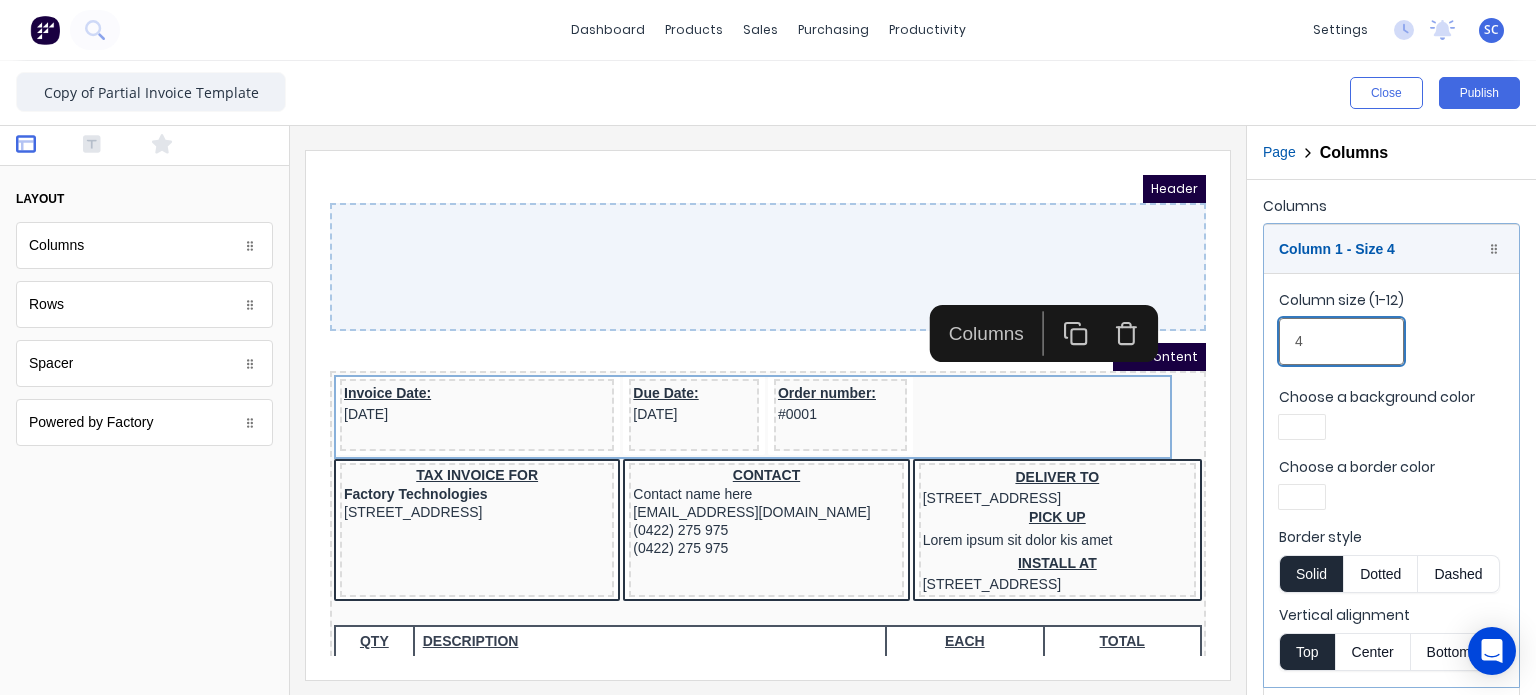 type on "4" 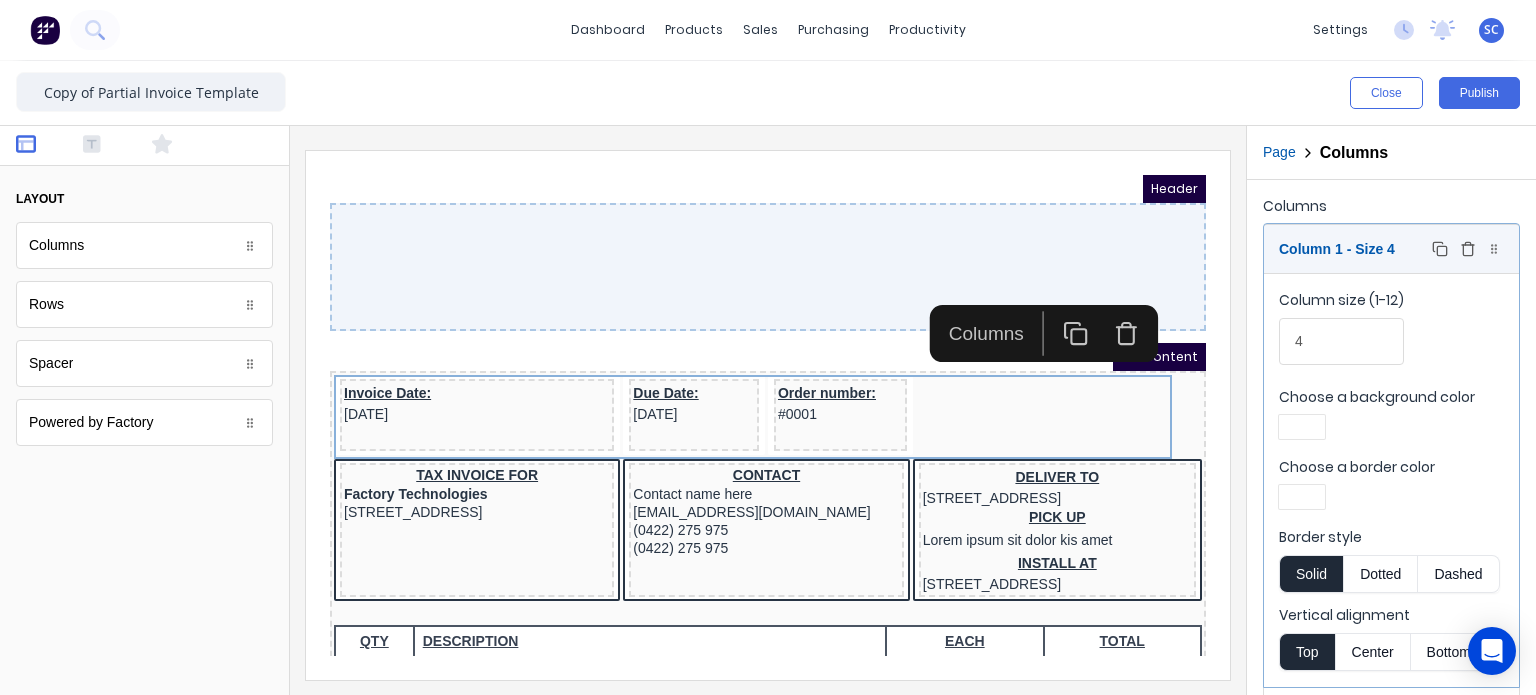 click on "Column 1 - Size 4 Duplicate Delete" at bounding box center [1391, 249] 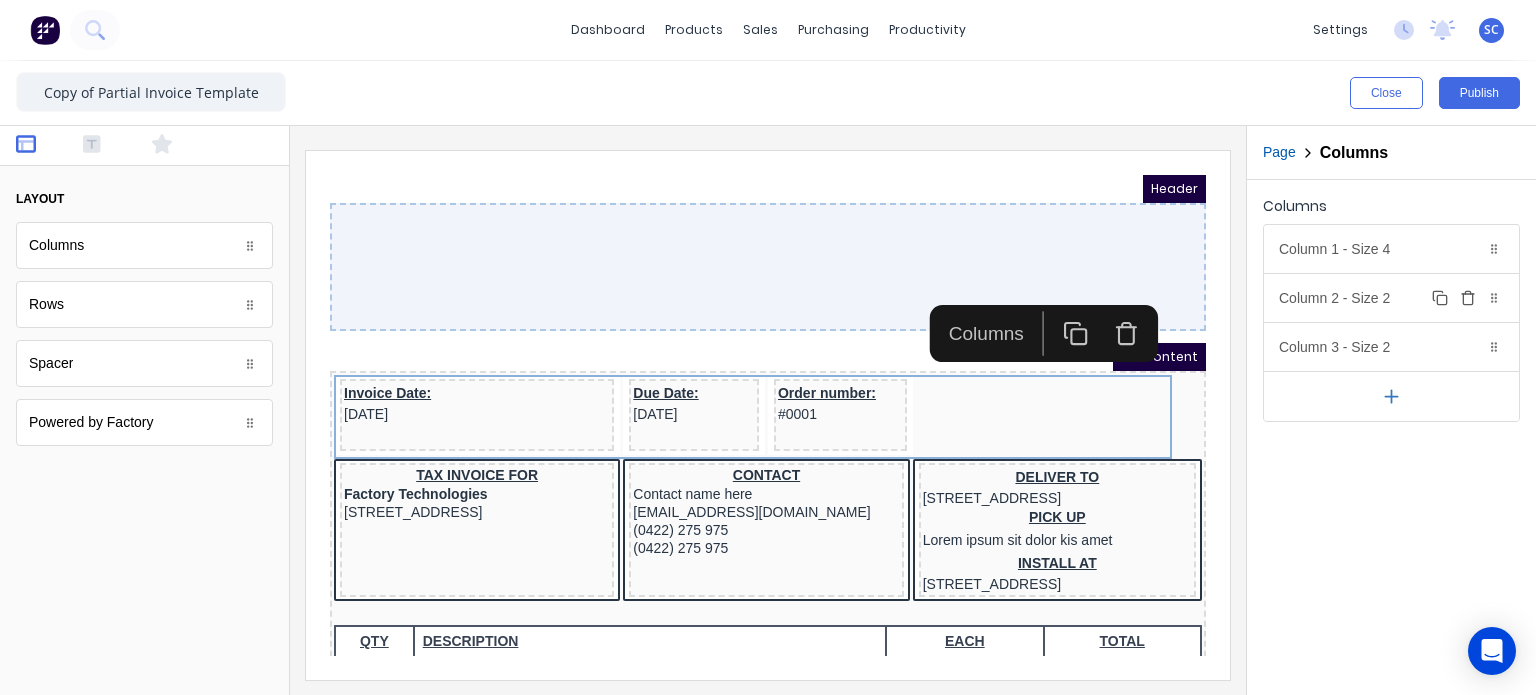 click on "Column 2 - Size 2 Duplicate Delete" at bounding box center (1391, 298) 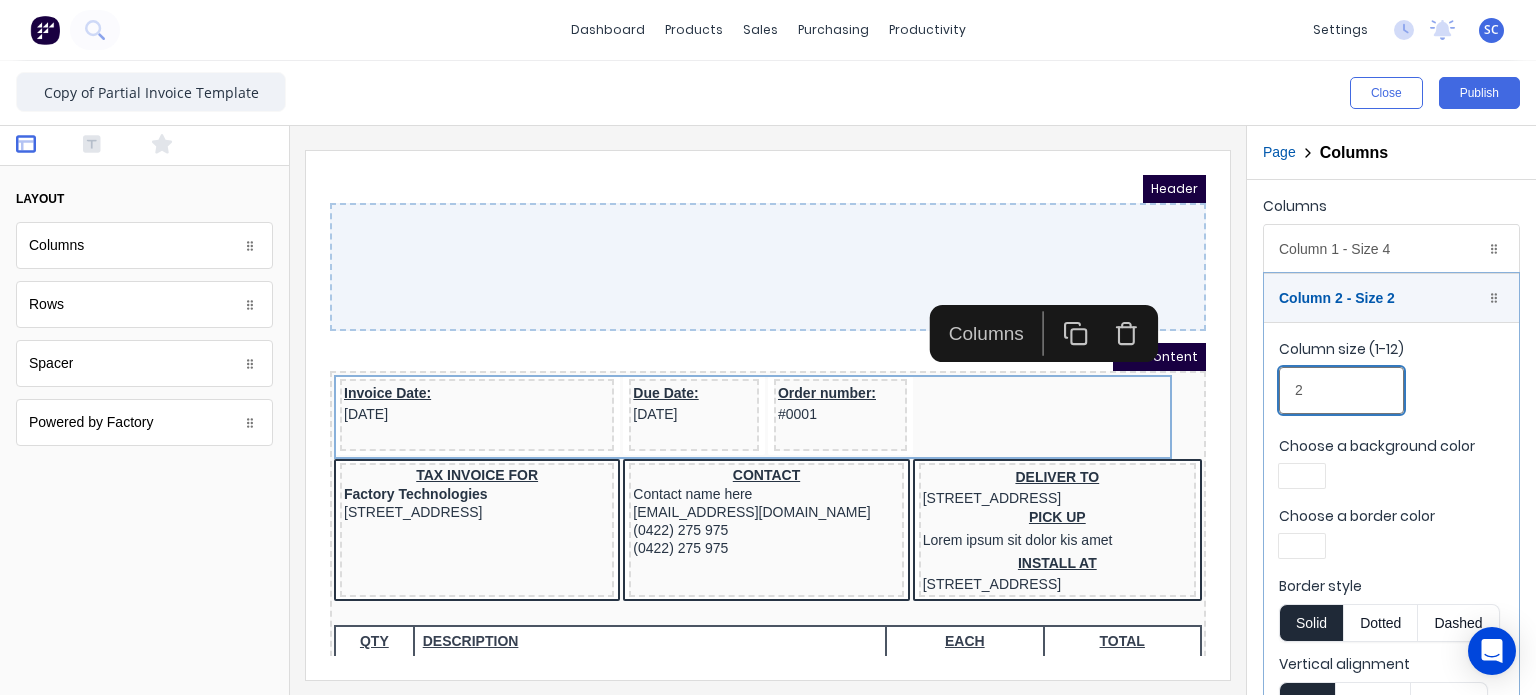 drag, startPoint x: 1160, startPoint y: 372, endPoint x: 1137, endPoint y: 369, distance: 23.194826 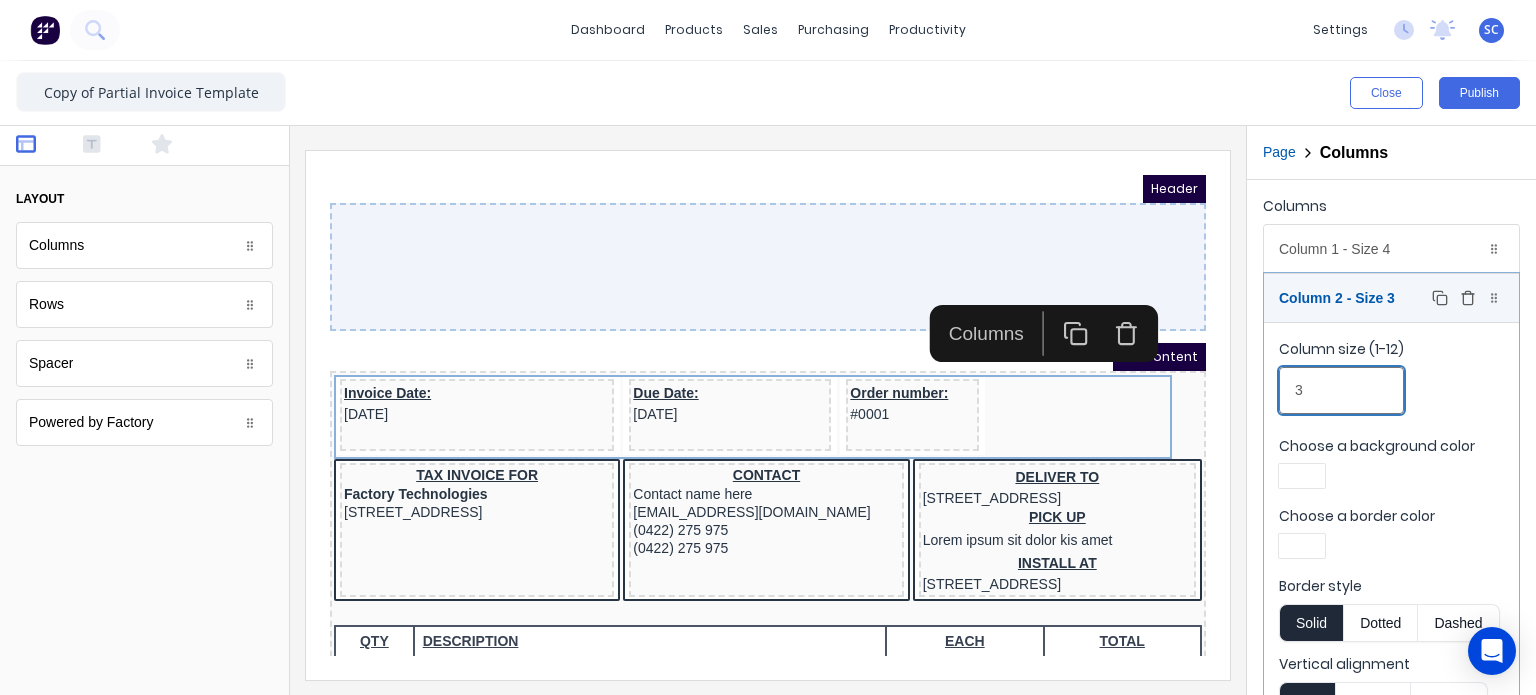 type on "3" 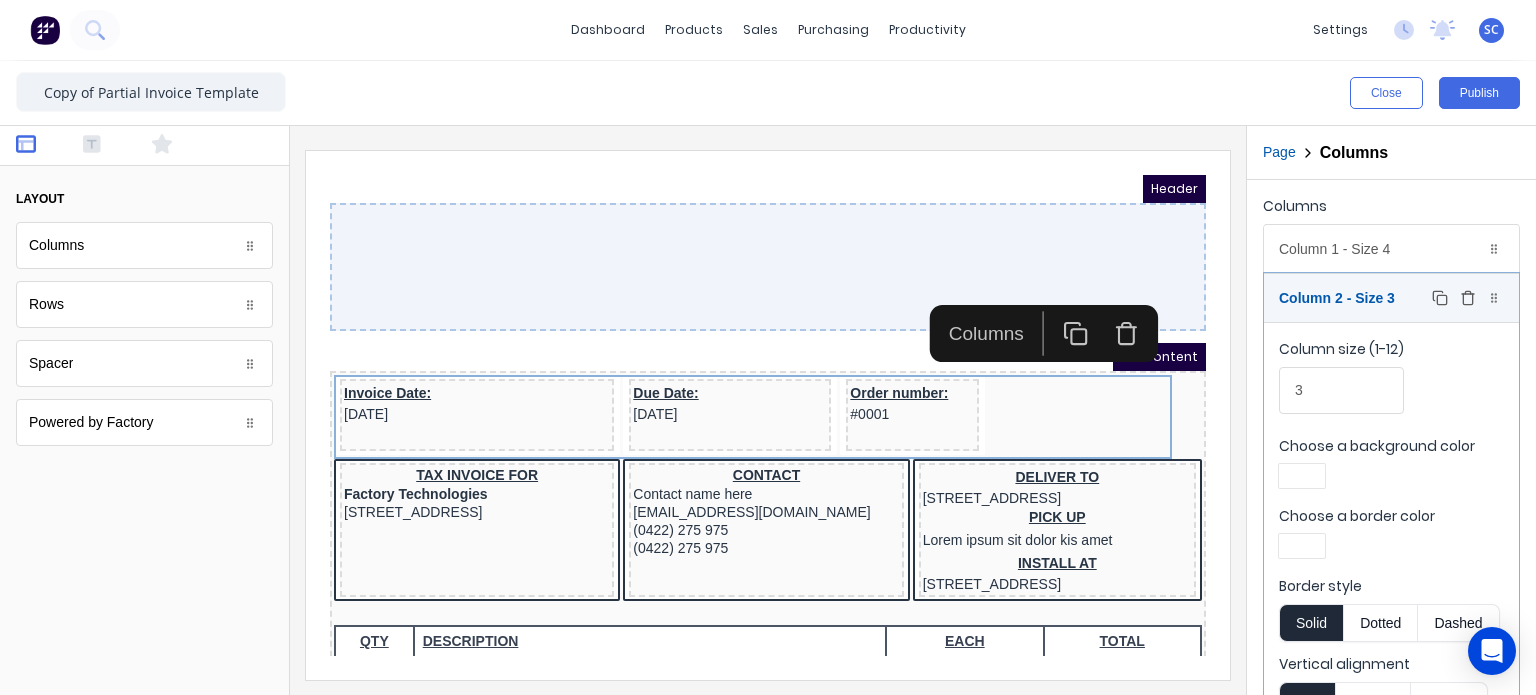 click on "Column 2 - Size 3 Duplicate Delete" at bounding box center (1391, 298) 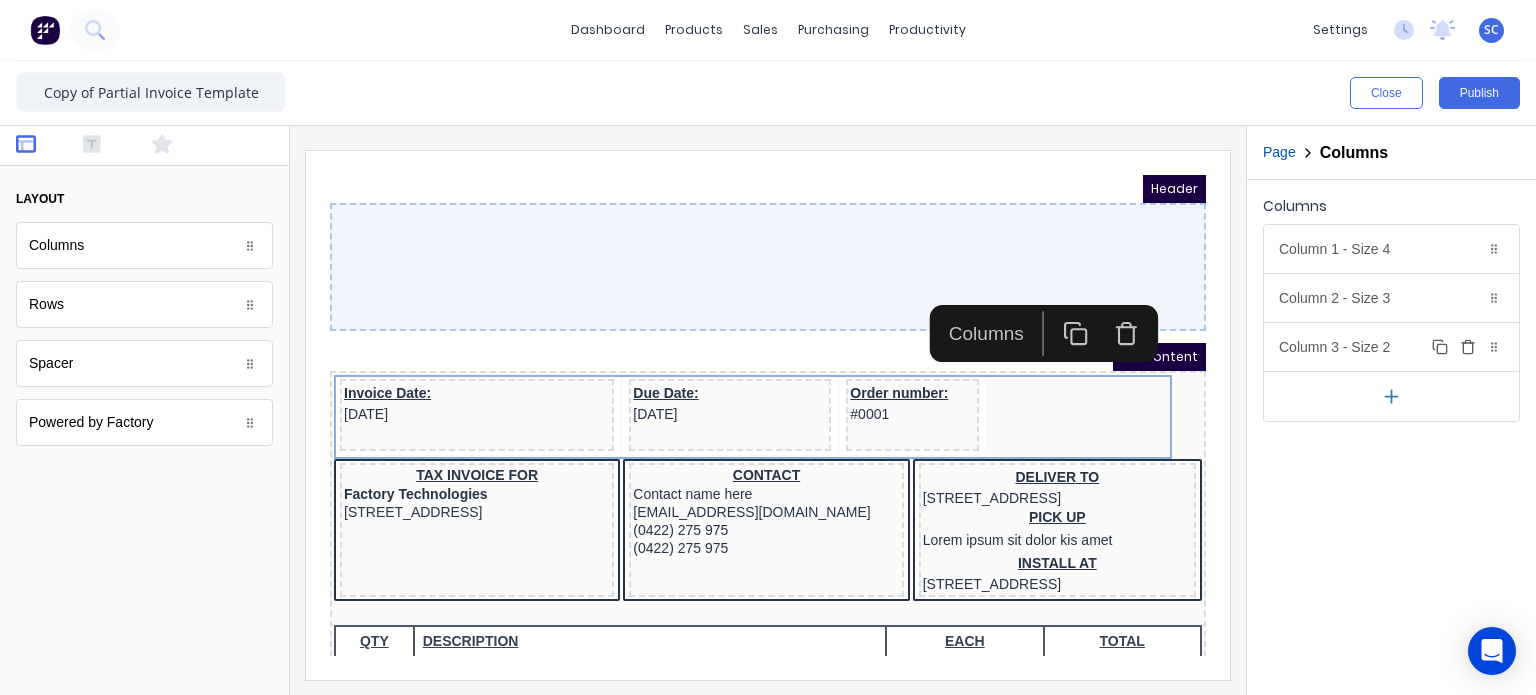 click on "Column 3 - Size 2 Duplicate Delete" at bounding box center (1391, 347) 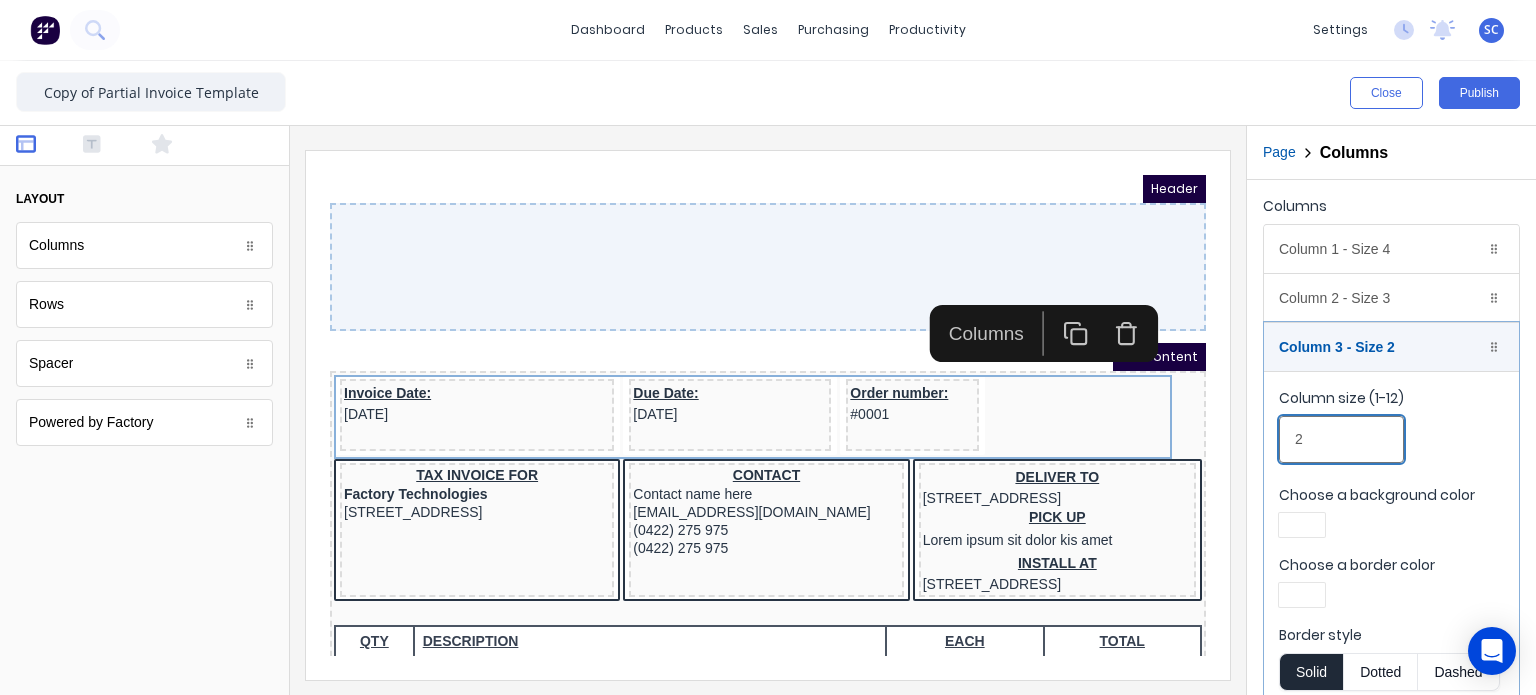 drag, startPoint x: 1627, startPoint y: 585, endPoint x: 1102, endPoint y: 426, distance: 548.549 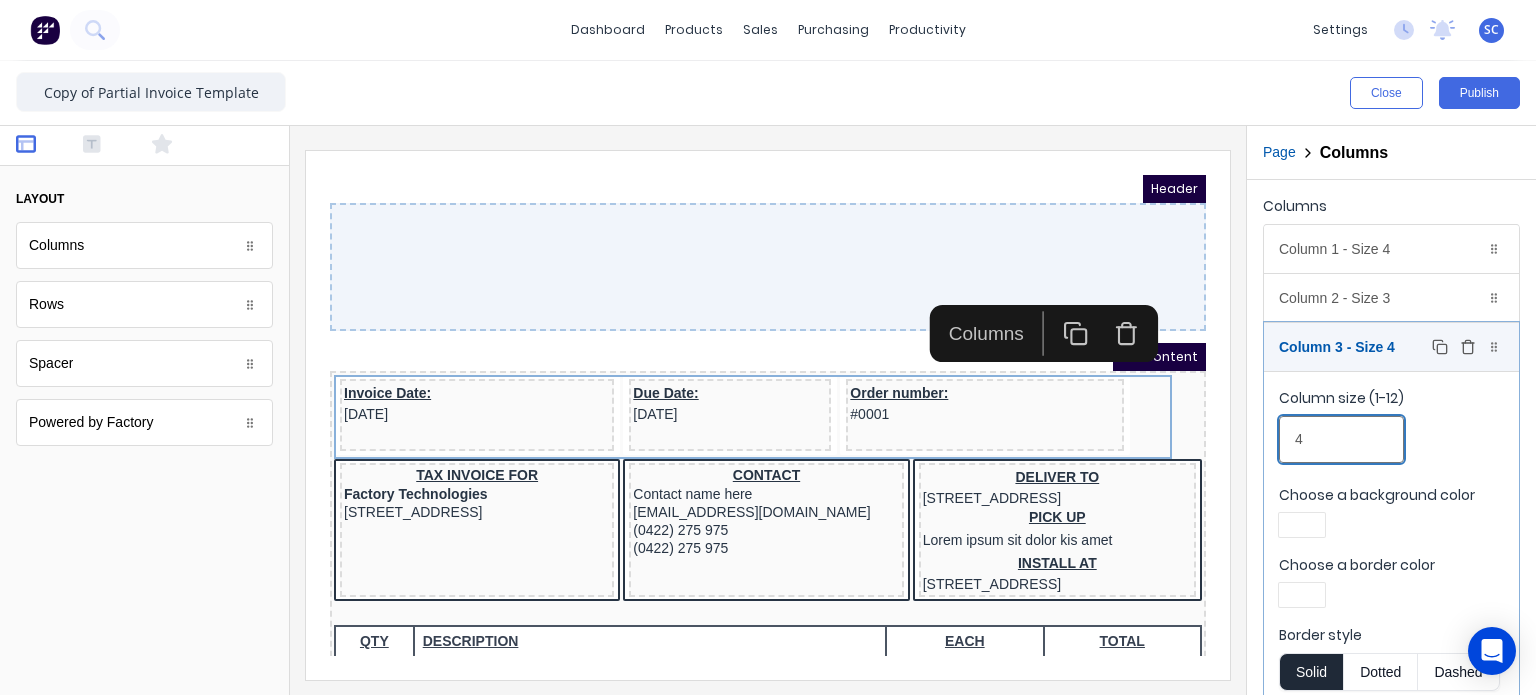 type on "4" 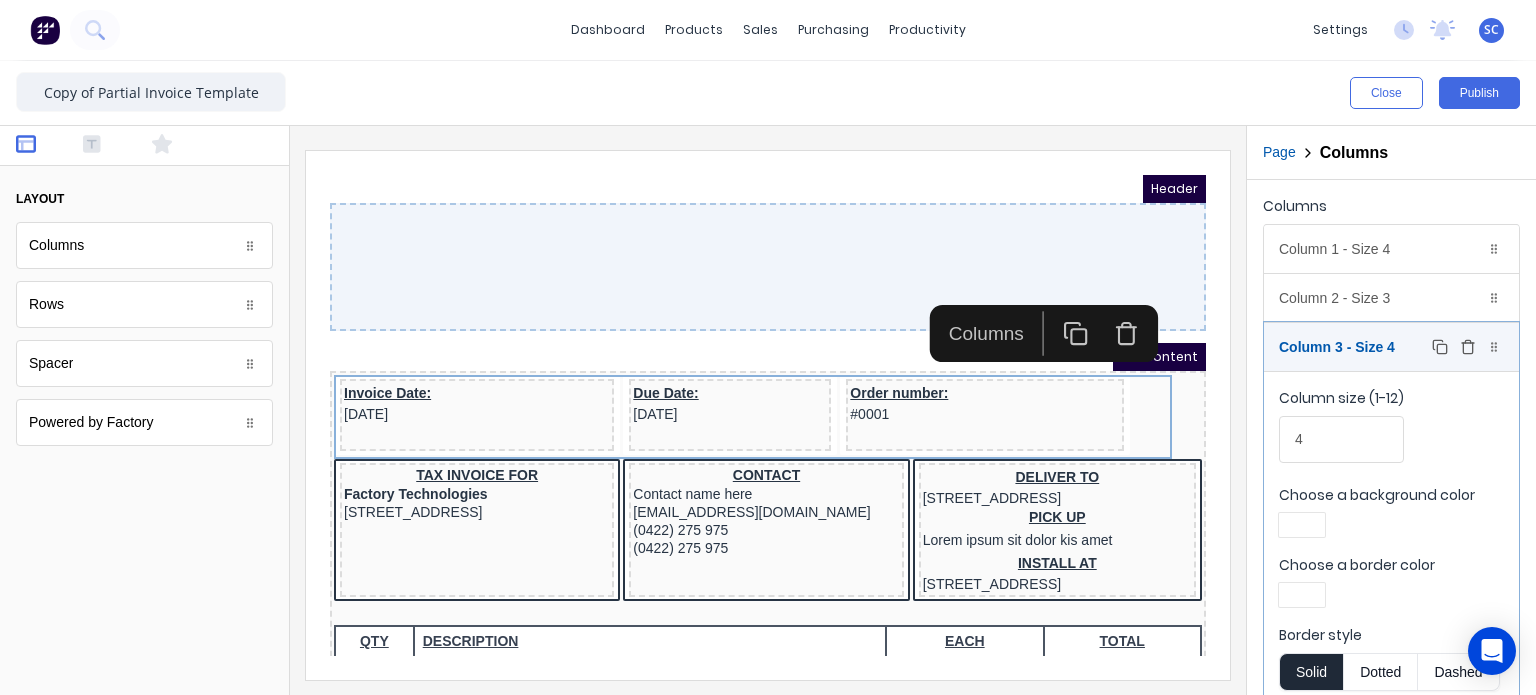 click on "Column 3 - Size 4 Duplicate Delete" at bounding box center [1391, 347] 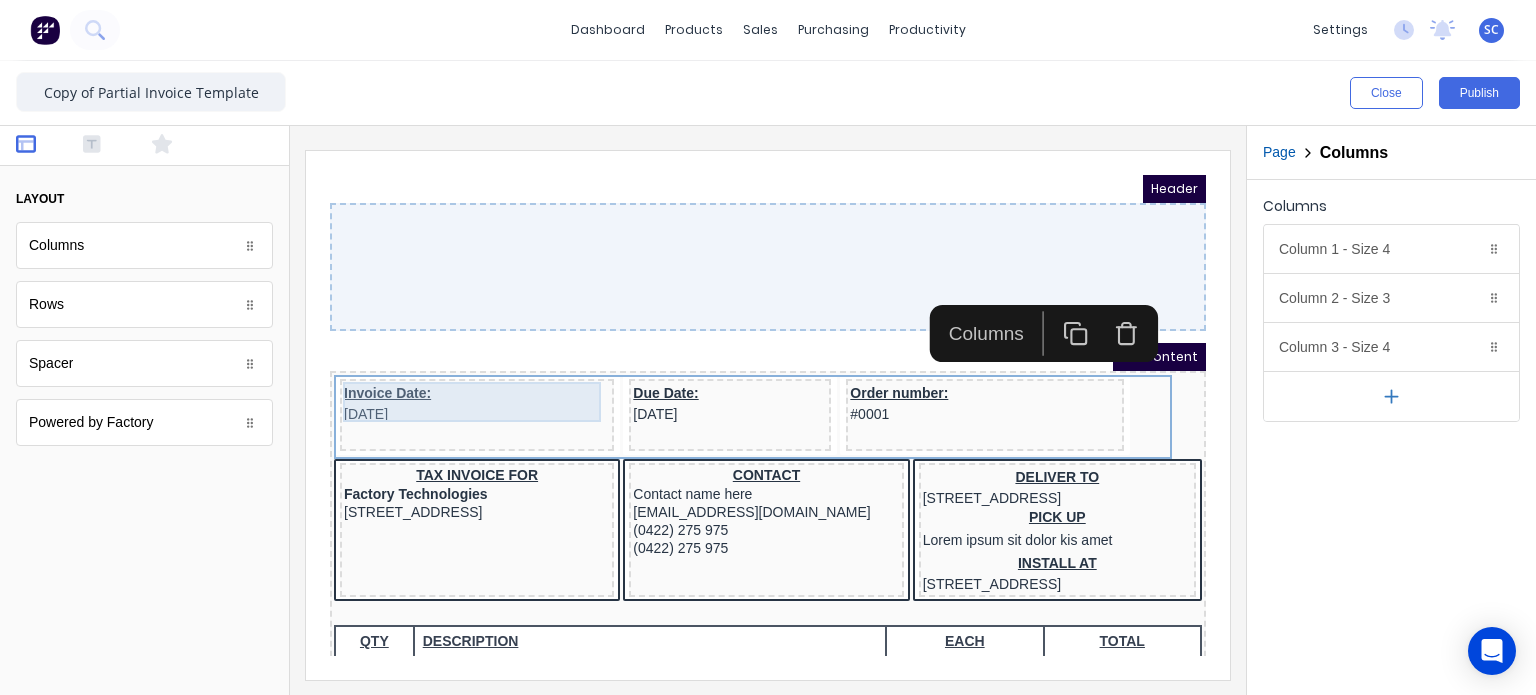 click on "Header PDF content Invoice Date:  [DATE] Due Date:  [DATE] Order number:  #0001 TAX INVOICE FOR Factory Technologies [STREET_ADDRESS], 4217 CONTACT Contact name here [EMAIL_ADDRESS][DOMAIN_NAME] (0422) 275 975 (0422) 275 975 DELIVER TO [STREET_ADDRESS] PICK UP Lorem ipsum sit dolor kis amet INSTALL AT [STREET_ADDRESS] QTY DESCRIPTION EACH TOTAL 1 Basic Product Lorem ipsum dolor sit amet, consectetur adipiscing elit, sed do eiusmod tempor incididunt ut labore et dolore magna aliqua. Diameter 100cm Colorbond Cottage Green Parts # 967-12 $12.00 $12.00 1 #1 Colorbond Basalt 0.55 90mm 0 bends Lengths 1 x 1000 1 x 1500 $12.00 $12.00 1 Custom Formula Lorem ipsum dolor sit amet, consectetur adipiscing elit, sed do eiusmod tempor incididunt ut labore et dolore magna aliqua. Colorbond Cottage Green Height 23 Width 200 Dimension 2.5 Total:  74.75 $12.00 $12.00 Lineal Metres Diameter 100cm Colorbond Cottage Green Parts # 967-12 1" at bounding box center (744, 391) 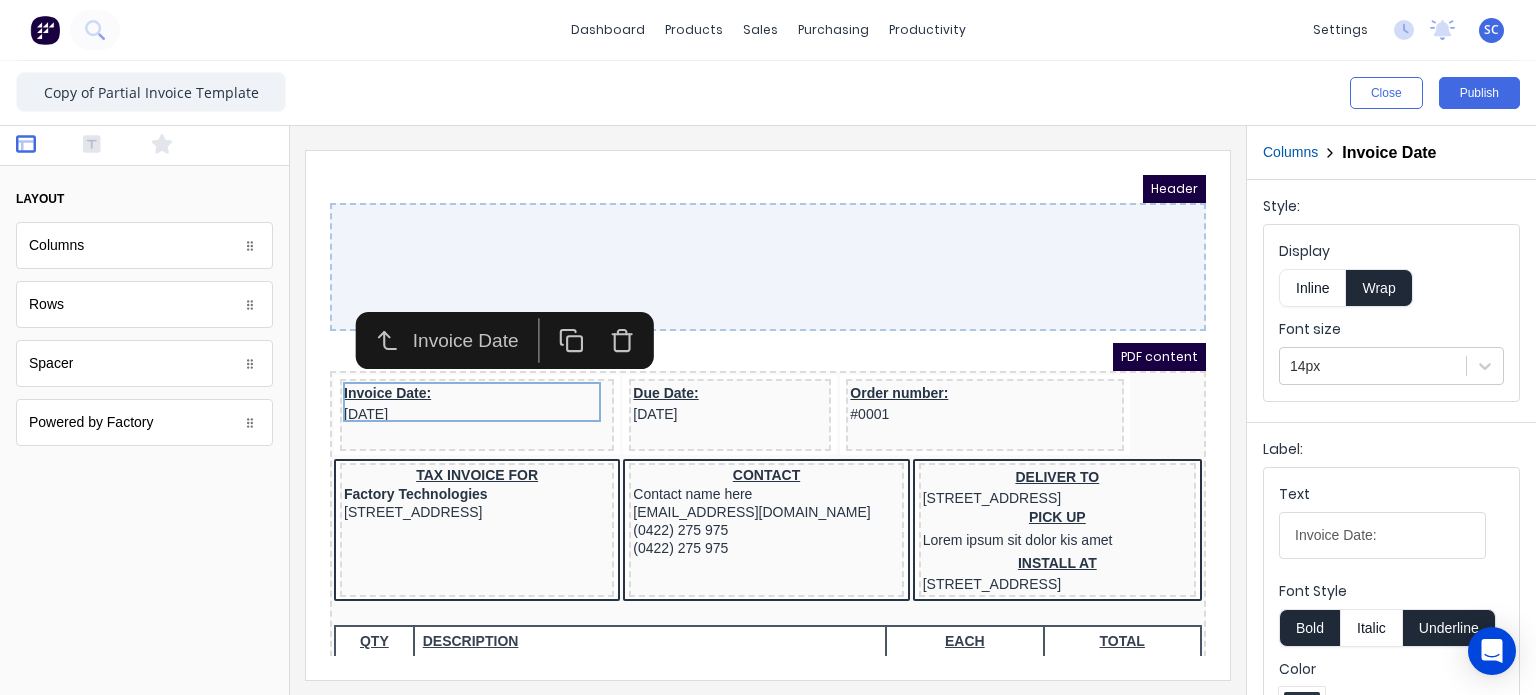 click 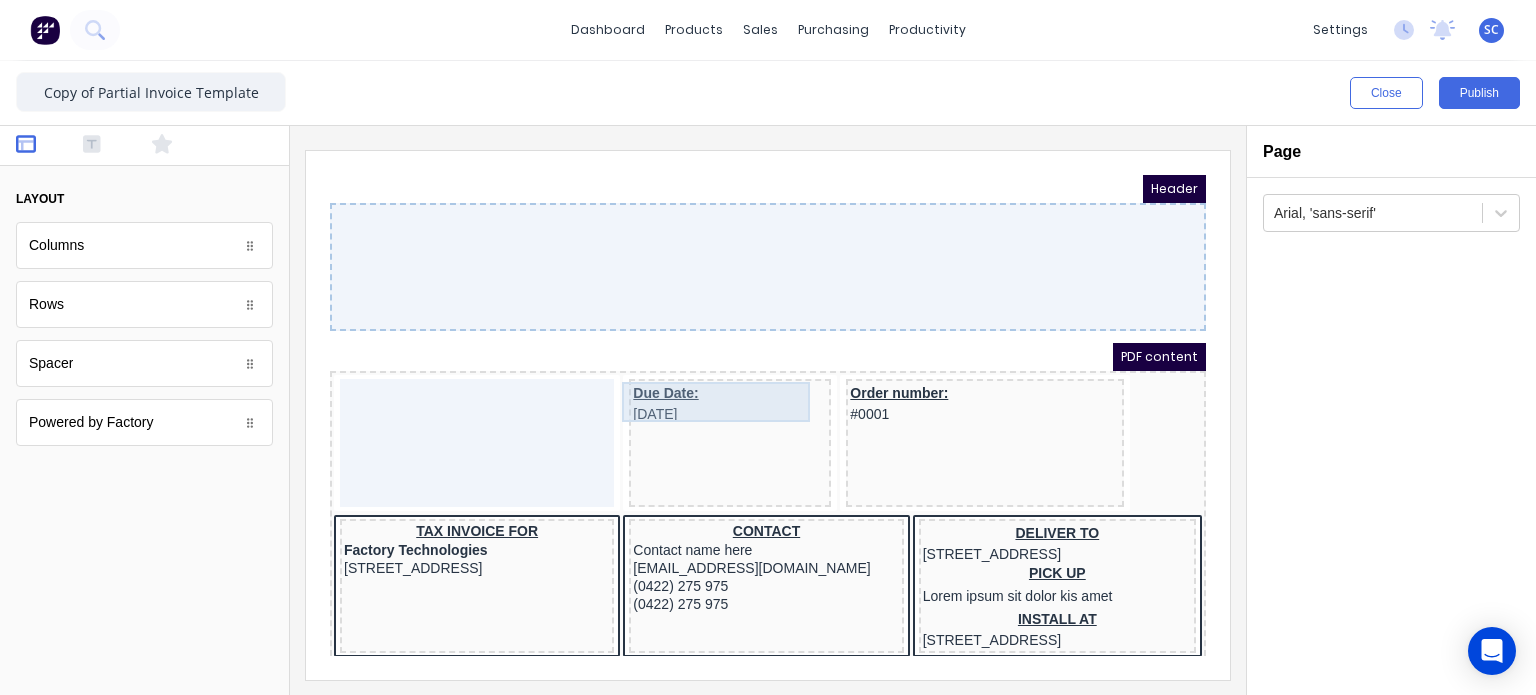 click on "Header PDF content Due Date:  [DATE] Order number:  #0001 TAX INVOICE FOR Factory Technologies [STREET_ADDRESS] CONTACT Contact name here [EMAIL_ADDRESS][DOMAIN_NAME] (0422) 275 975 (0422) 275 975 DELIVER TO [STREET_ADDRESS] PICK UP Lorem ipsum sit dolor kis amet INSTALL AT [STREET_ADDRESS] QTY DESCRIPTION EACH TOTAL 1 Basic Product Lorem ipsum dolor sit amet, consectetur adipiscing elit, sed do eiusmod tempor incididunt ut labore et dolore magna aliqua. Diameter 100cm Colorbond Cottage Green Parts # 967-12 $12.00 $12.00 1 #1 Colorbond Basalt 0.55 90mm 0 bends Lengths 1 x 1000 1 x 1500 $12.00 $12.00 1 Custom Formula Lorem ipsum dolor sit amet, consectetur adipiscing elit, sed do eiusmod tempor incididunt ut labore et dolore magna aliqua. Colorbond Cottage Green Height 23 Width 200 Dimension 2.5 Total:  74.75 $12.00 $12.00 Lineal Metres Diameter 100cm Colorbond Cottage Green Parts # 967-12 Lengths 1 x 1000 1 x 1500 1" at bounding box center (744, 391) 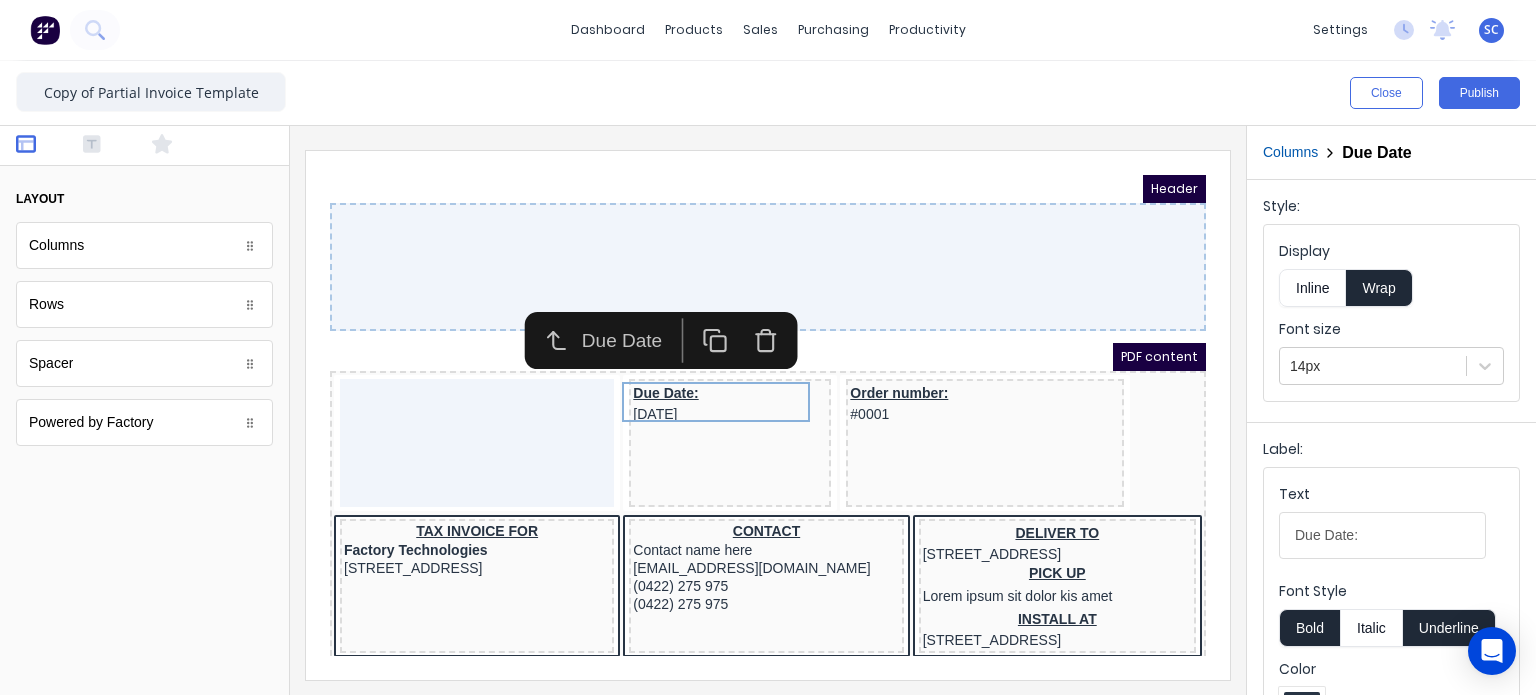 click 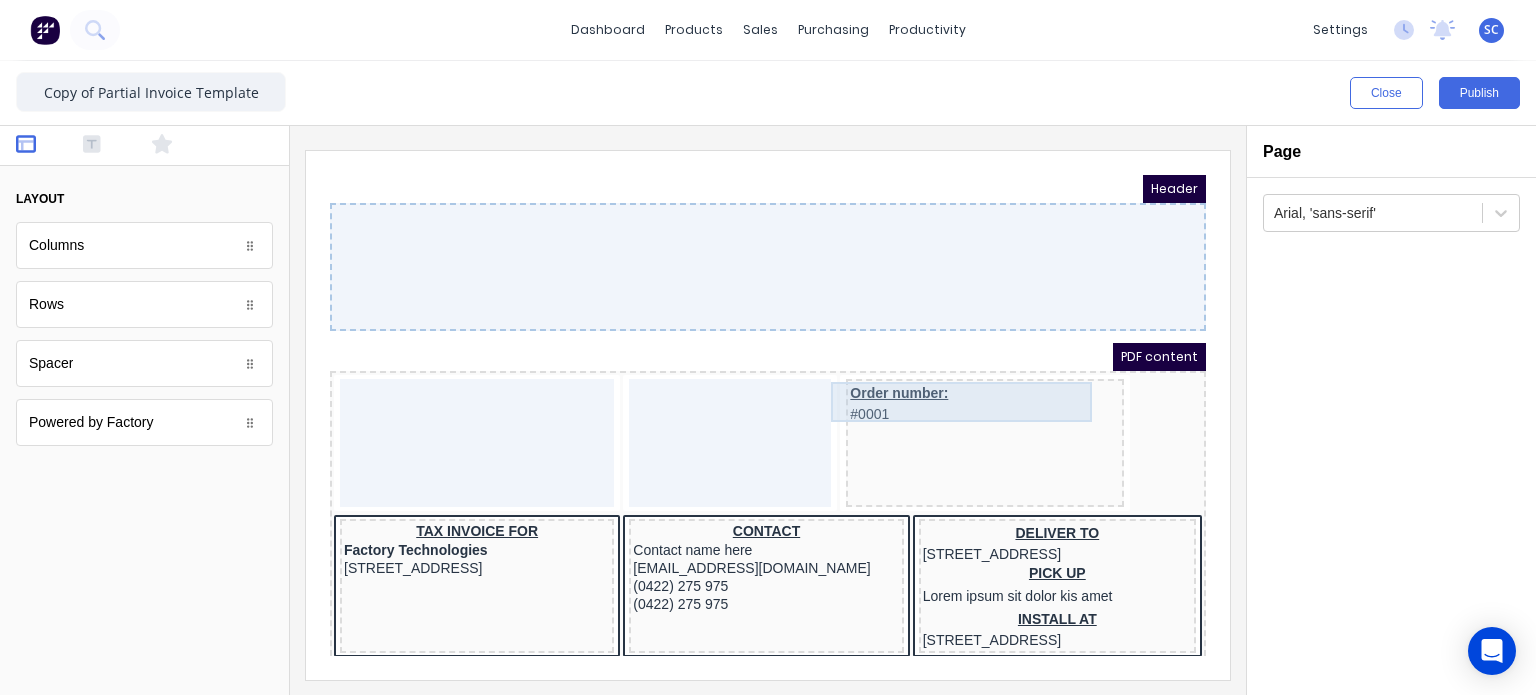 click on "Order number:  #0001" at bounding box center [960, 379] 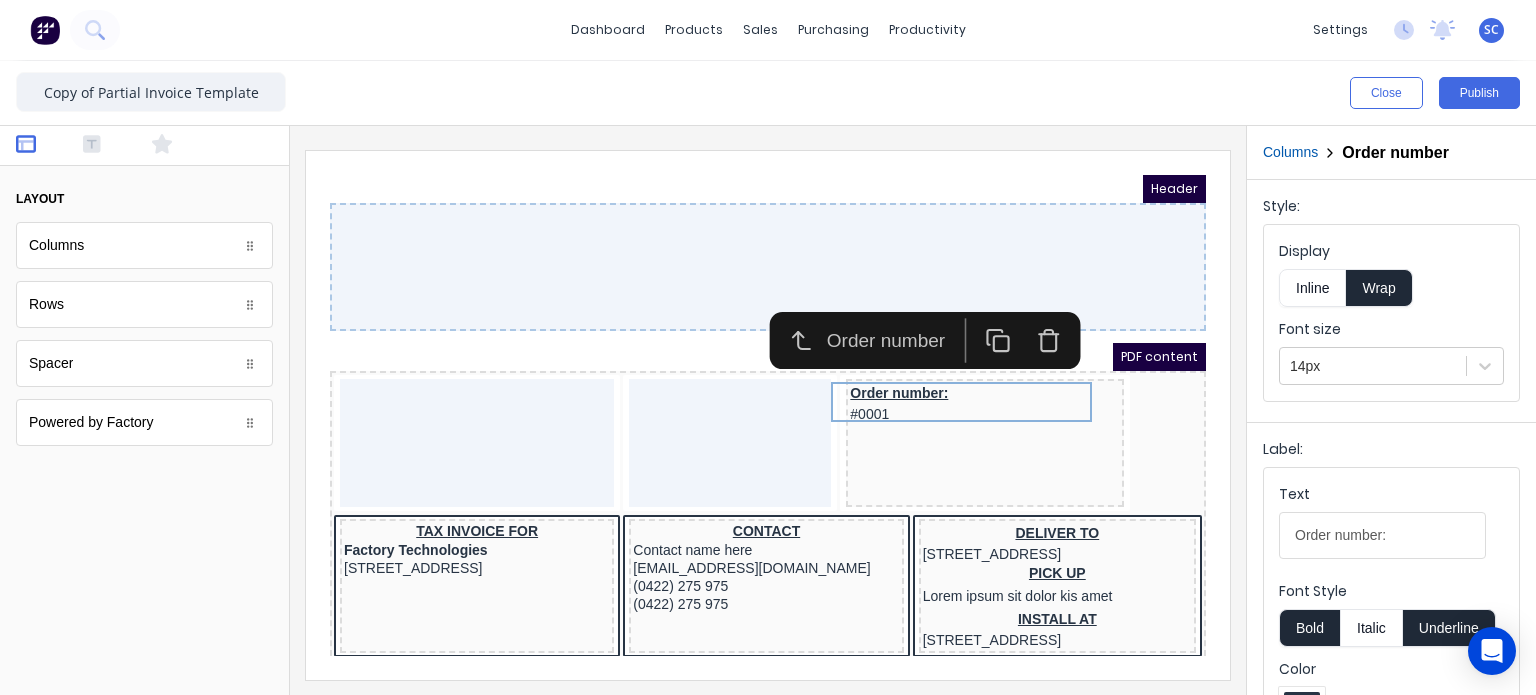 click 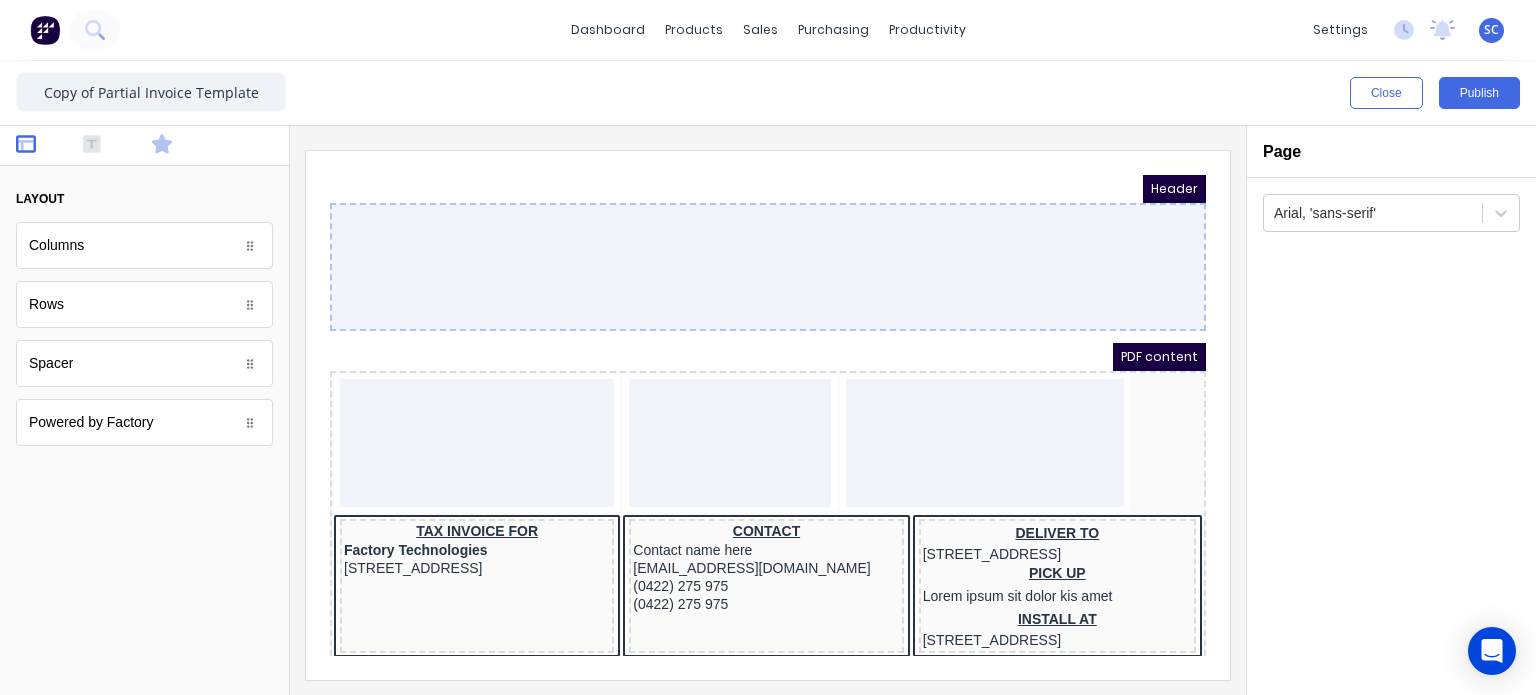 drag, startPoint x: 142, startPoint y: 140, endPoint x: 163, endPoint y: 147, distance: 22.135944 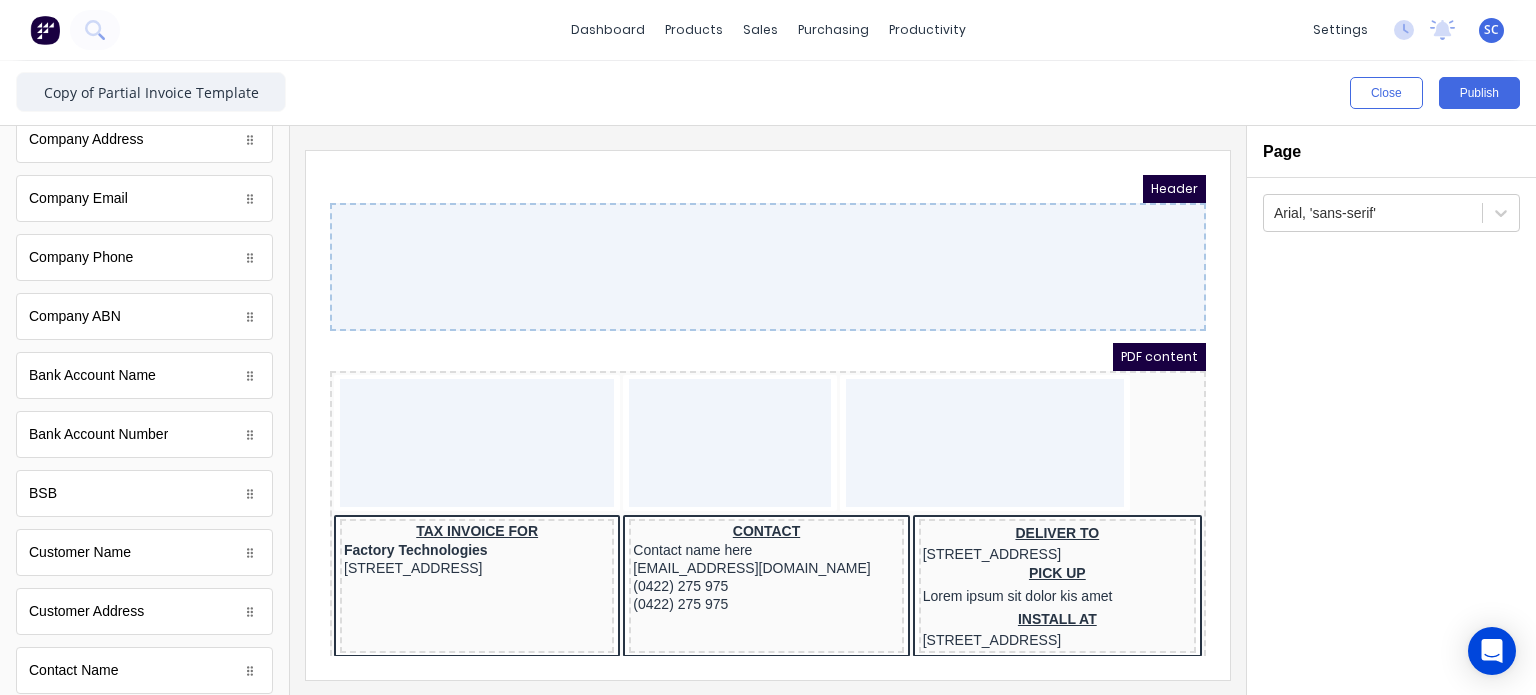 scroll, scrollTop: 758, scrollLeft: 0, axis: vertical 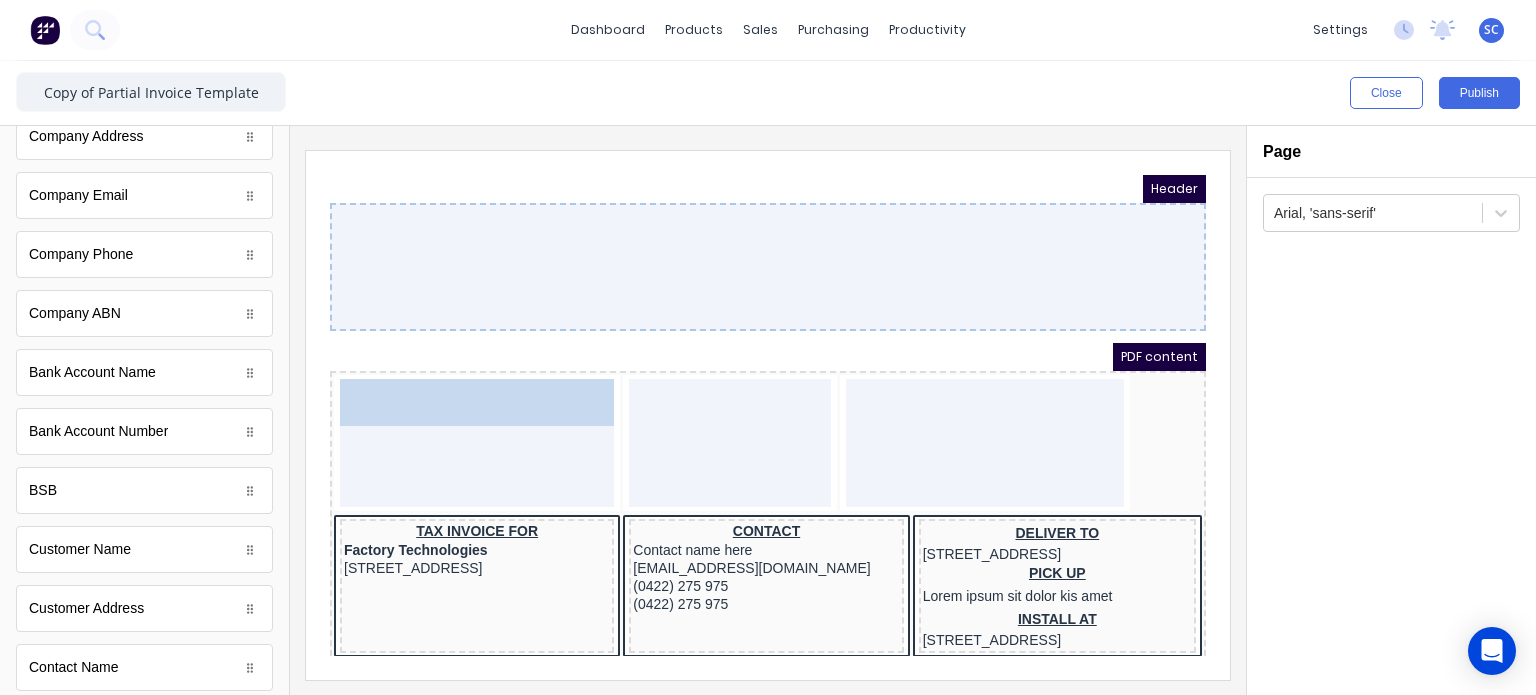 drag, startPoint x: 140, startPoint y: 560, endPoint x: 428, endPoint y: 440, distance: 312 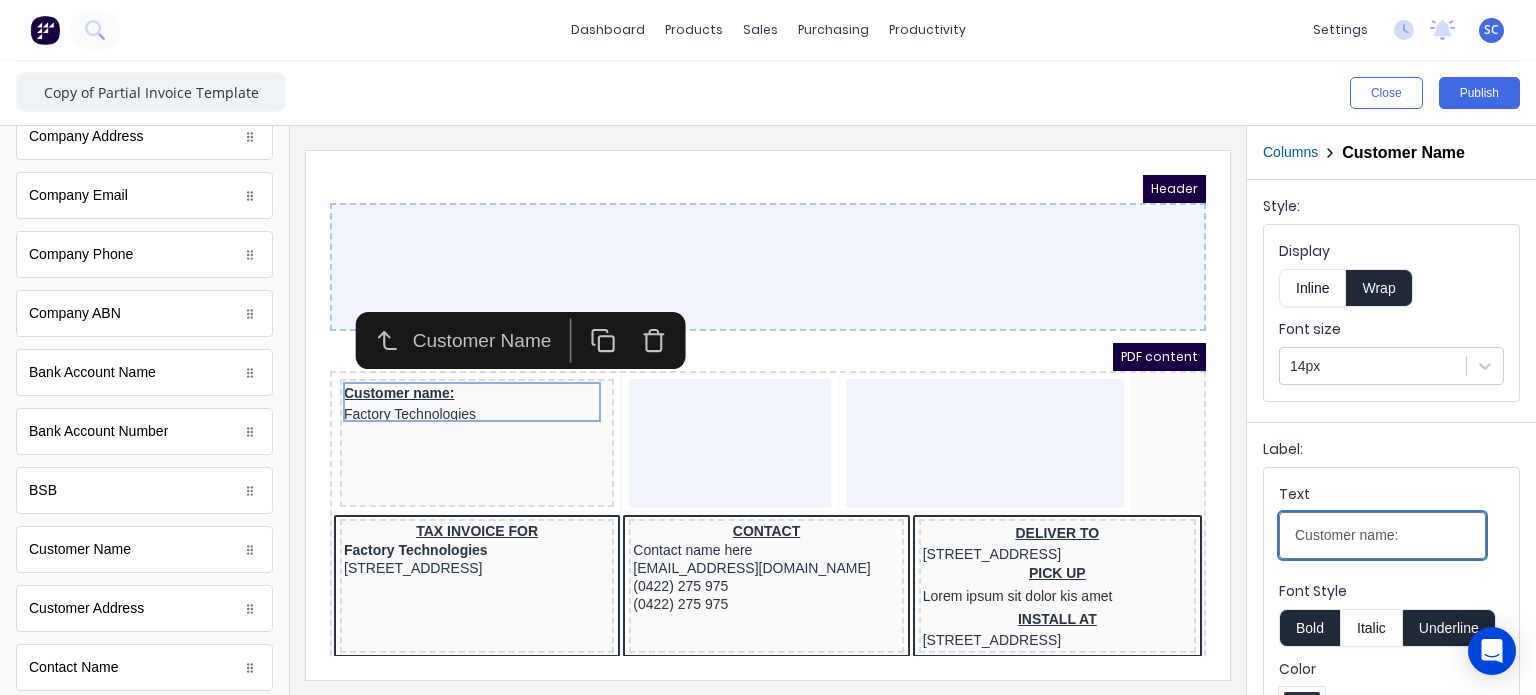 click on "Customer name:" at bounding box center [1382, 535] 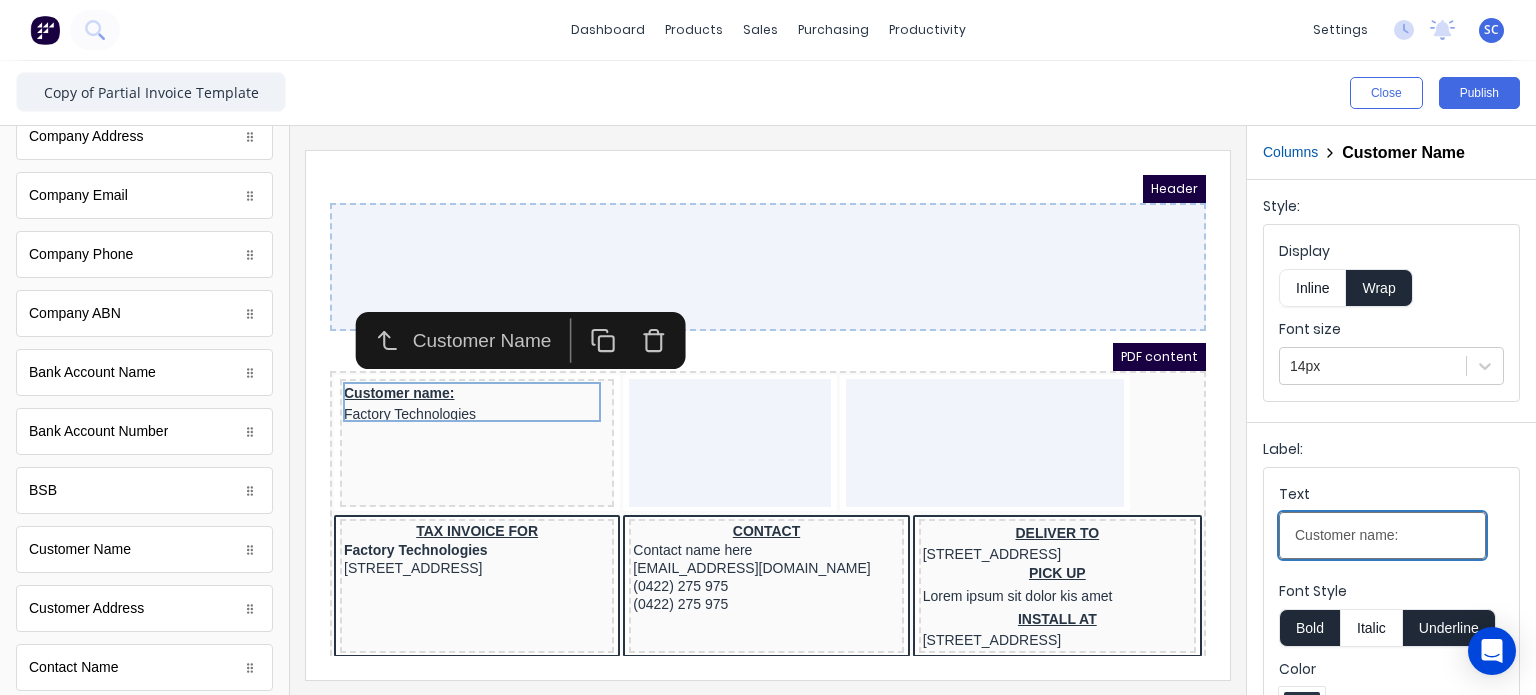 click on "Customer name:" at bounding box center (1382, 535) 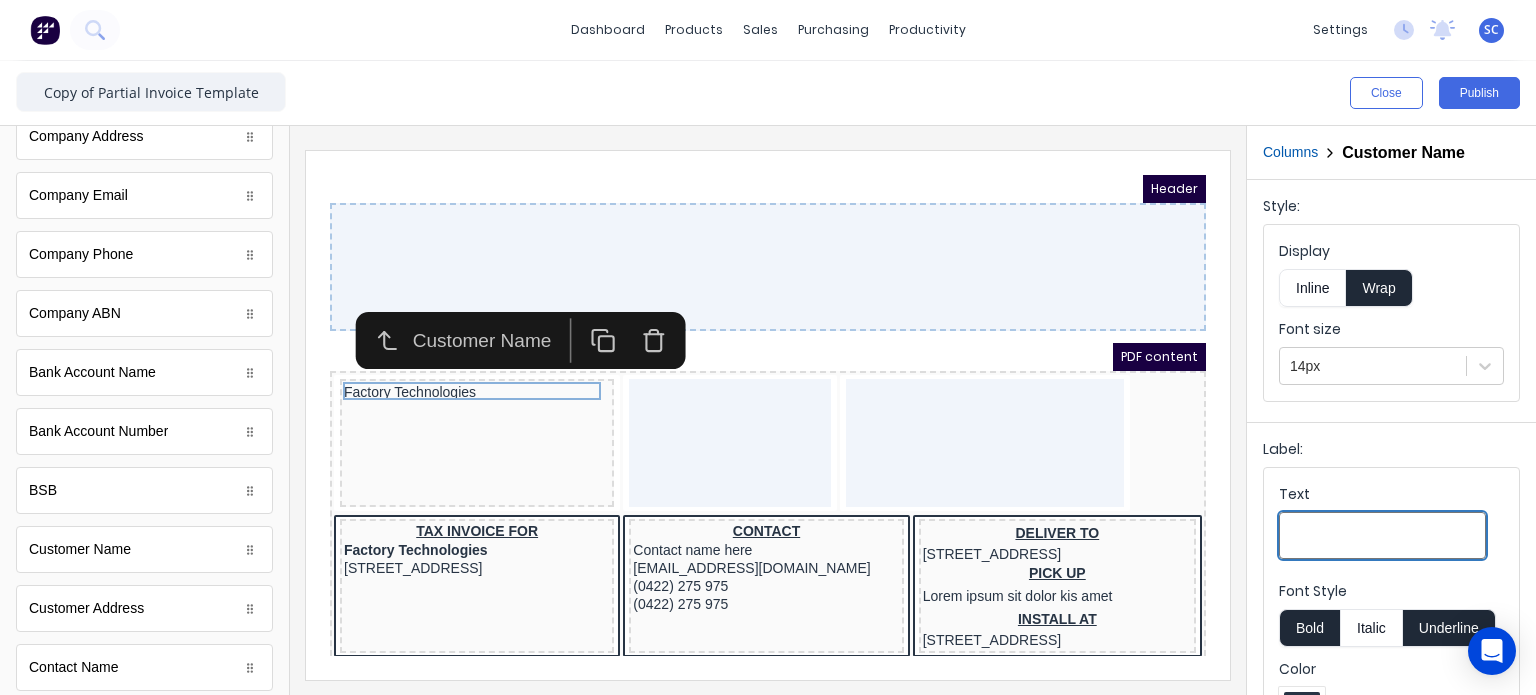 type 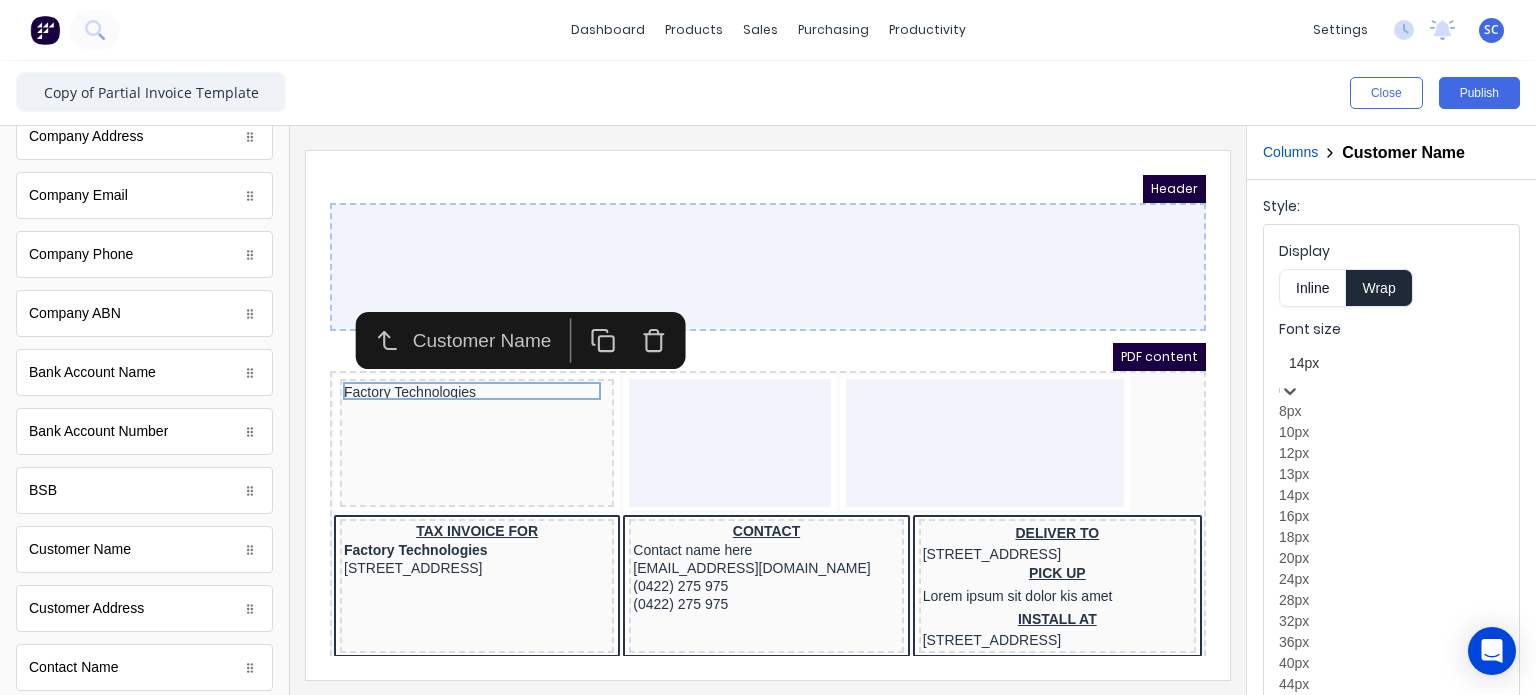 click at bounding box center [1391, 363] 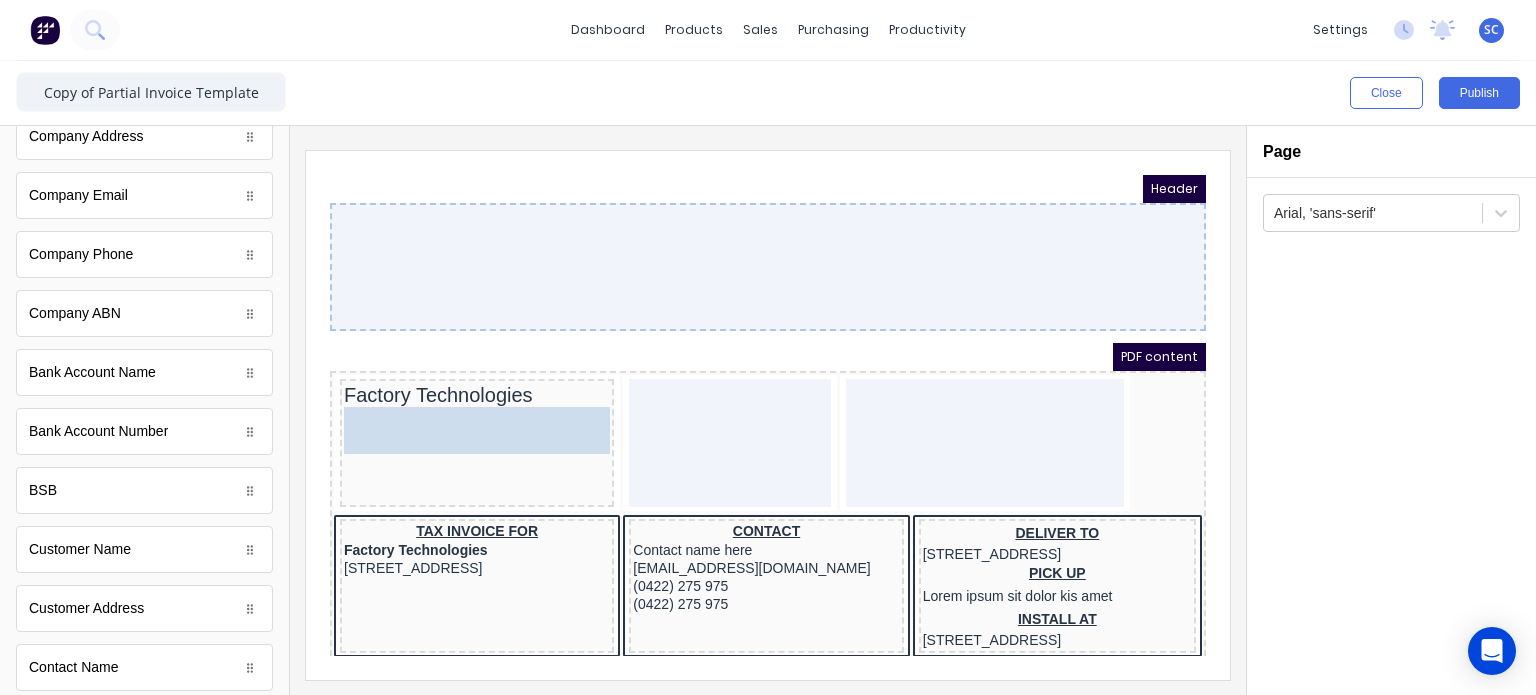 drag, startPoint x: 135, startPoint y: 535, endPoint x: 464, endPoint y: 422, distance: 347.86493 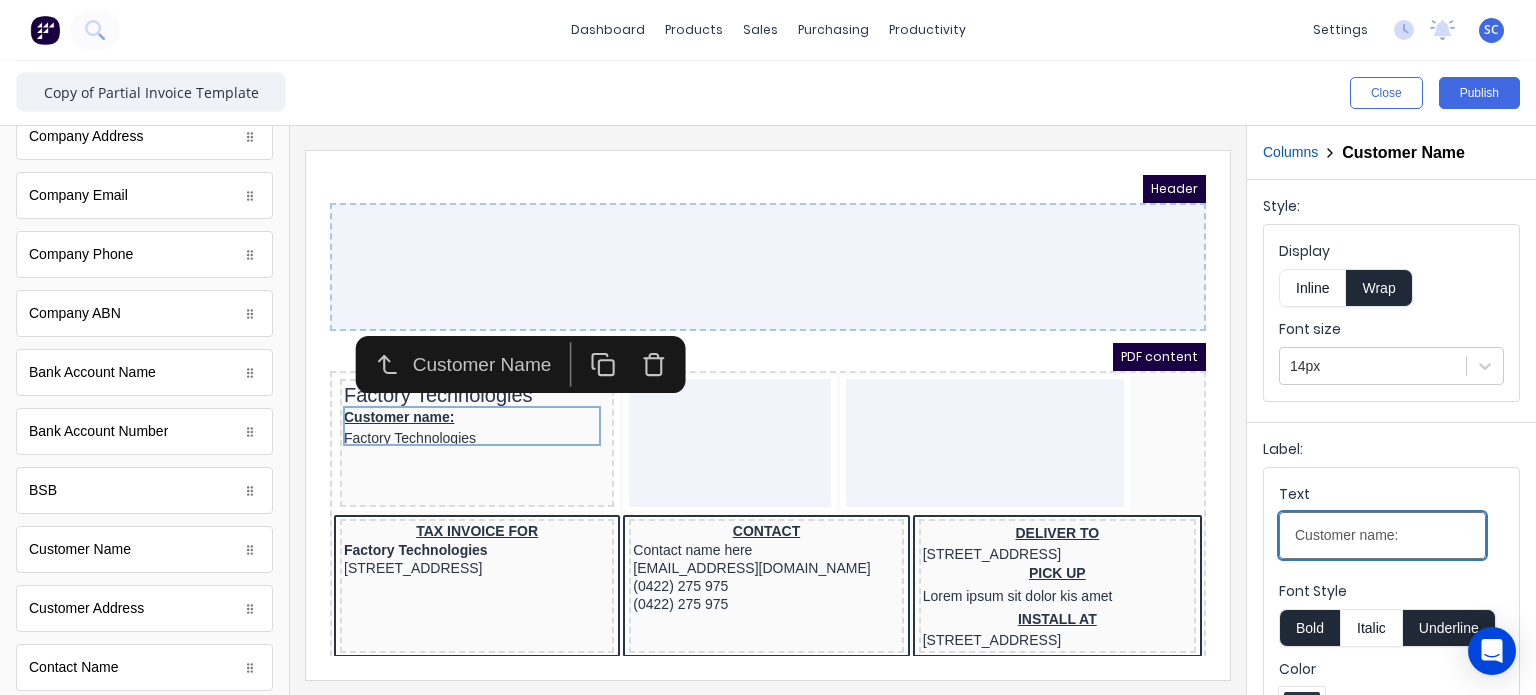 click on "Customer name:" at bounding box center (1382, 535) 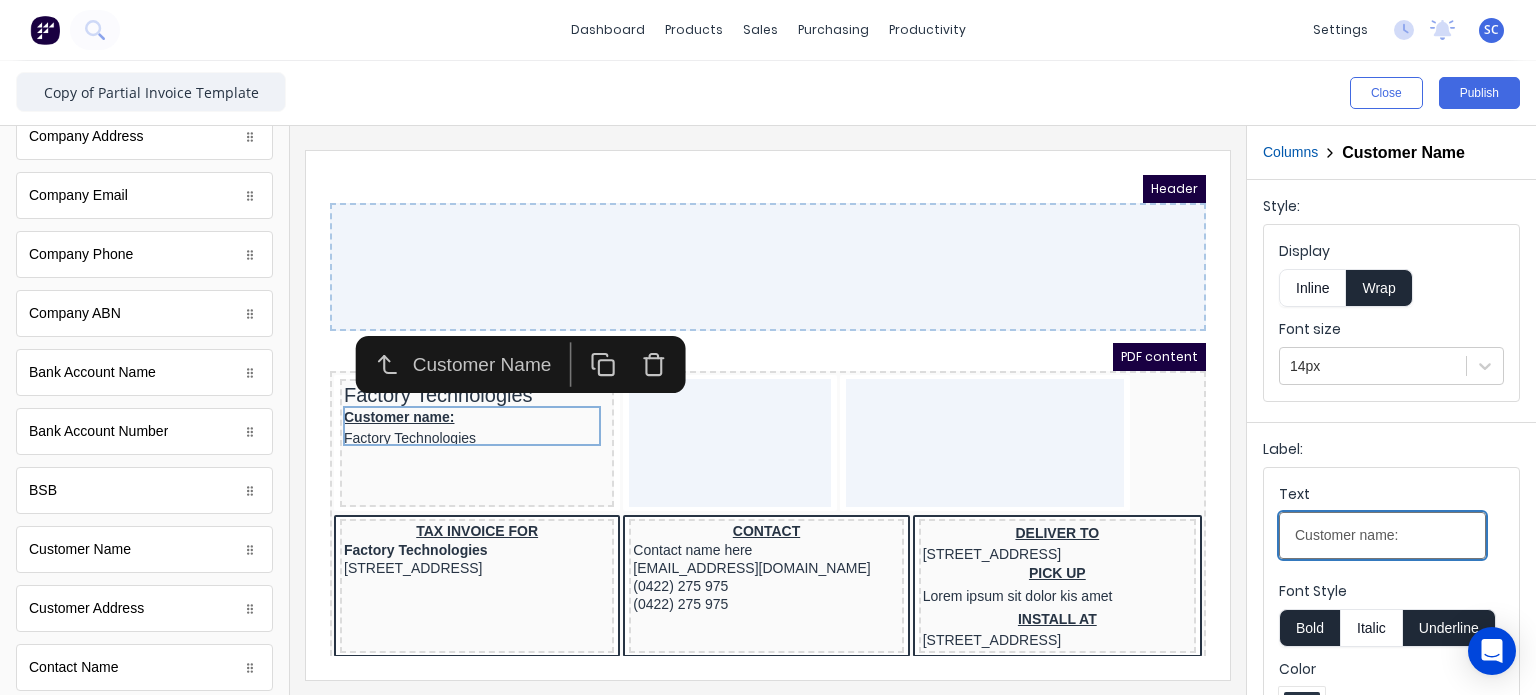 click on "Customer name:" at bounding box center [1382, 535] 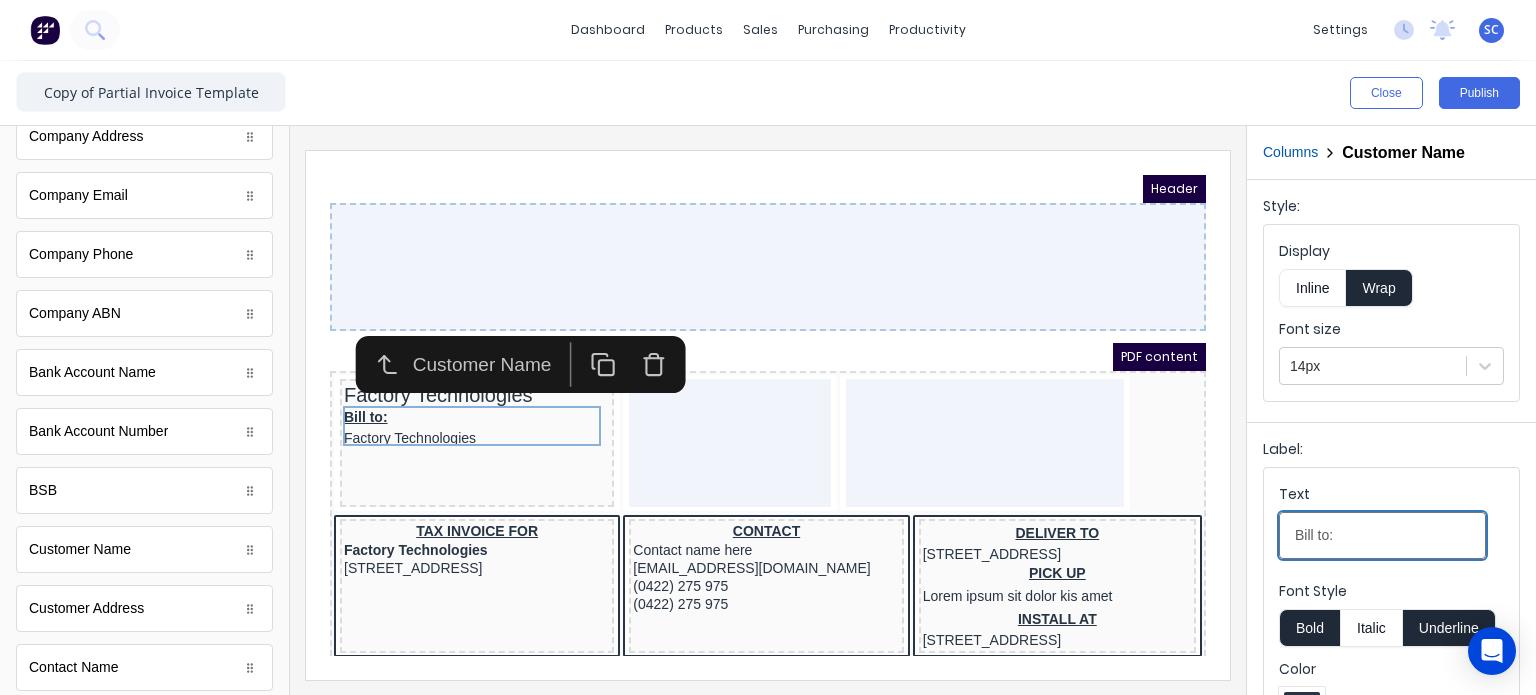 type on "Bill to:" 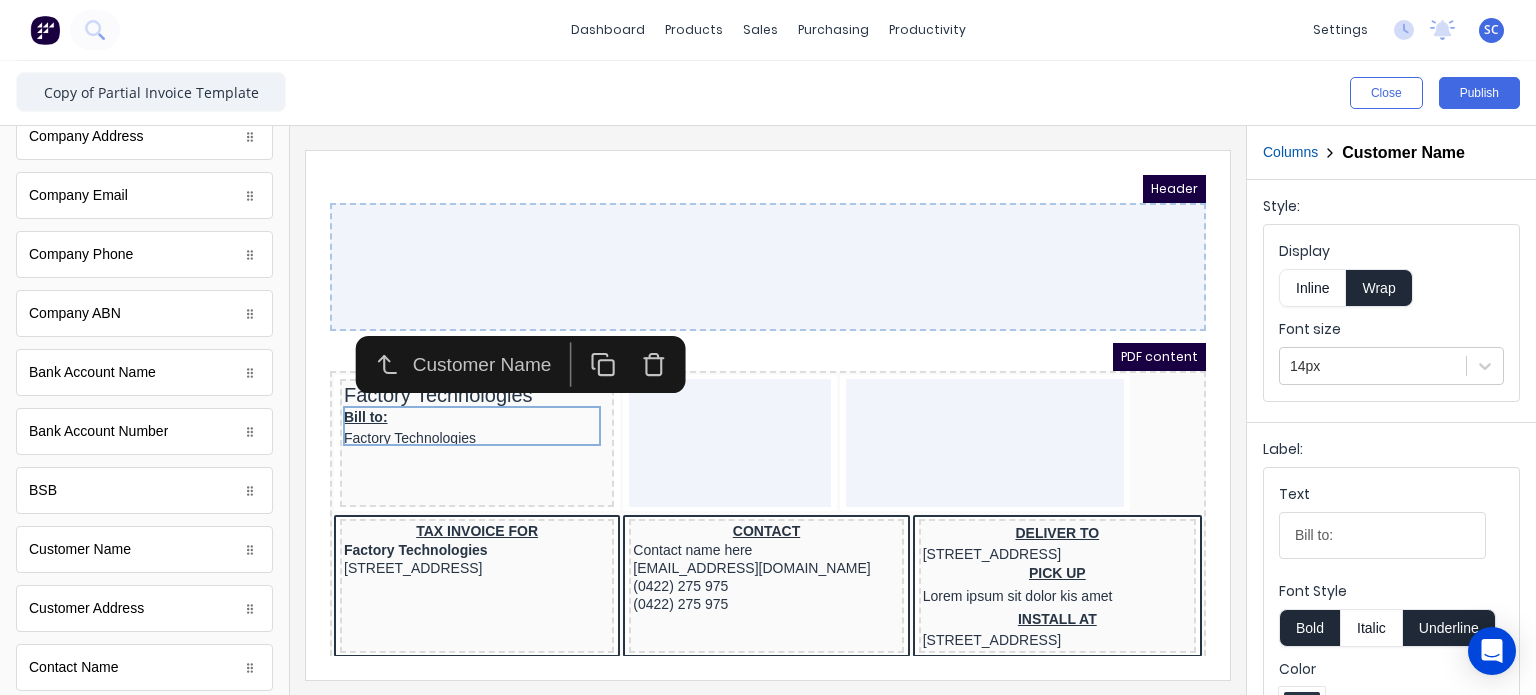 click on "Underline" at bounding box center [1449, 628] 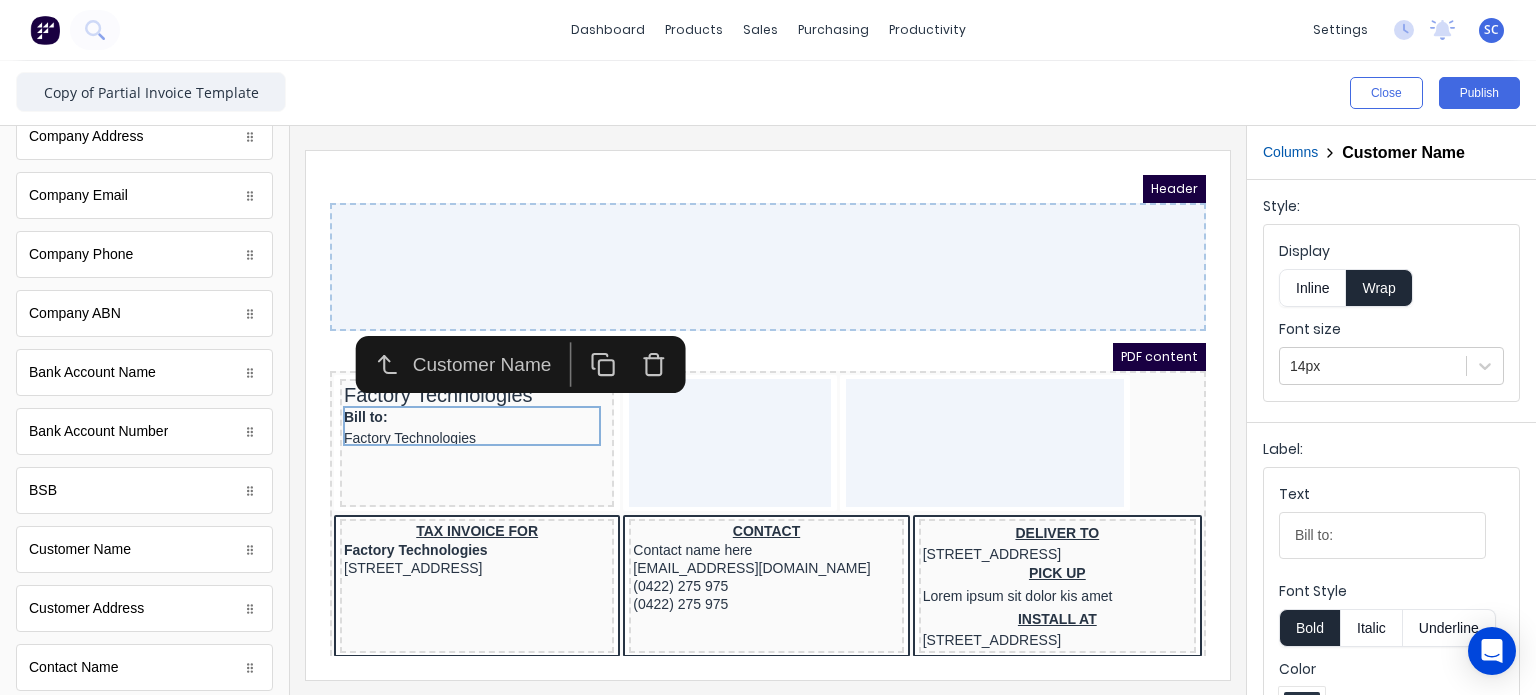 type 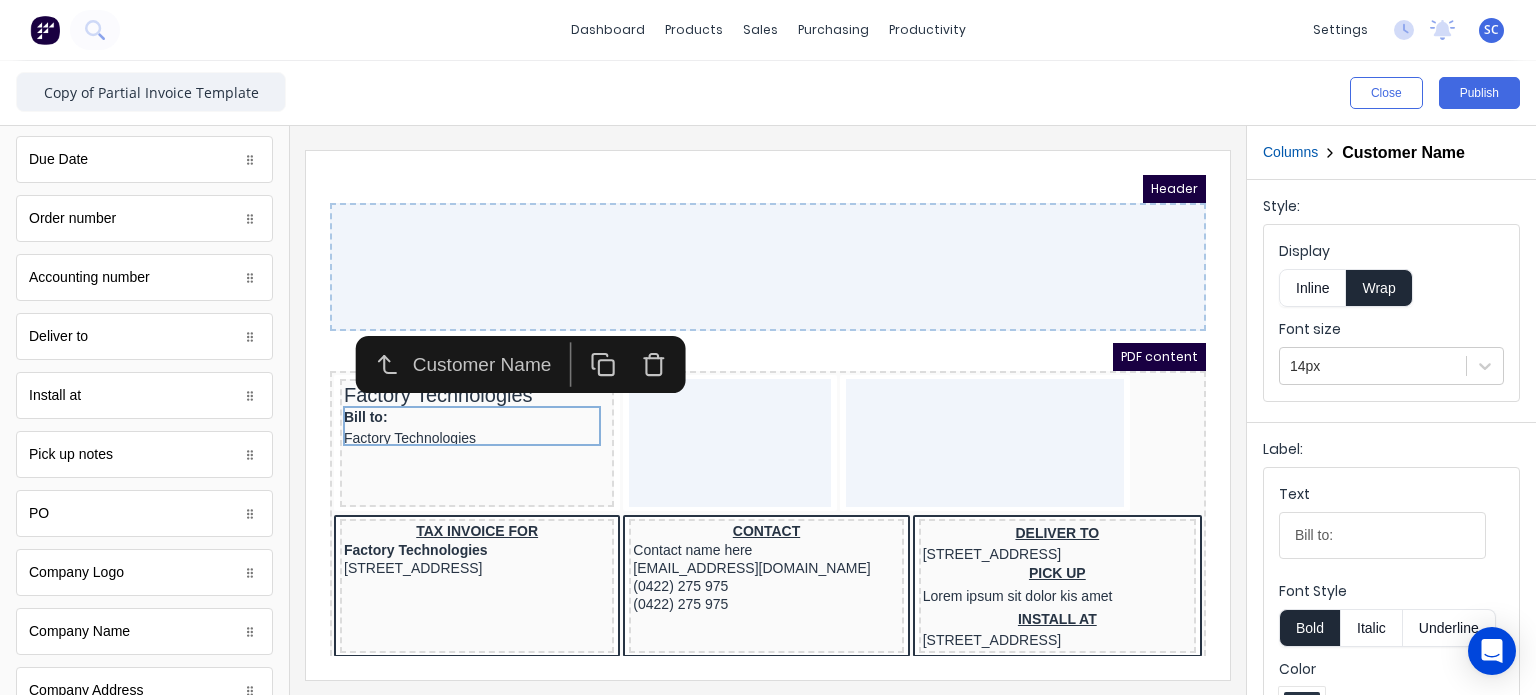 scroll, scrollTop: 0, scrollLeft: 0, axis: both 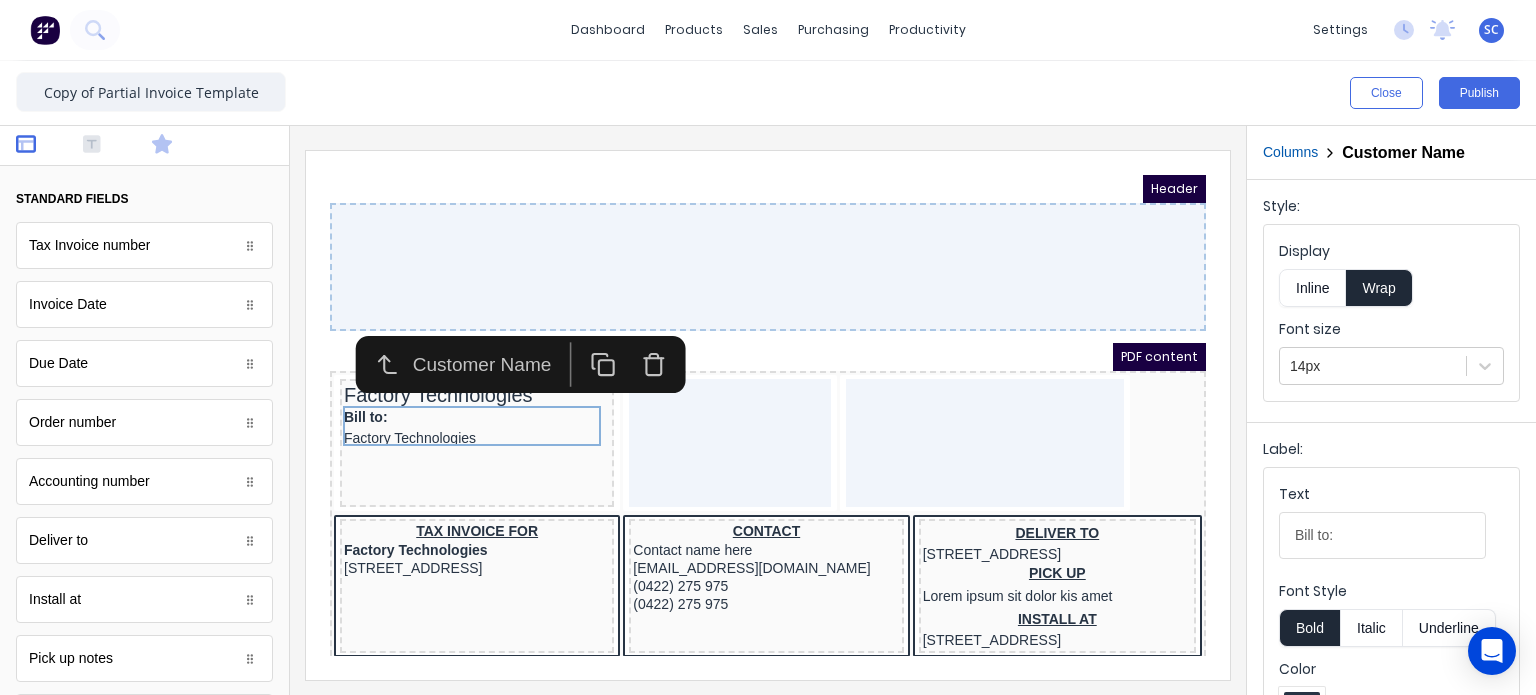 click at bounding box center (43, 146) 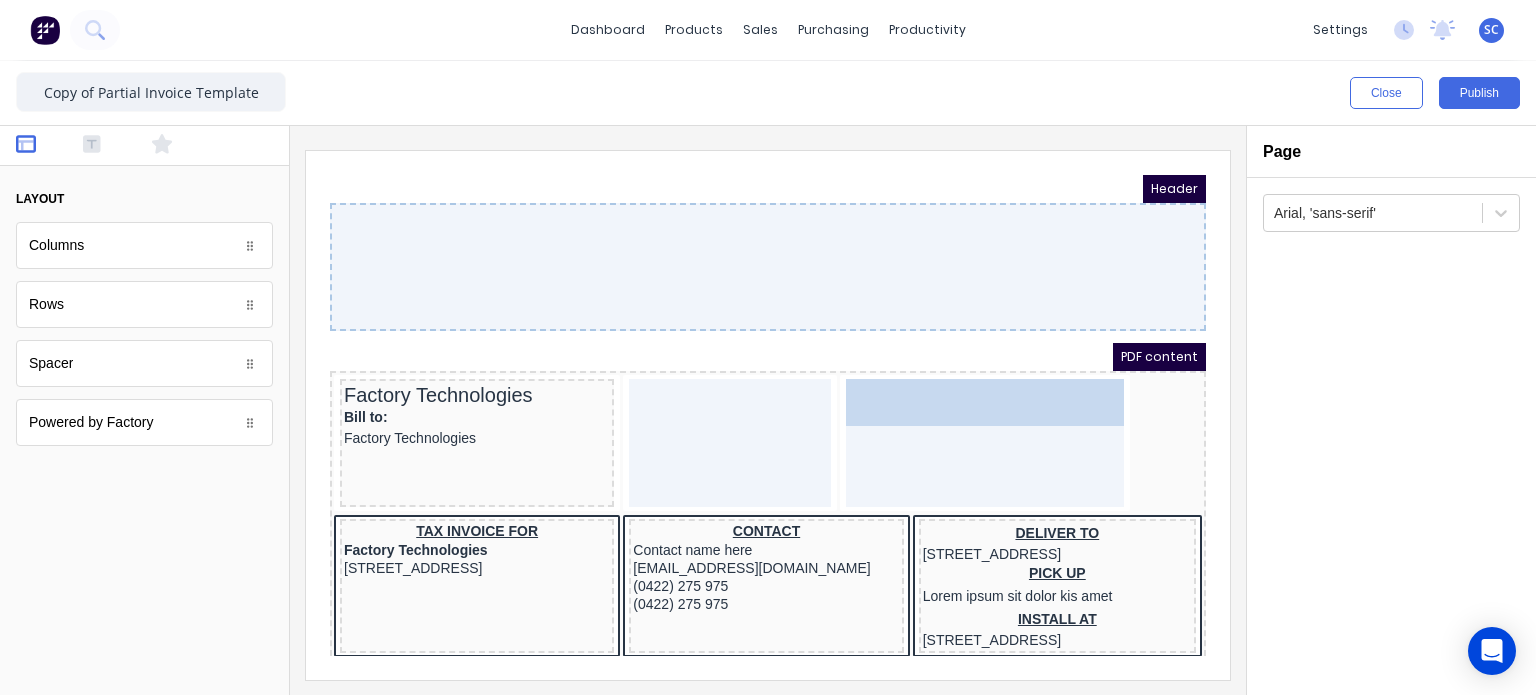 drag, startPoint x: 70, startPoint y: 379, endPoint x: 593, endPoint y: 304, distance: 528.3503 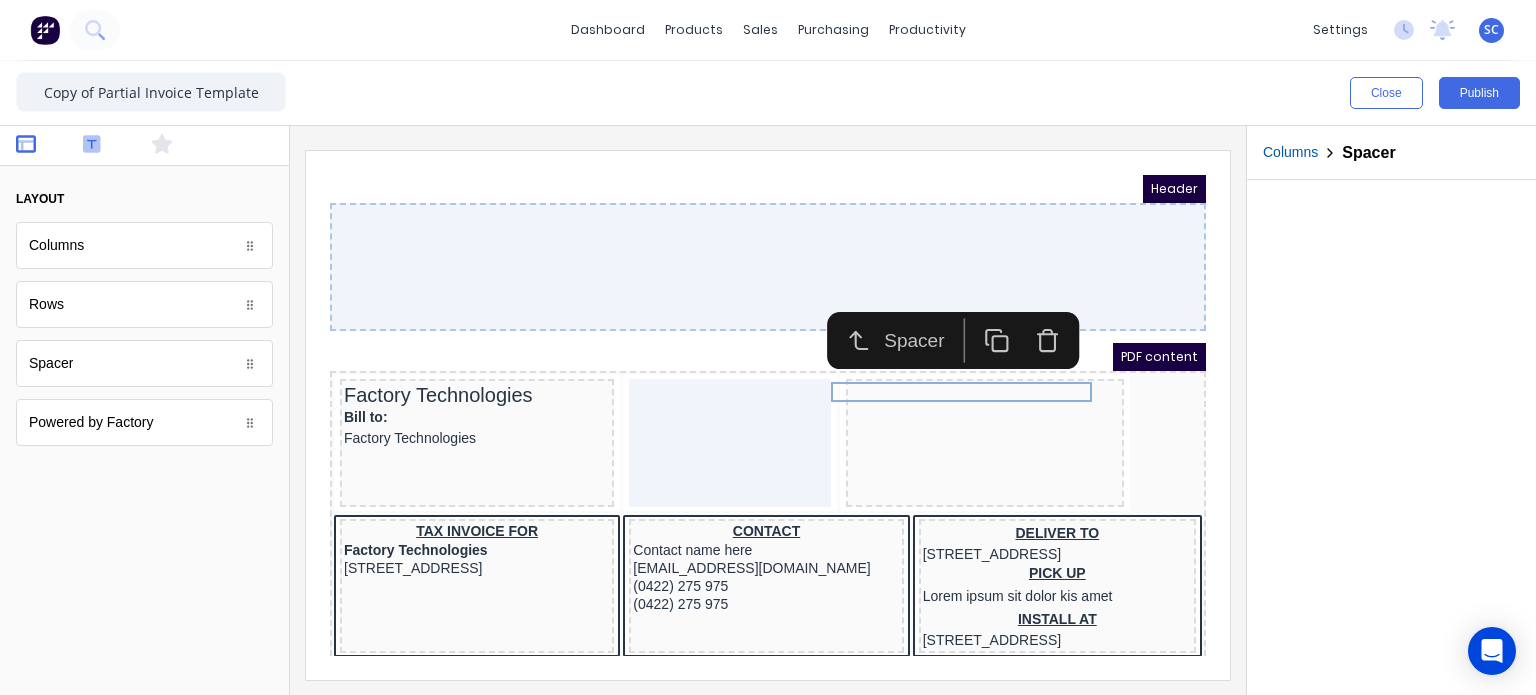 click 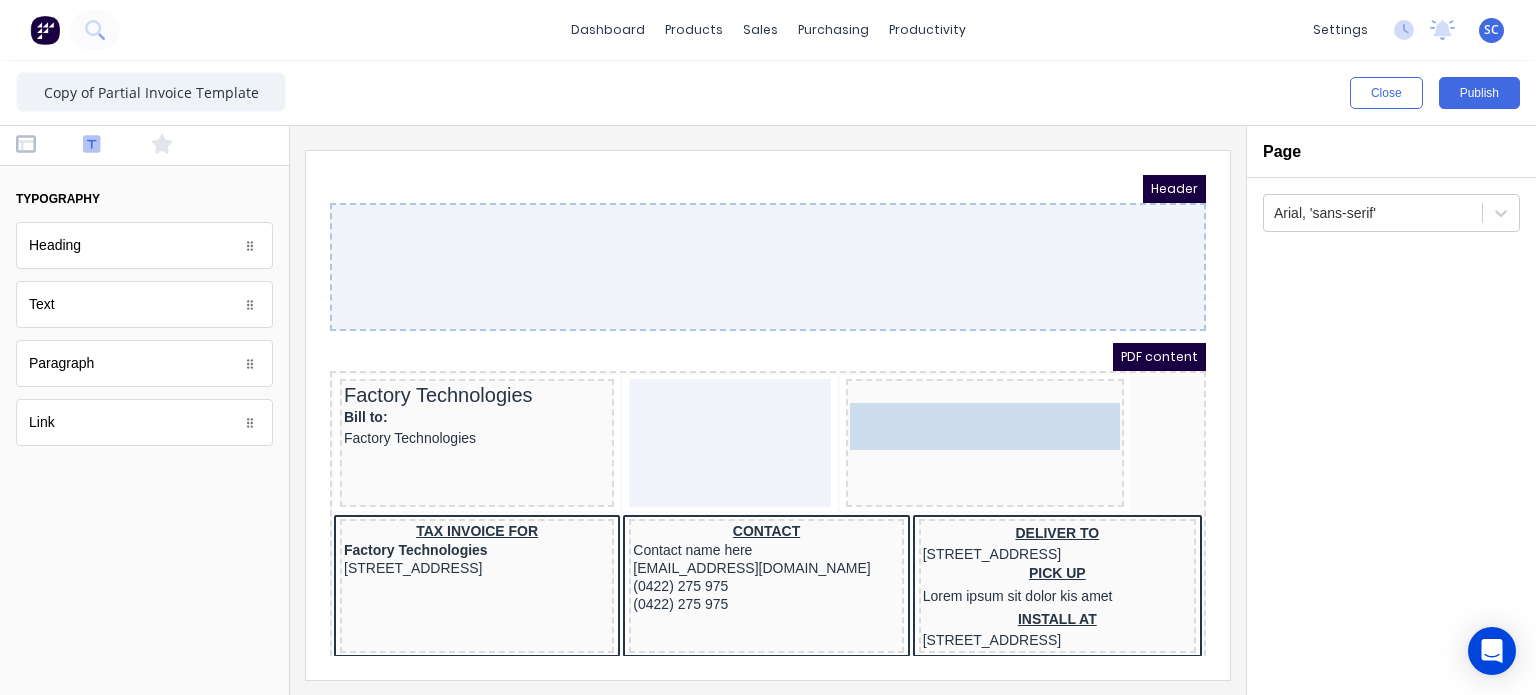 drag, startPoint x: 96, startPoint y: 326, endPoint x: 601, endPoint y: 261, distance: 509.166 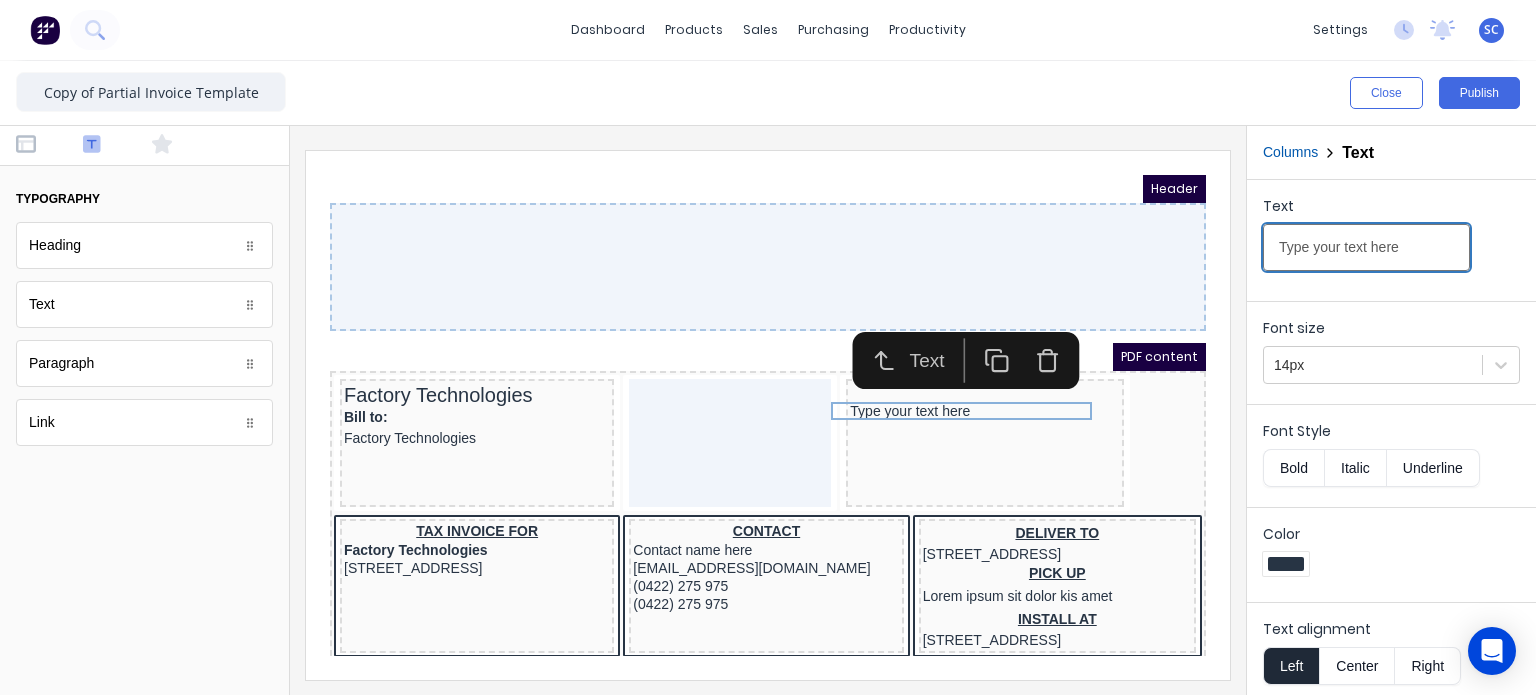 click on "Type your text here" at bounding box center [1366, 247] 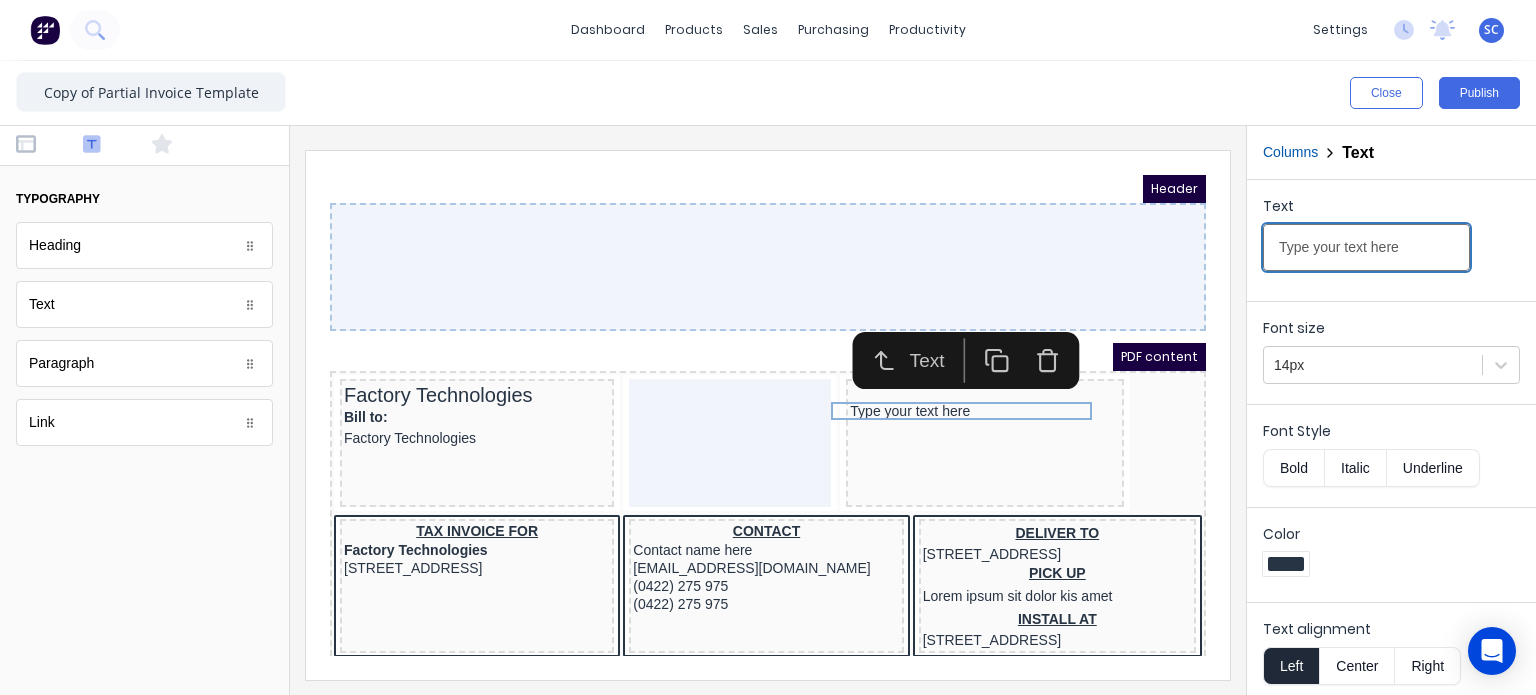 click on "Type your text here" at bounding box center [1366, 247] 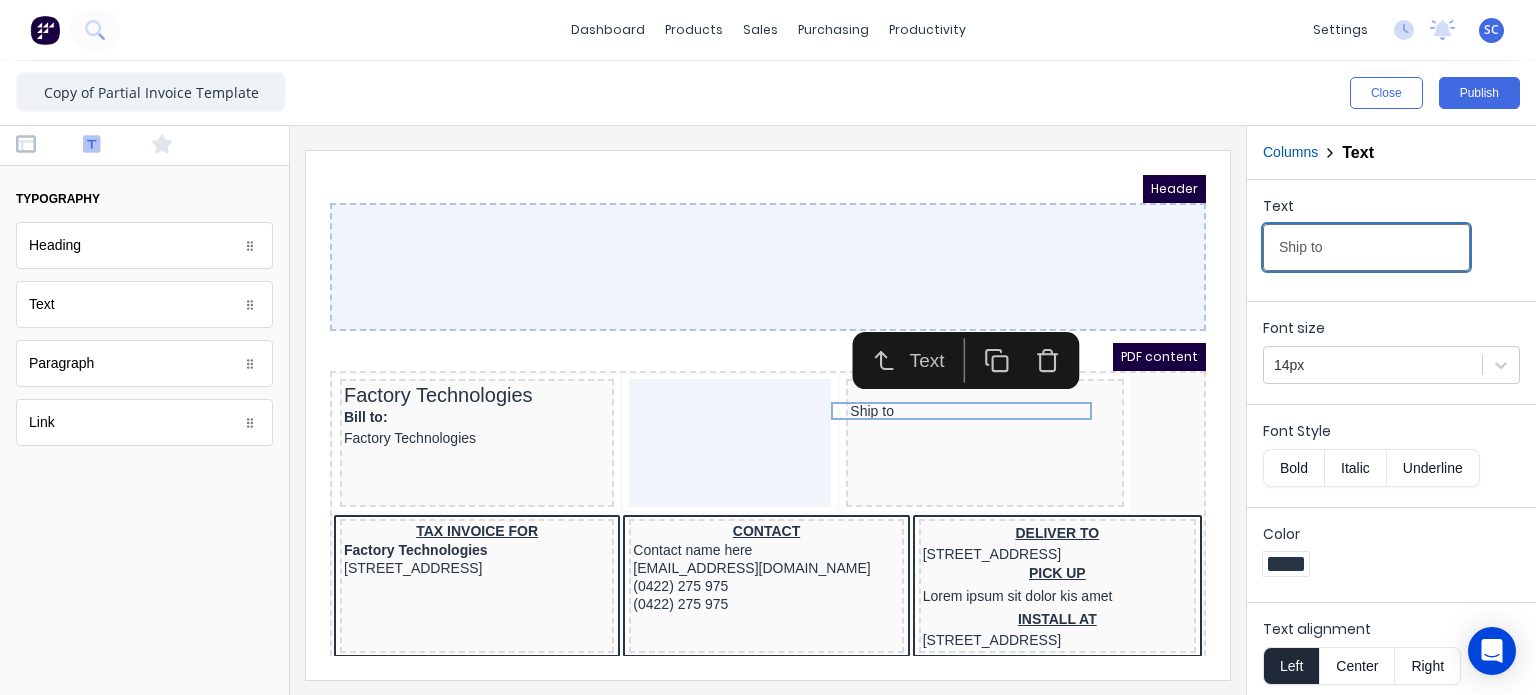 type on "Ship to" 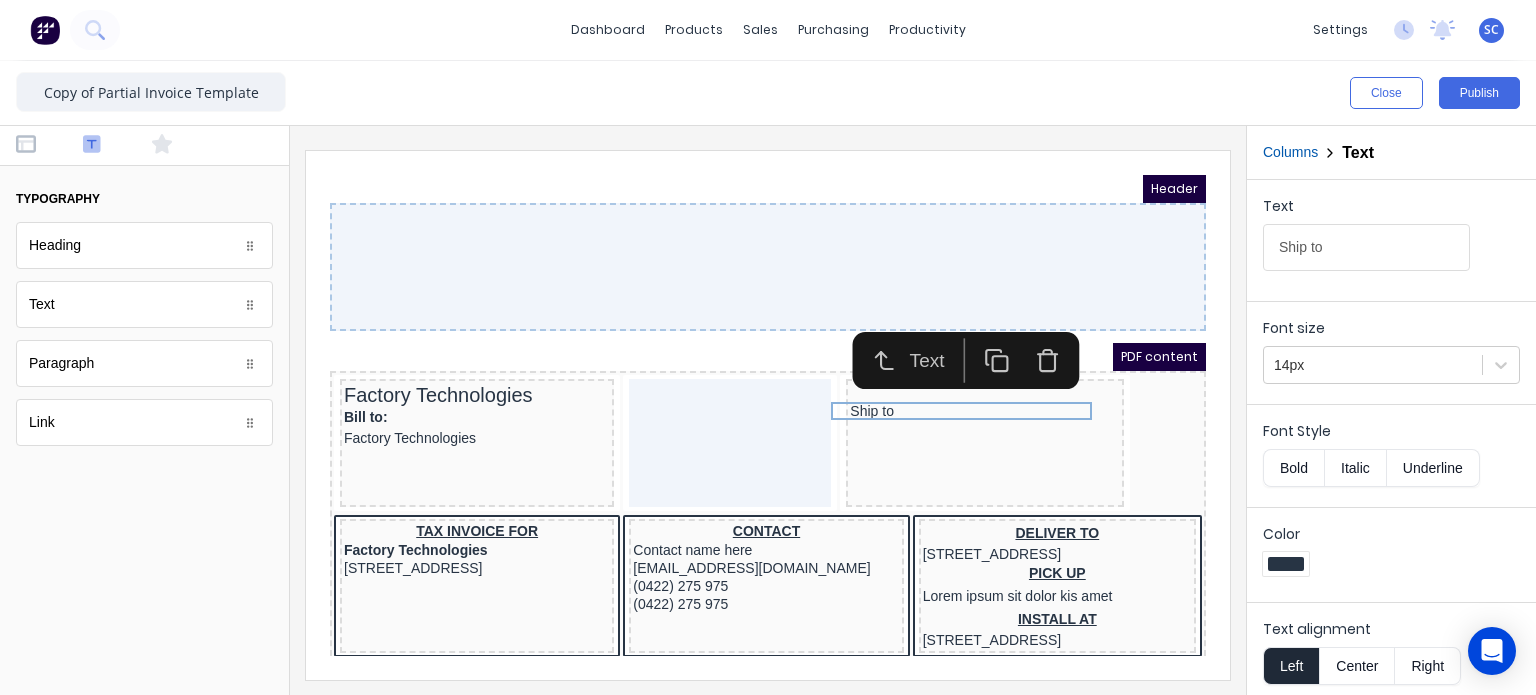 click on "Bold" at bounding box center [1293, 468] 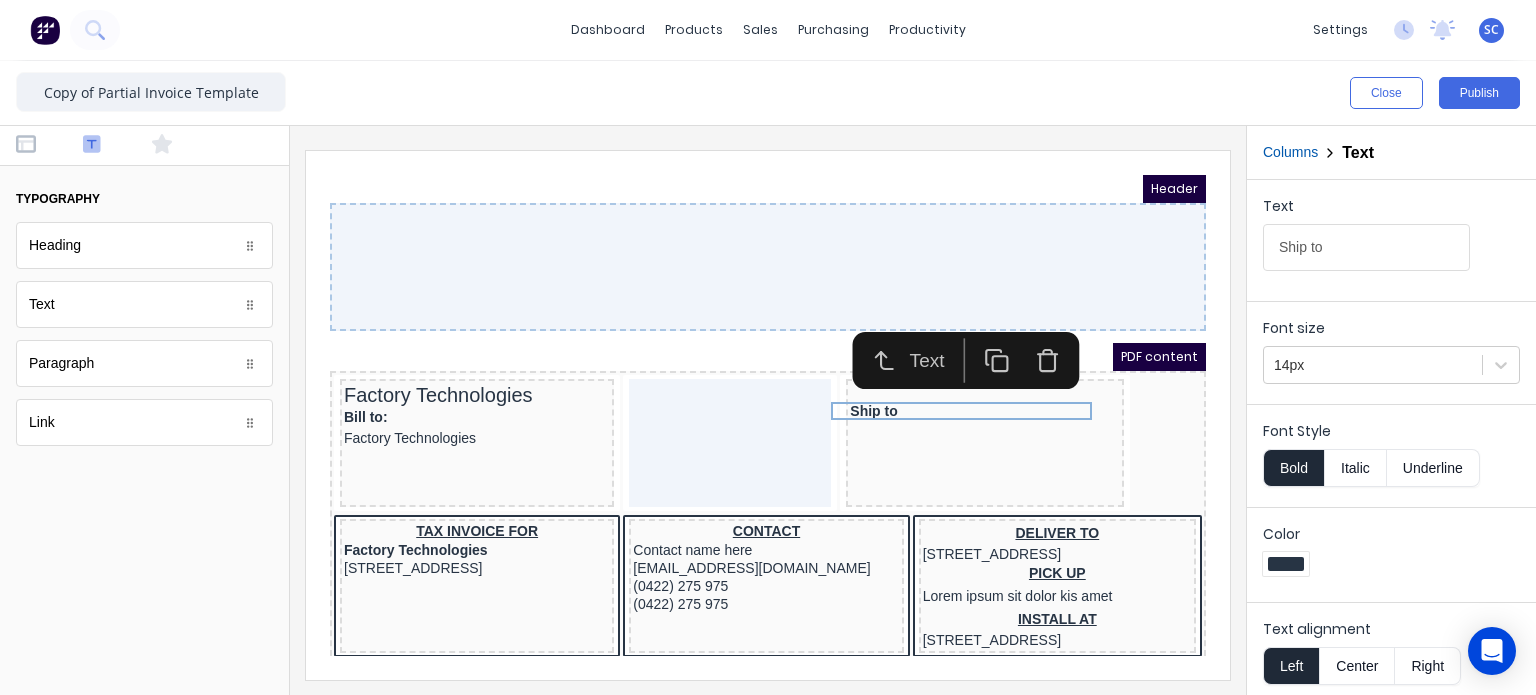 type 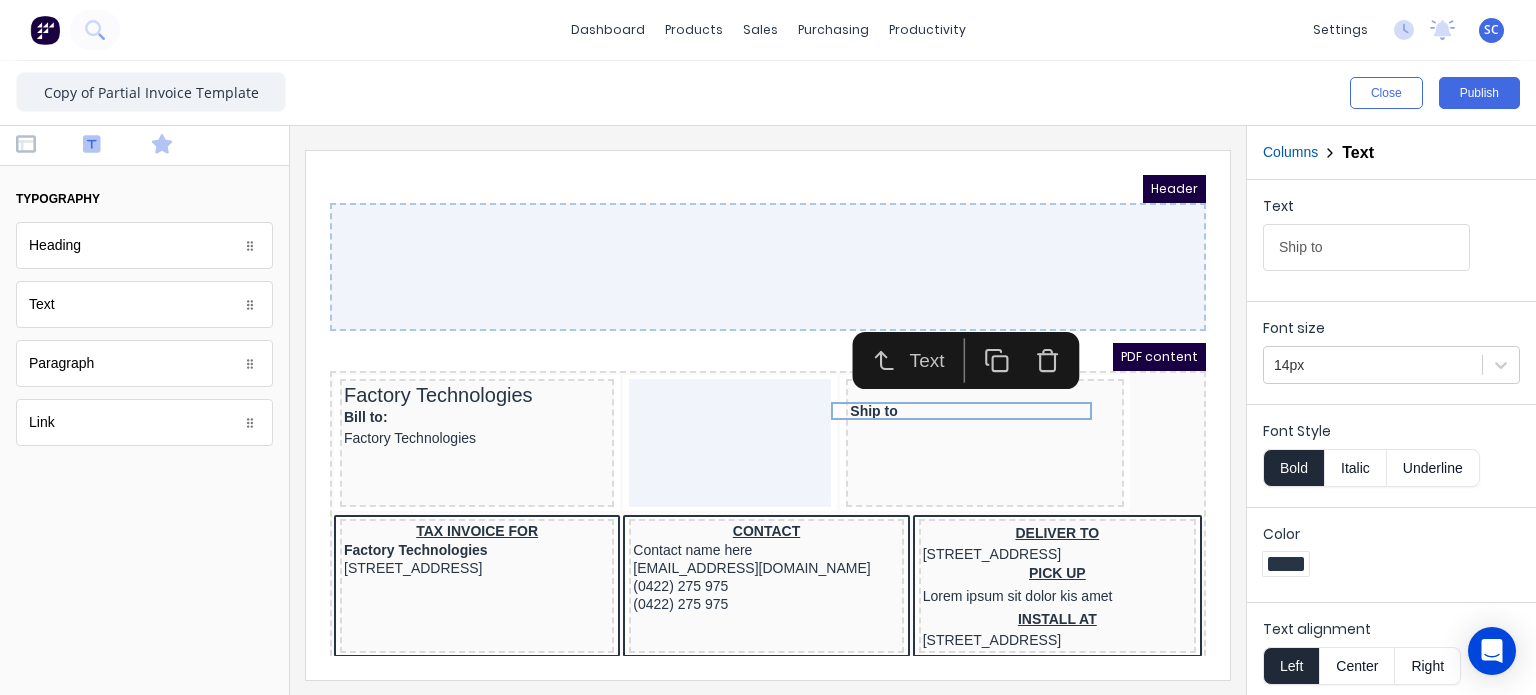 click 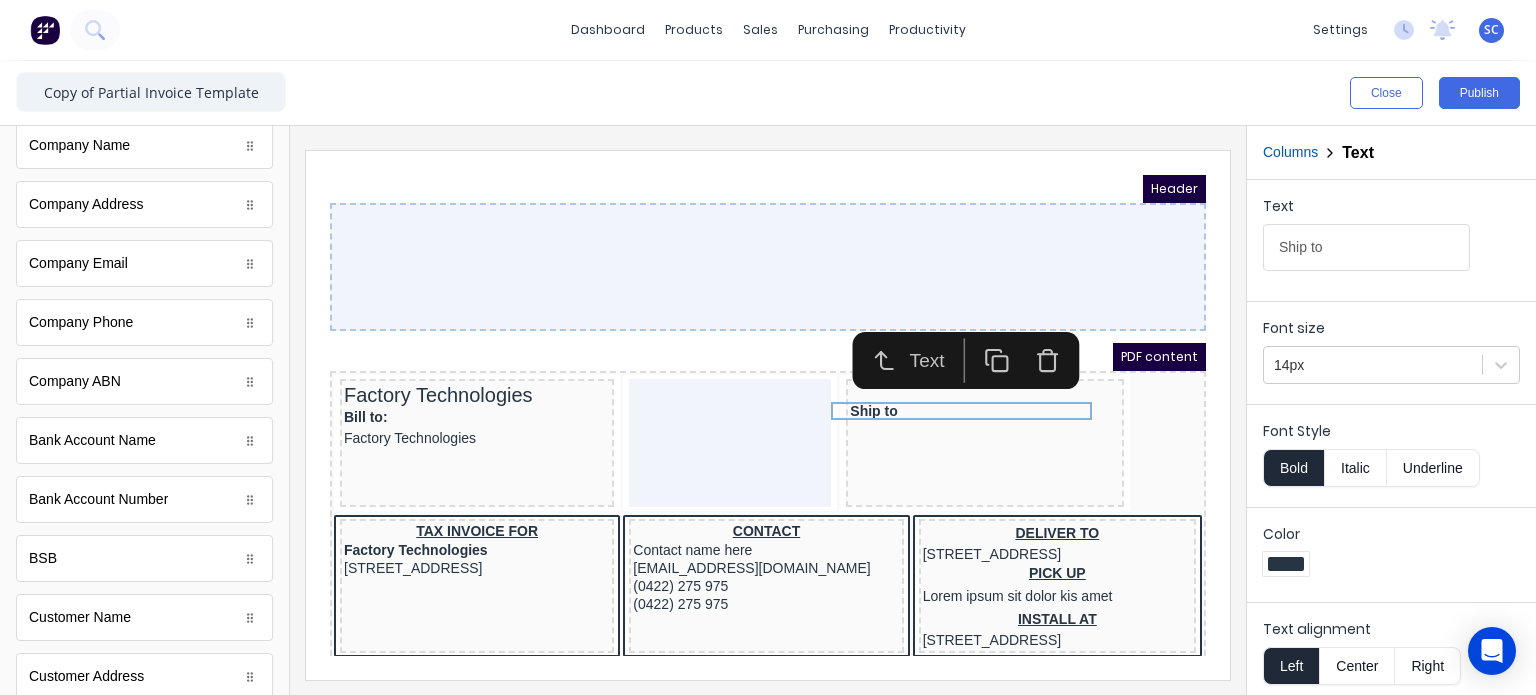 scroll, scrollTop: 887, scrollLeft: 0, axis: vertical 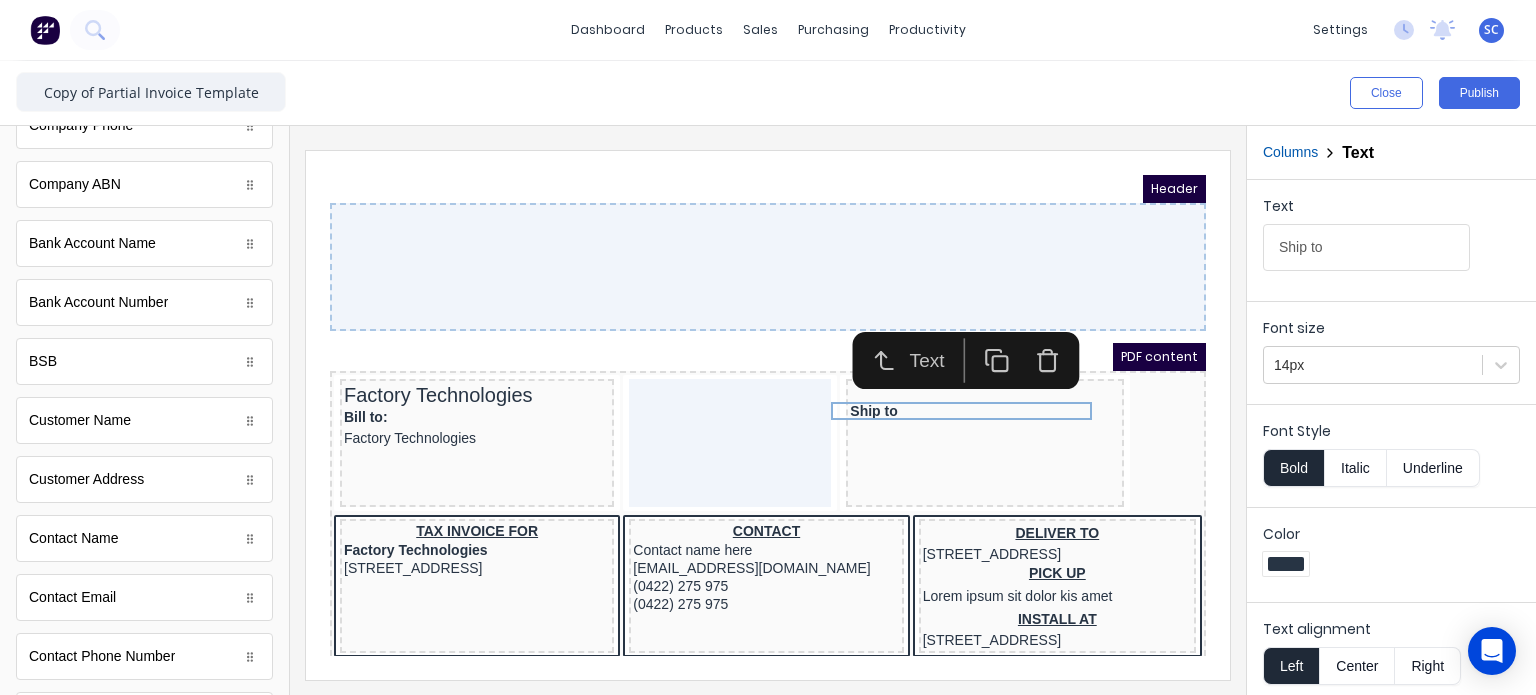 drag, startPoint x: 139, startPoint y: 542, endPoint x: 243, endPoint y: 287, distance: 275.39246 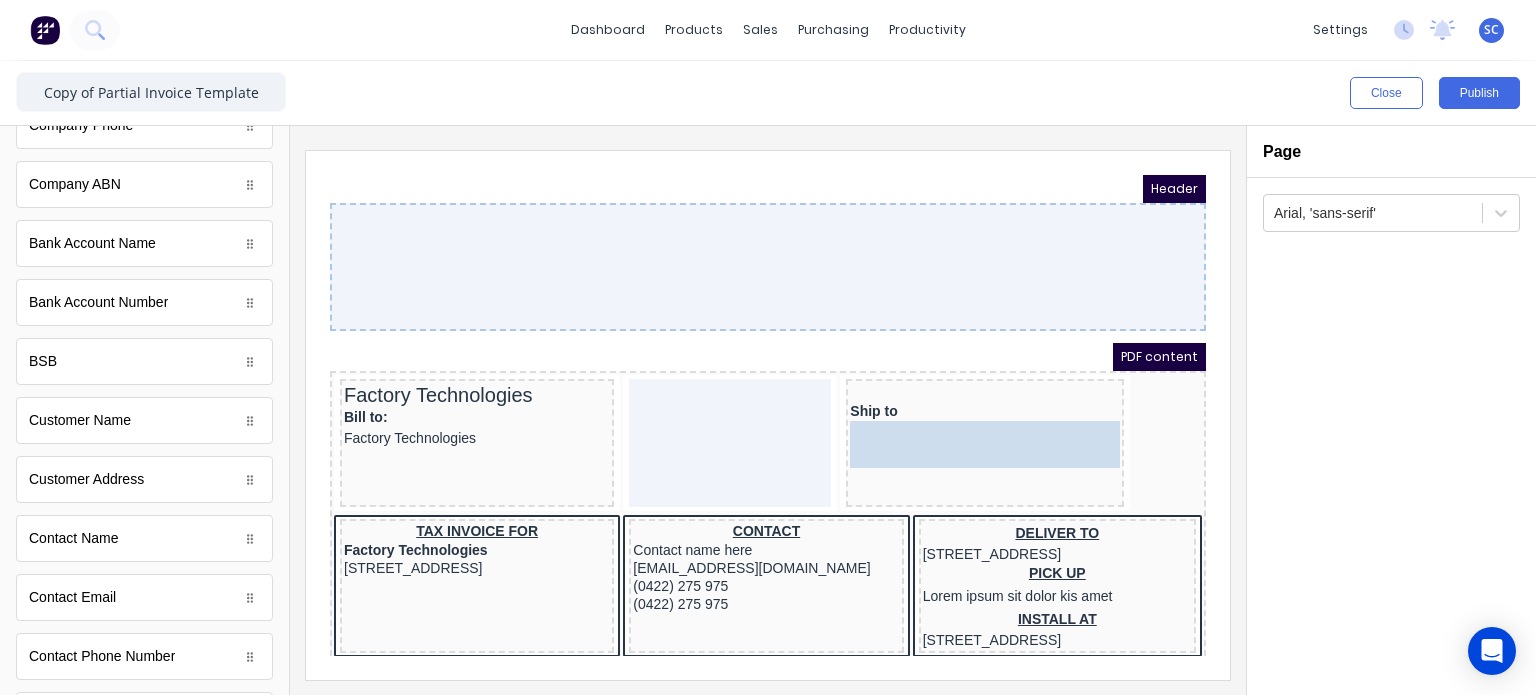 drag, startPoint x: 124, startPoint y: 545, endPoint x: 920, endPoint y: 455, distance: 801.0718 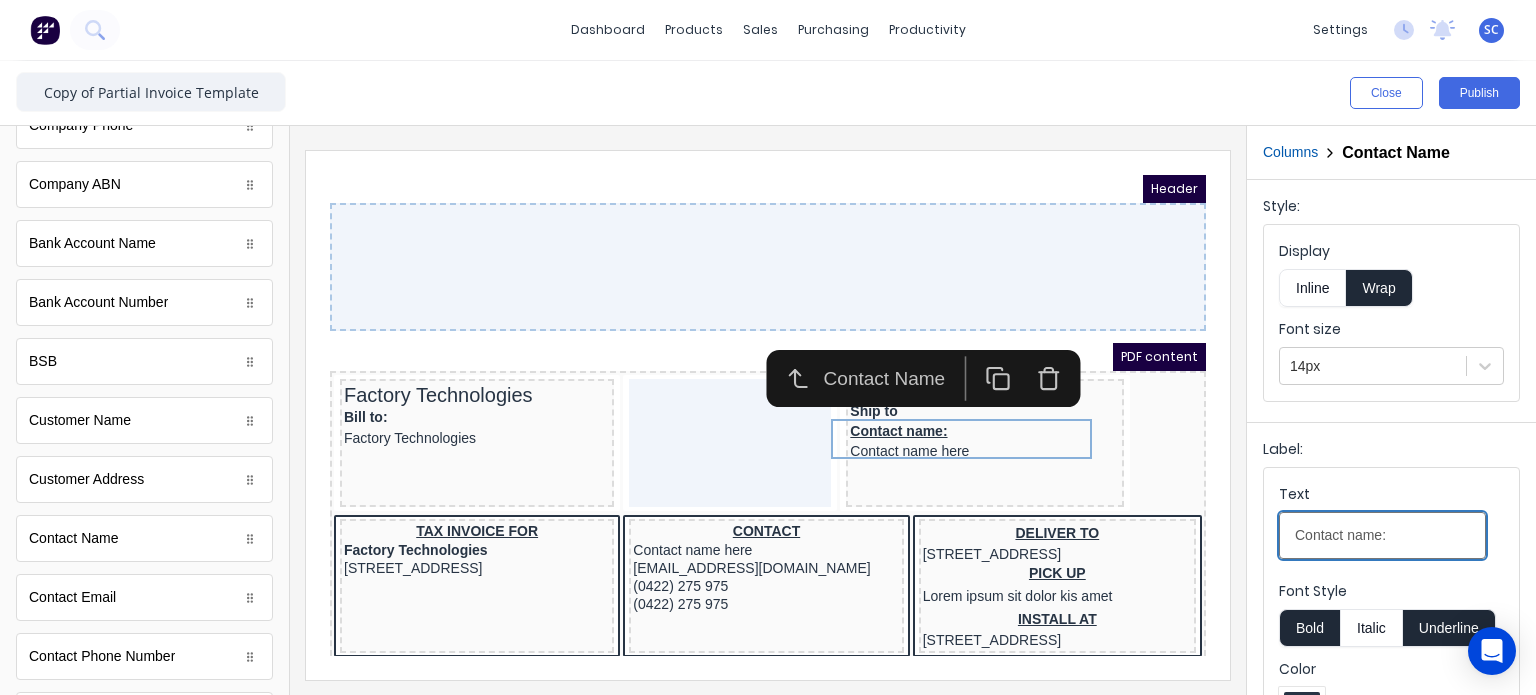 click on "Contact name:" at bounding box center [1382, 535] 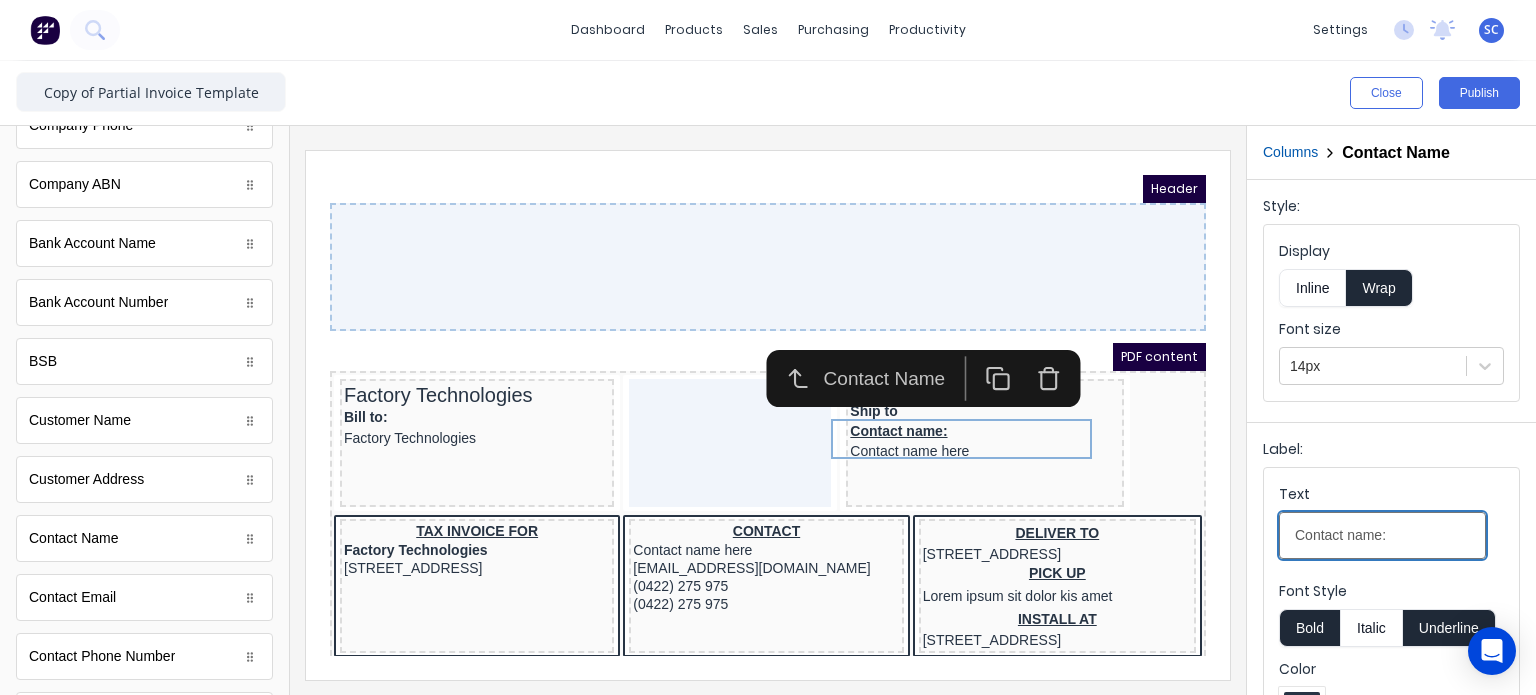 click on "Contact name:" at bounding box center [1382, 535] 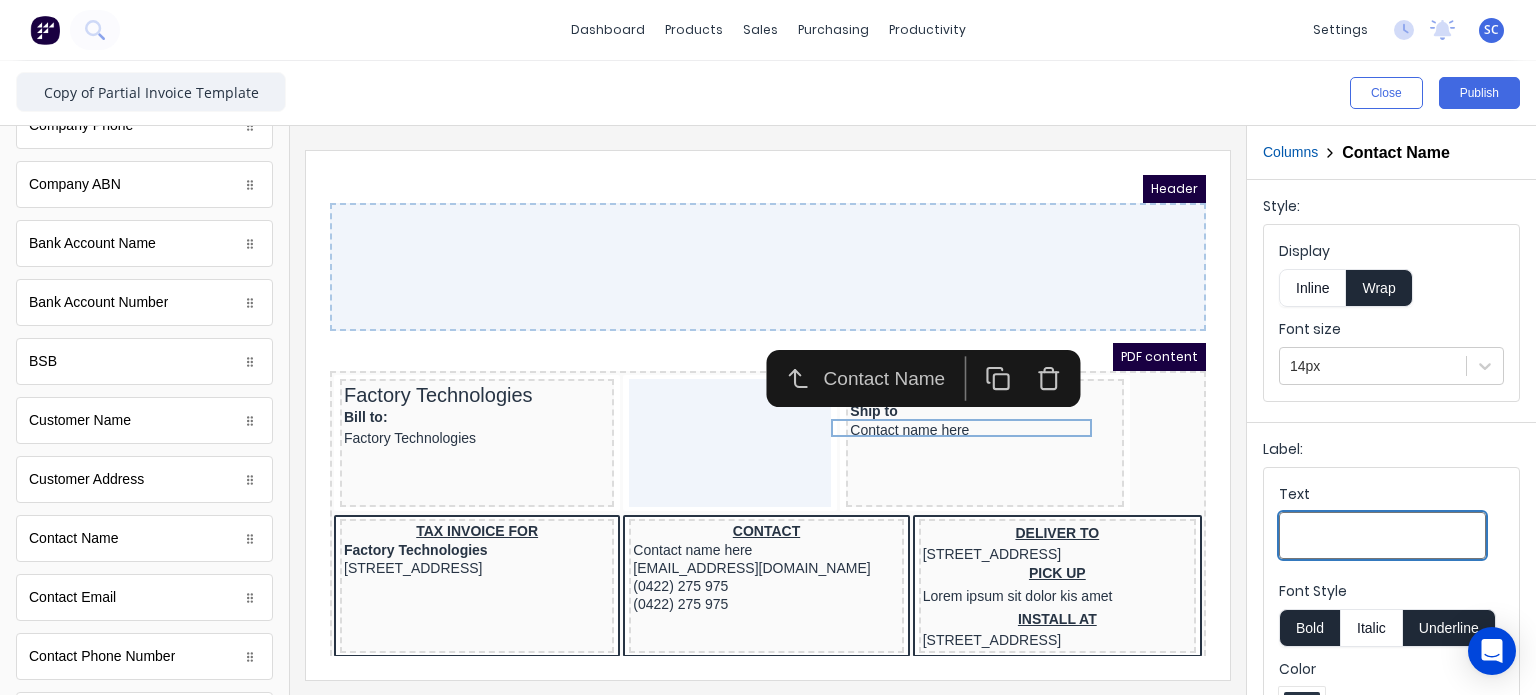 type 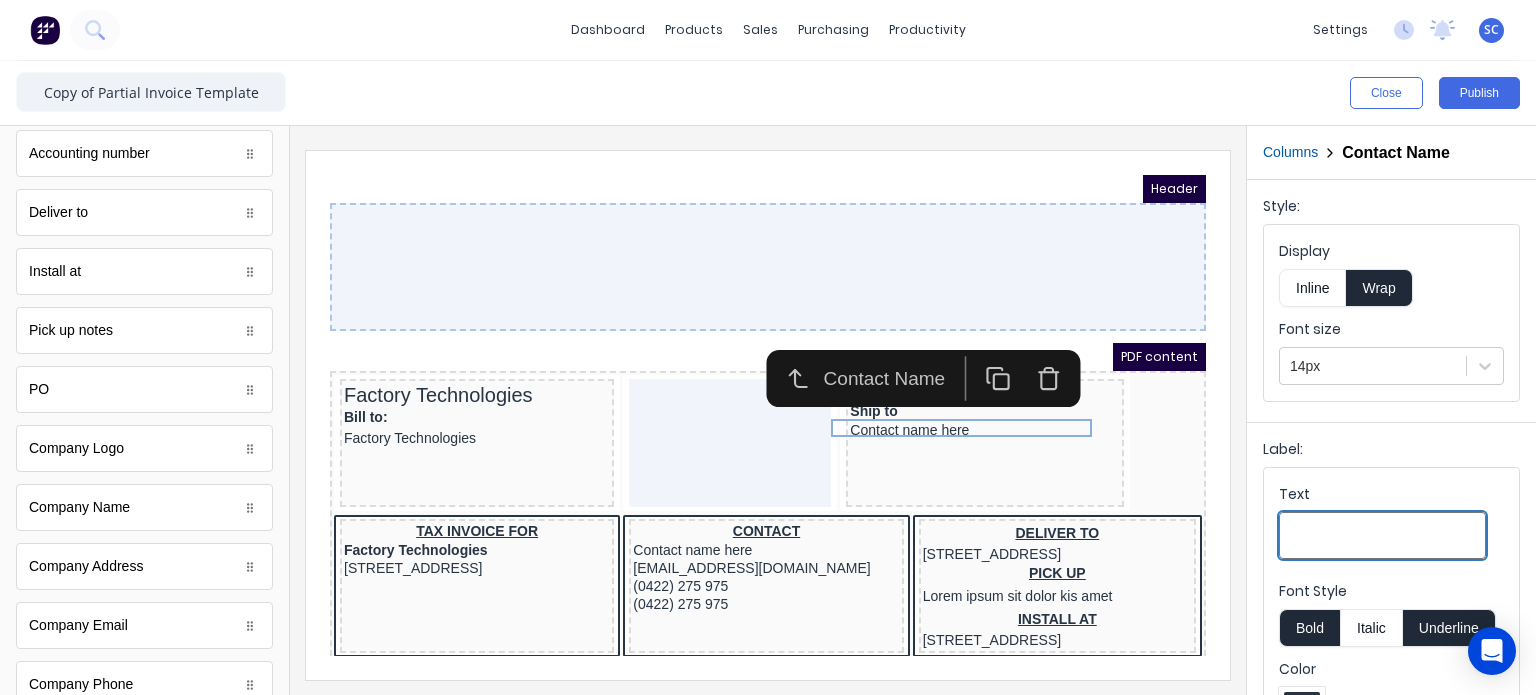 scroll, scrollTop: 323, scrollLeft: 0, axis: vertical 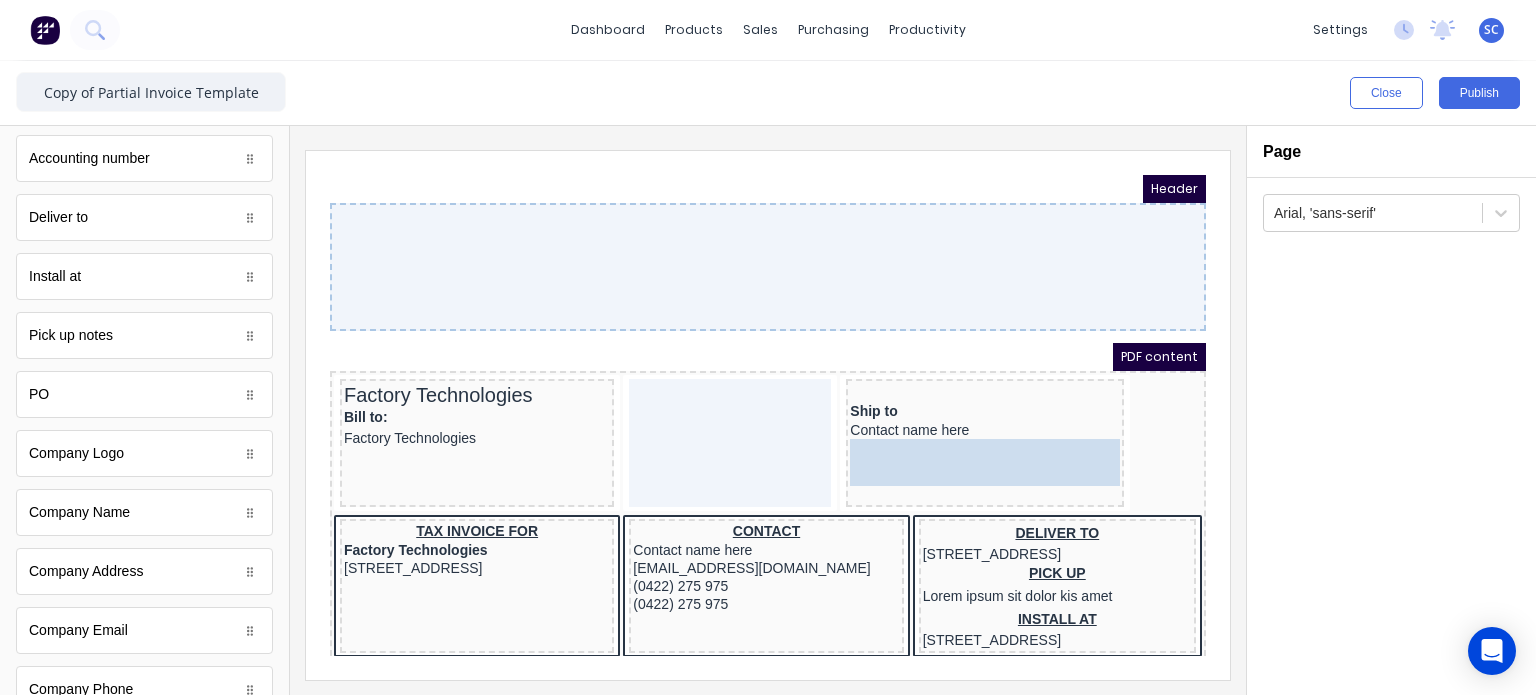 drag, startPoint x: 108, startPoint y: 228, endPoint x: 554, endPoint y: 293, distance: 450.71167 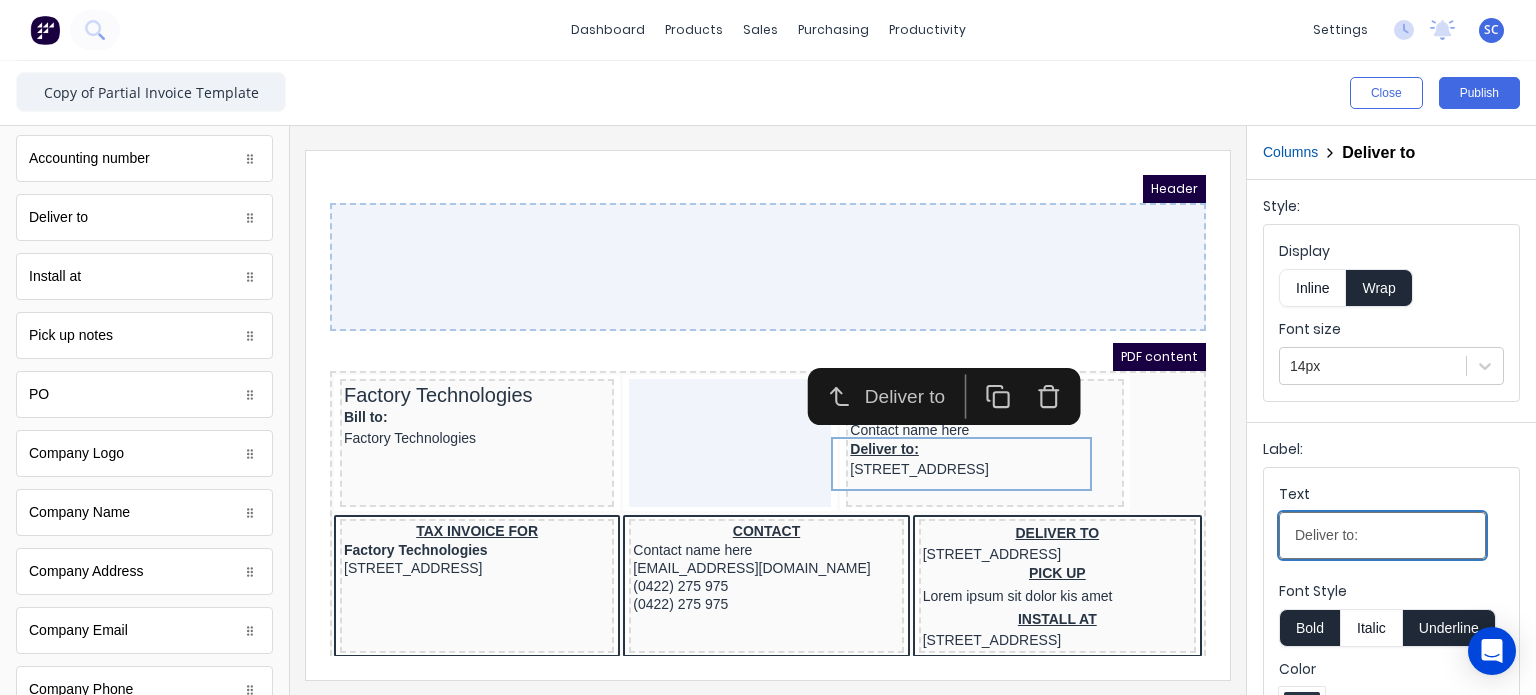 click on "Deliver to:" at bounding box center [1382, 535] 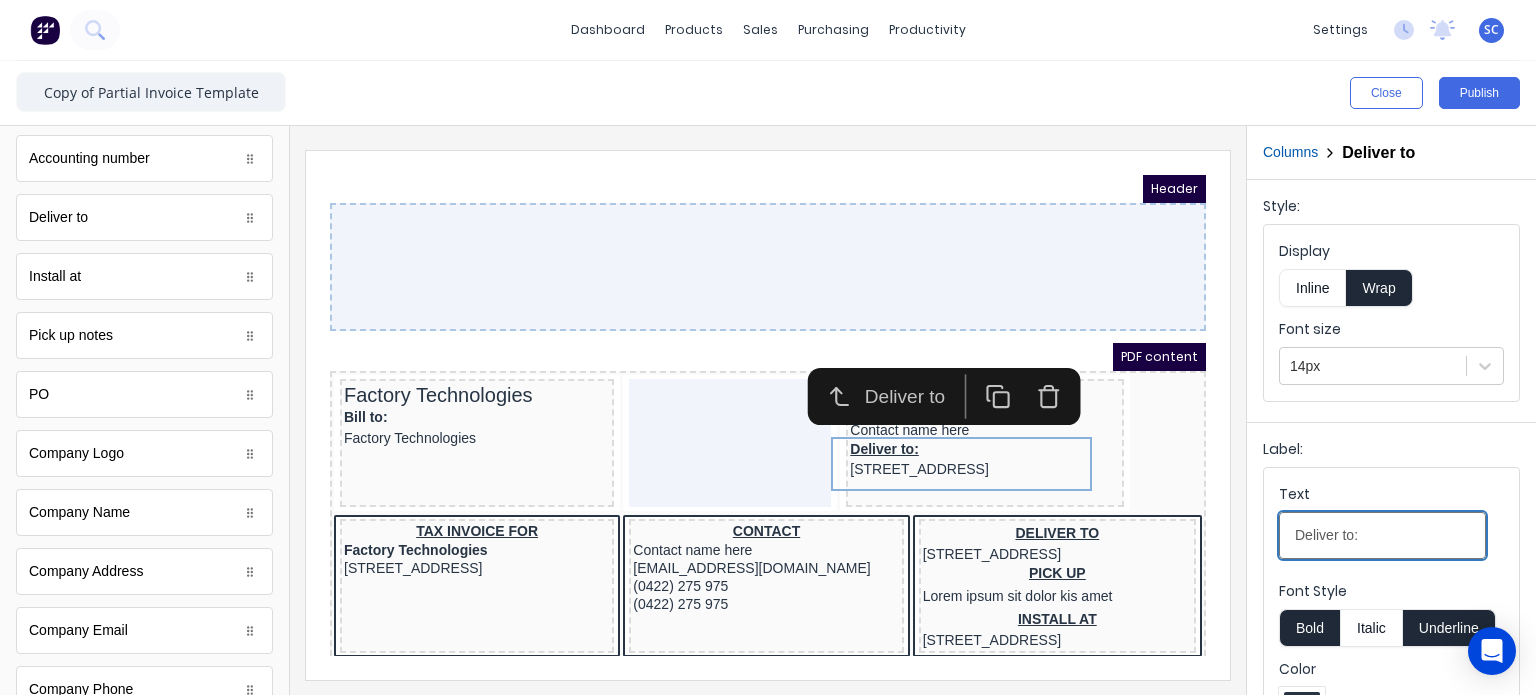 click on "Deliver to:" at bounding box center (1382, 535) 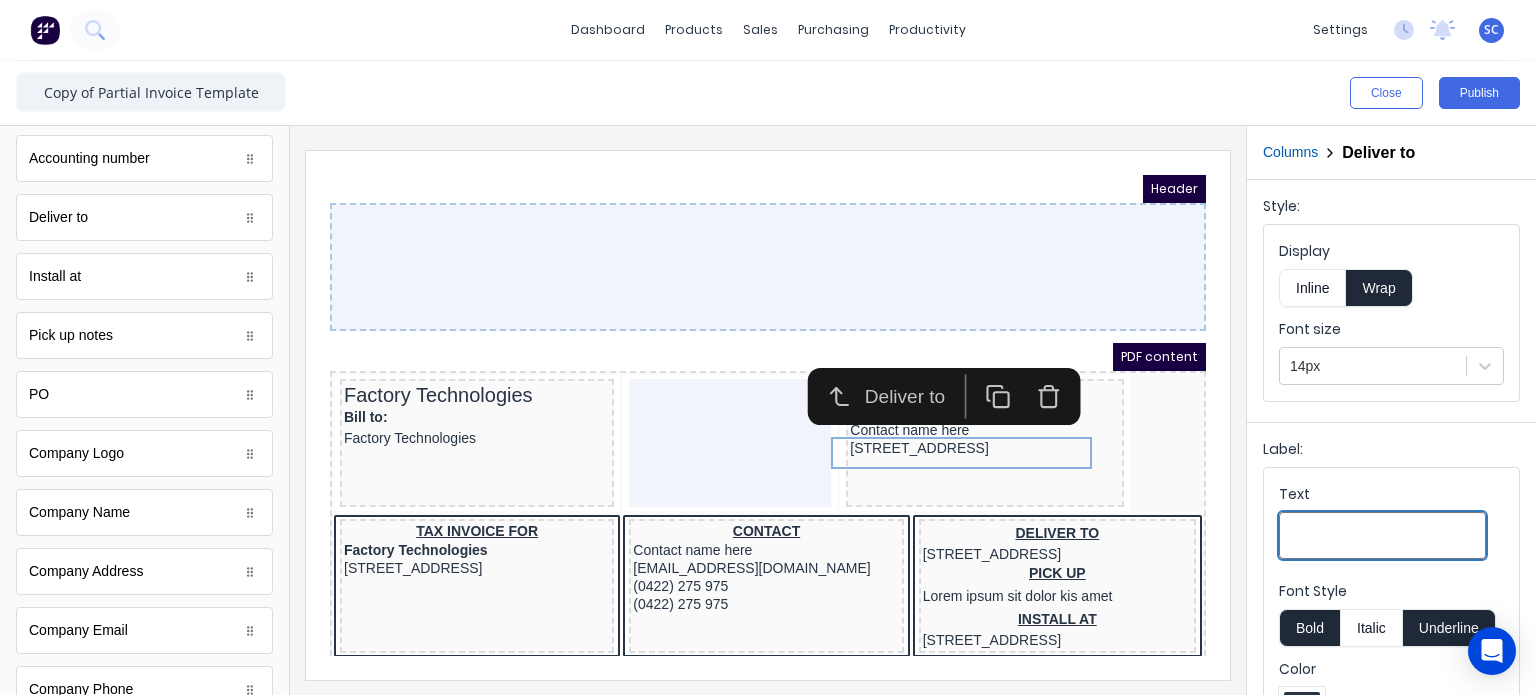 type 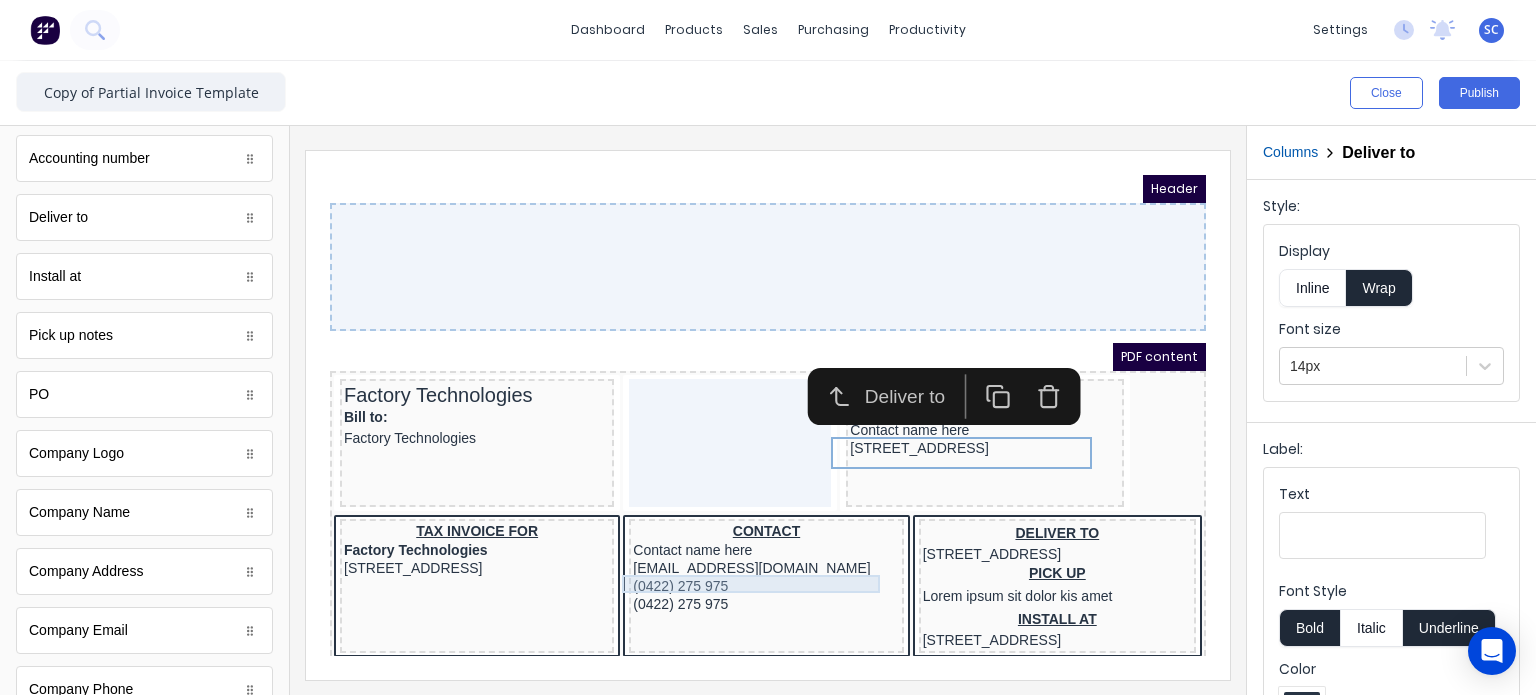 click on "Header PDF content Factory Technologies Bill to: Factory Technologies Ship to Contact name here [STREET_ADDRESS] TAX INVOICE FOR Factory Technologies [STREET_ADDRESS], 4217 CONTACT Contact name here [EMAIL_ADDRESS][DOMAIN_NAME] (0422) 275 975 (0422) 275 975 DELIVER TO [STREET_ADDRESS] PICK UP Lorem ipsum sit dolor kis amet INSTALL AT [STREET_ADDRESS] QTY DESCRIPTION EACH TOTAL 1 Basic Product Lorem ipsum dolor sit amet, consectetur adipiscing elit, sed do eiusmod tempor incididunt ut labore et dolore magna aliqua. Diameter 100cm Colorbond Cottage Green Parts # 967-12 $12.00 $12.00 1 #1 Colorbond Basalt 0.55 90mm 0 bends Lengths 1 x 1000 1 x 1500 $12.00 $12.00 1 Custom Formula Lorem ipsum dolor sit amet, consectetur adipiscing elit, sed do eiusmod tempor incididunt ut labore et dolore magna aliqua. Colorbond Cottage Green Height 23 Width 200 Dimension 2.5 Total:  74.75 $12.00 $12.00 Diameter 1 1" at bounding box center (744, 391) 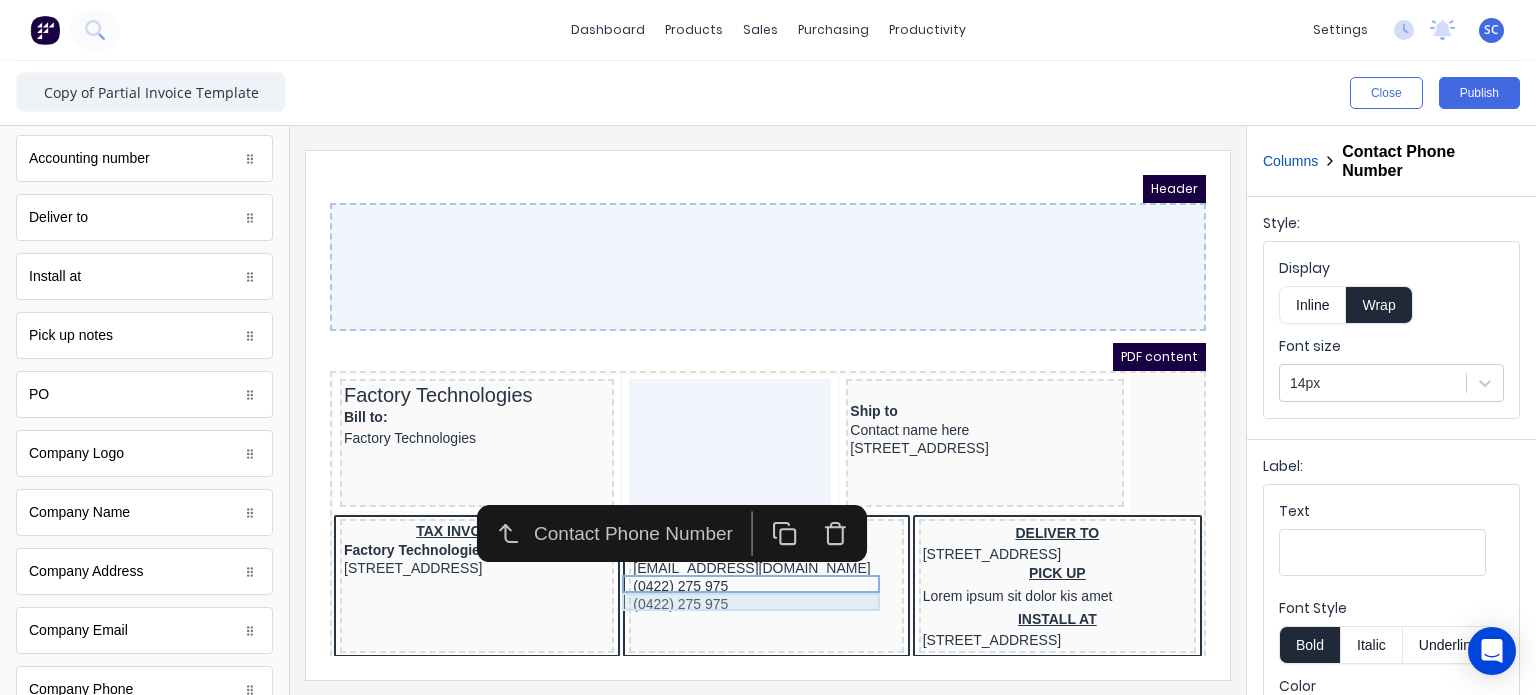 click on "Header PDF content Factory Technologies Bill to: Factory Technologies Ship to Contact name here [STREET_ADDRESS] TAX INVOICE FOR Factory Technologies [STREET_ADDRESS], 4217 CONTACT Contact name here [EMAIL_ADDRESS][DOMAIN_NAME] (0422) 275 975 (0422) 275 975 DELIVER TO [STREET_ADDRESS] PICK UP Lorem ipsum sit dolor kis amet INSTALL AT [STREET_ADDRESS] QTY DESCRIPTION EACH TOTAL 1 Basic Product Lorem ipsum dolor sit amet, consectetur adipiscing elit, sed do eiusmod tempor incididunt ut labore et dolore magna aliqua. Diameter 100cm Colorbond Cottage Green Parts # 967-12 $12.00 $12.00 1 #1 Colorbond Basalt 0.55 90mm 0 bends Lengths 1 x 1000 1 x 1500 $12.00 $12.00 1 Custom Formula Lorem ipsum dolor sit amet, consectetur adipiscing elit, sed do eiusmod tempor incididunt ut labore et dolore magna aliqua. Colorbond Cottage Green Height 23 Width 200 Dimension 2.5 Total:  74.75 $12.00 $12.00 Diameter 1 1" at bounding box center [744, 391] 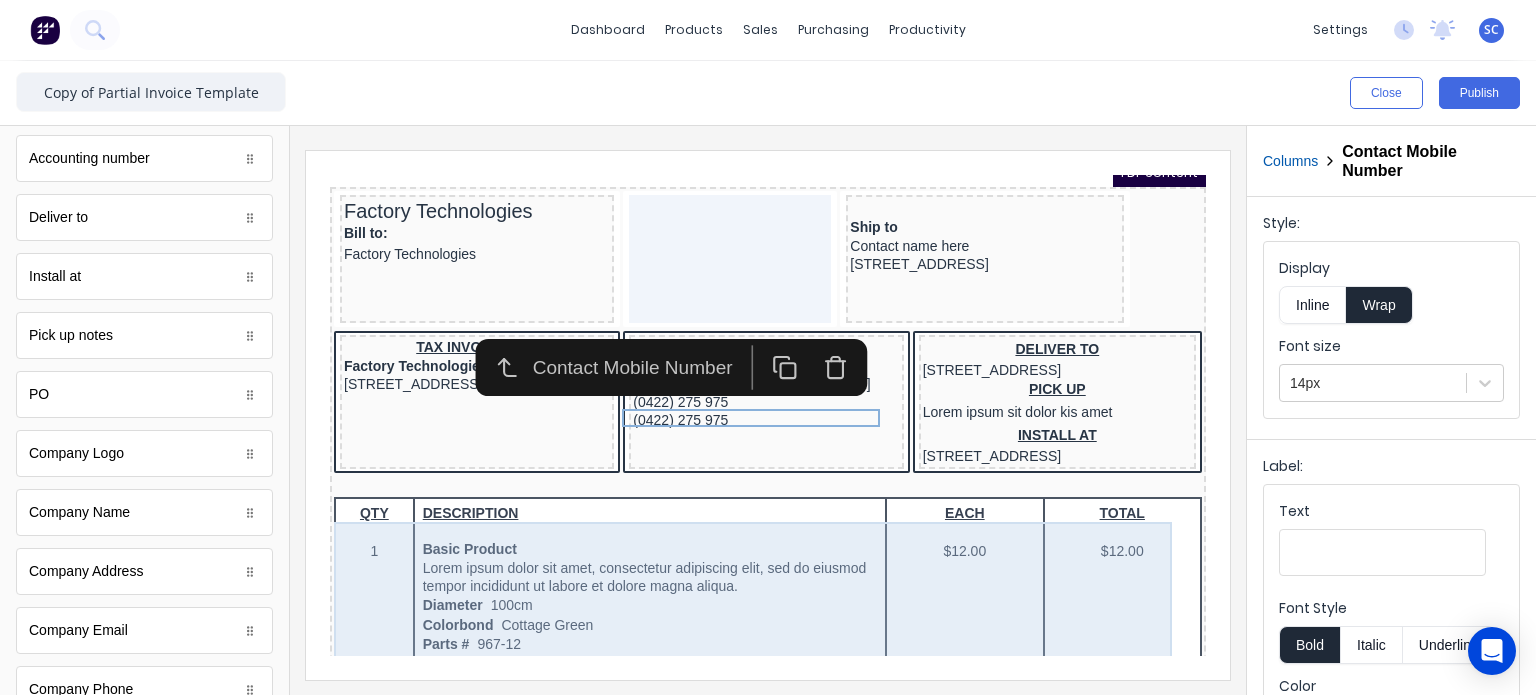 scroll, scrollTop: 184, scrollLeft: 0, axis: vertical 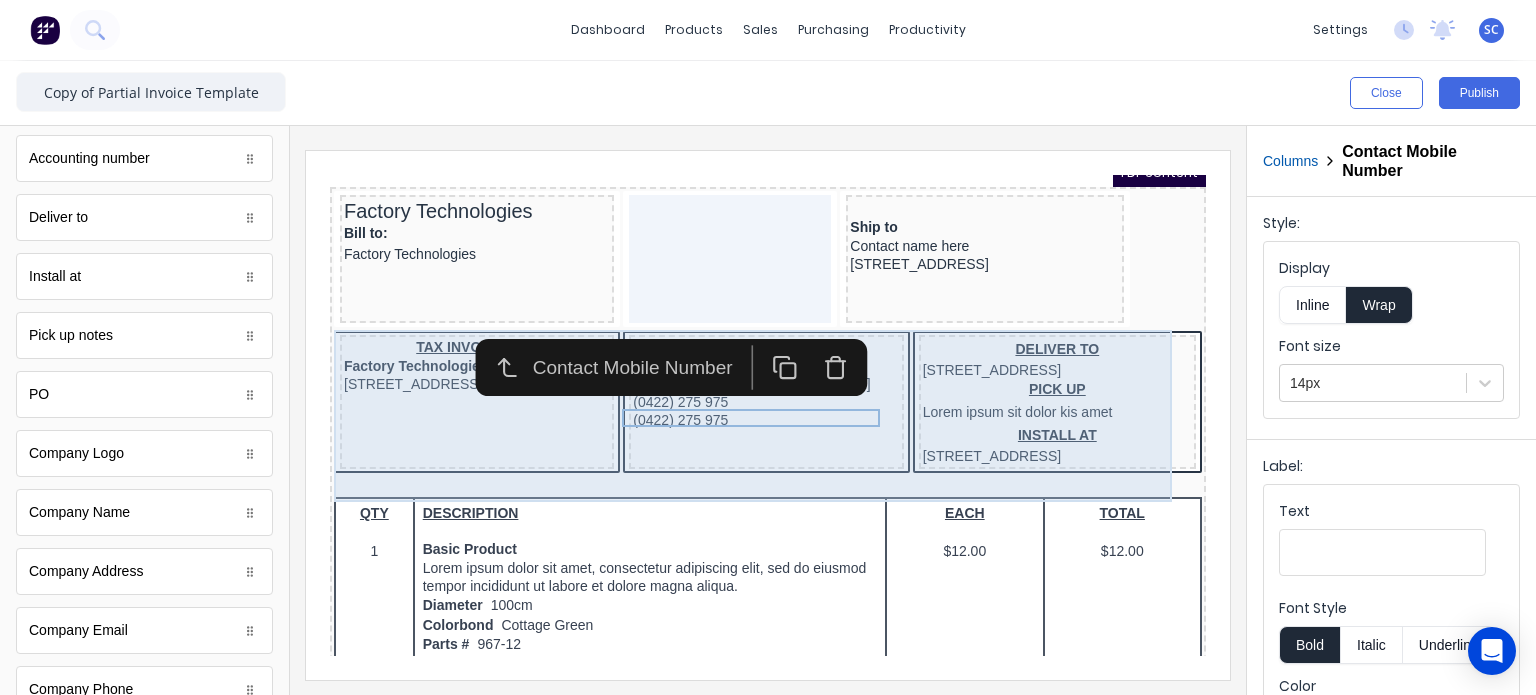 click on "Header PDF content Factory Technologies Bill to: Factory Technologies Ship to Contact name here [STREET_ADDRESS] TAX INVOICE FOR Factory Technologies [STREET_ADDRESS], 4217 CONTACT Contact name here [EMAIL_ADDRESS][DOMAIN_NAME] (0422) 275 975 (0422) 275 975 DELIVER TO [STREET_ADDRESS] PICK UP Lorem ipsum sit dolor kis amet INSTALL AT [STREET_ADDRESS] QTY DESCRIPTION EACH TOTAL 1 Basic Product Lorem ipsum dolor sit amet, consectetur adipiscing elit, sed do eiusmod tempor incididunt ut labore et dolore magna aliqua. Diameter 100cm Colorbond Cottage Green Parts # 967-12 $12.00 $12.00 1 #1 Colorbond Basalt 0.55 90mm 0 bends Lengths 1 x 1000 1 x 1500 $12.00 $12.00 1 Custom Formula Lorem ipsum dolor sit amet, consectetur adipiscing elit, sed do eiusmod tempor incididunt ut labore et dolore magna aliqua. Colorbond Cottage Green Height 23 Width 200 Dimension 2.5 Total:  74.75 $12.00 $12.00 Diameter 1 1" at bounding box center (744, 207) 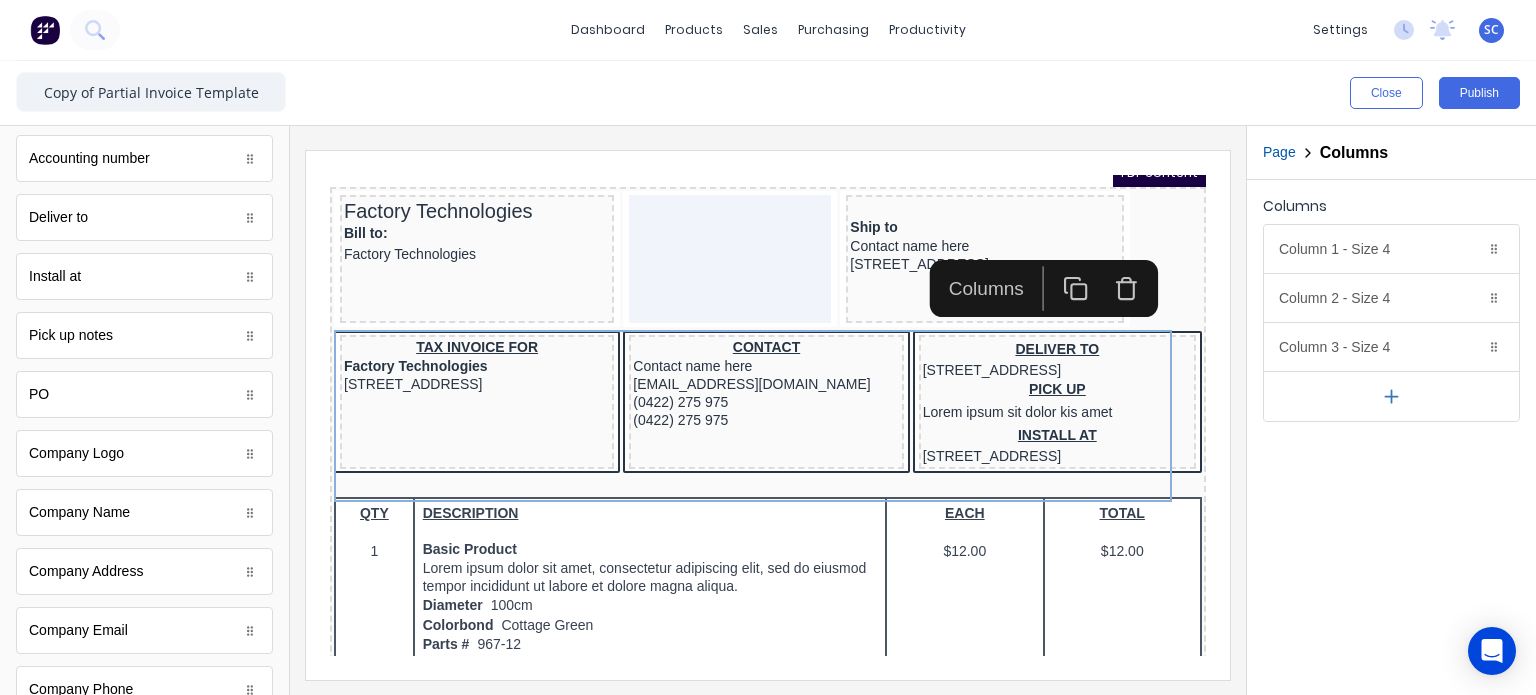 click 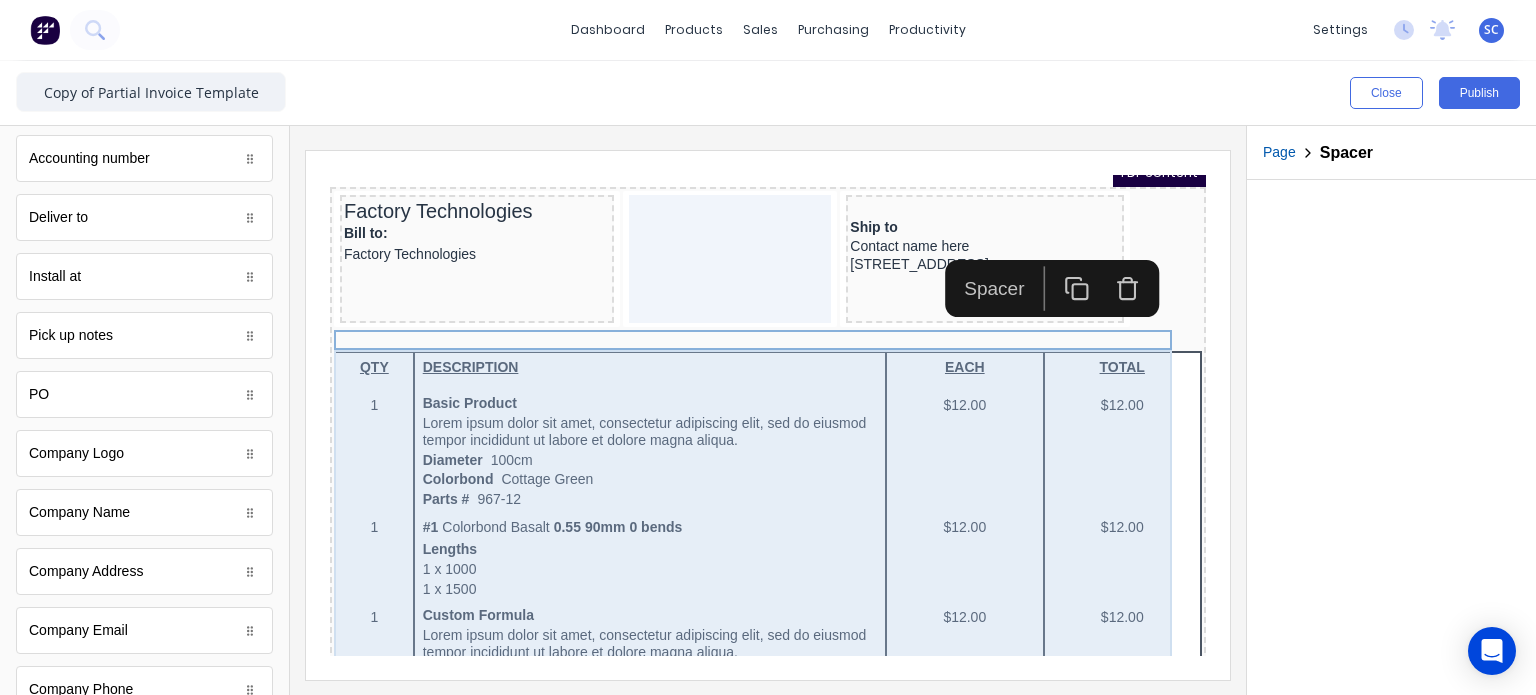 scroll, scrollTop: 67, scrollLeft: 0, axis: vertical 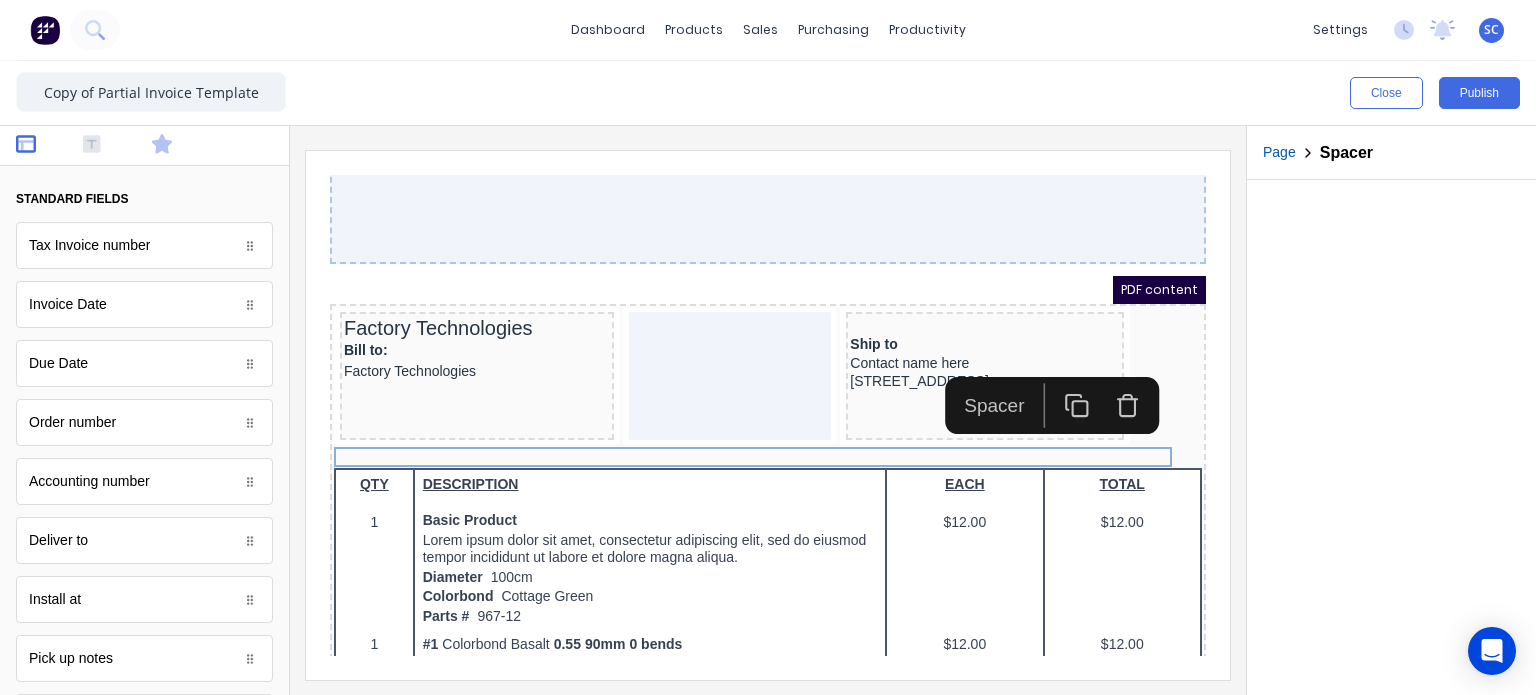 click 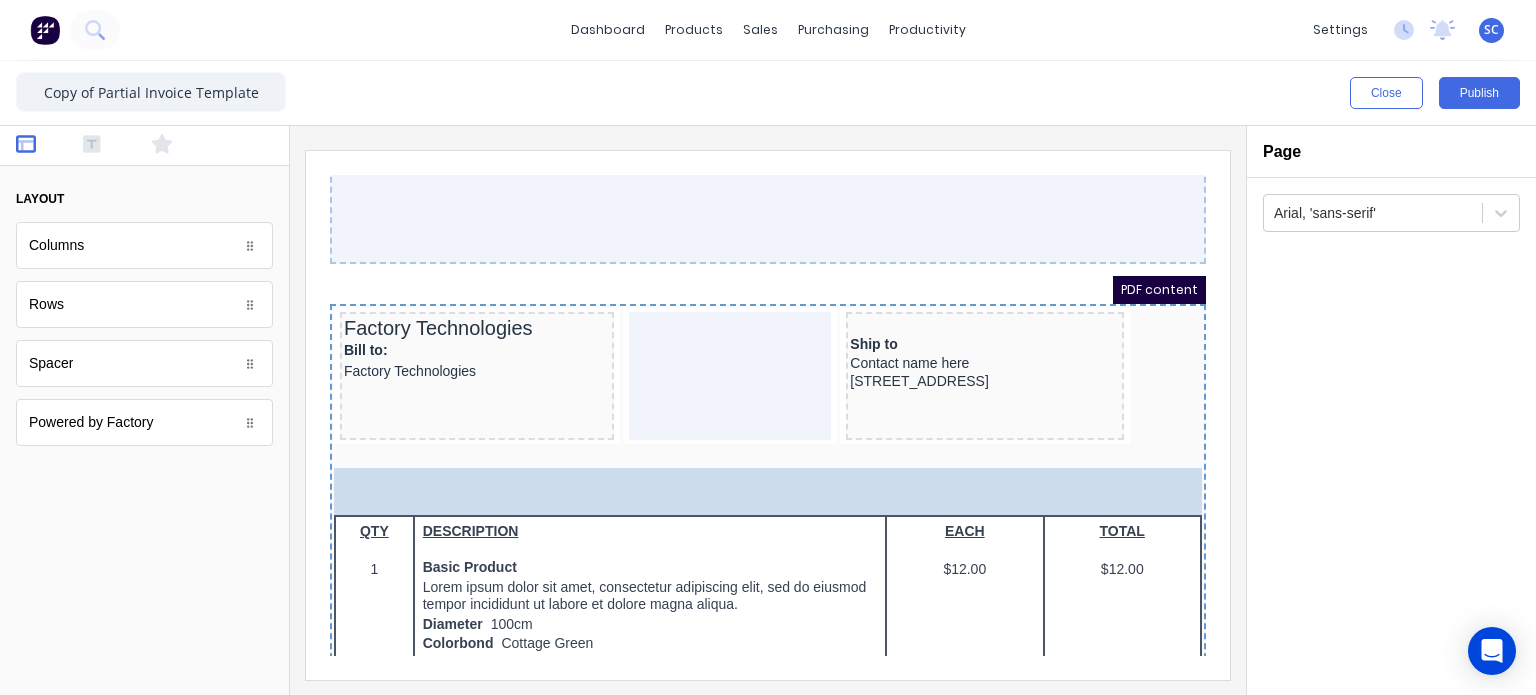 drag, startPoint x: 96, startPoint y: 367, endPoint x: 162, endPoint y: 268, distance: 118.98319 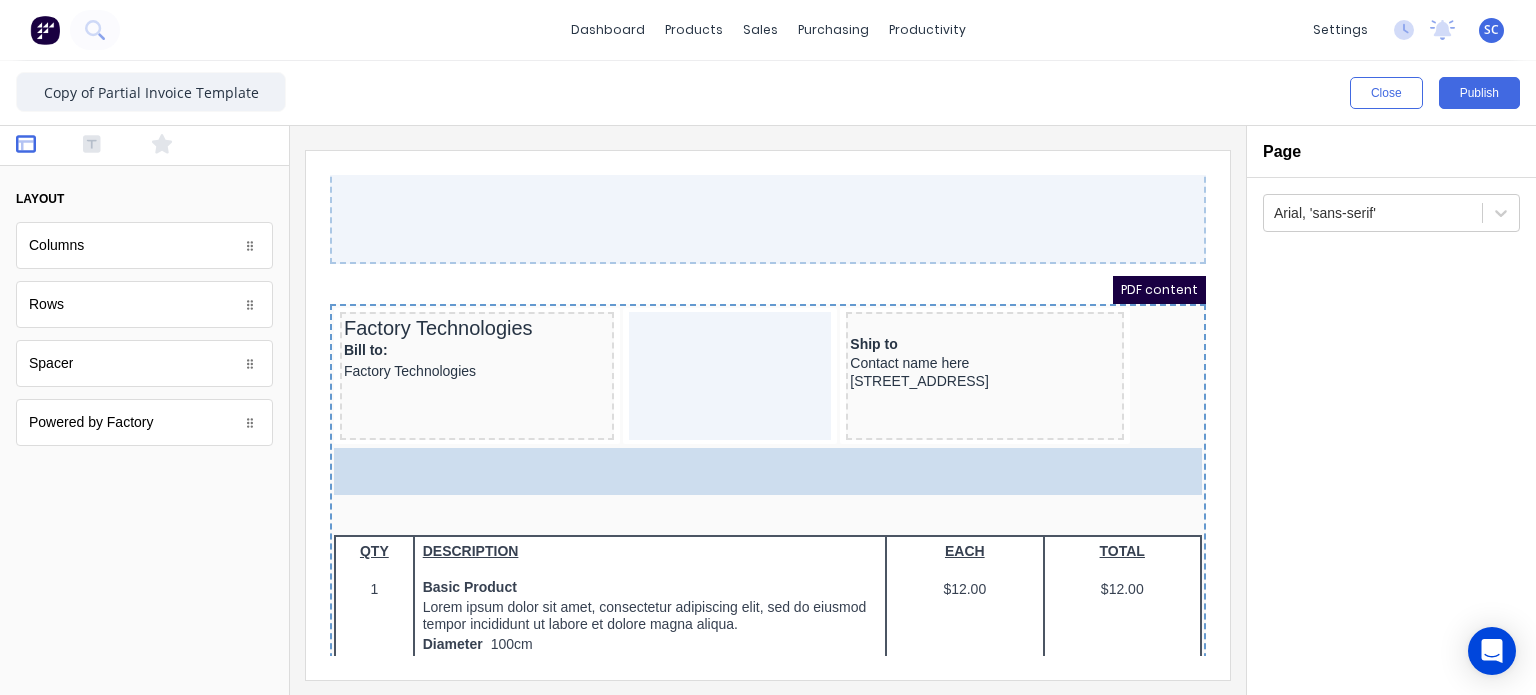 drag, startPoint x: 132, startPoint y: 375, endPoint x: 156, endPoint y: 302, distance: 76.843994 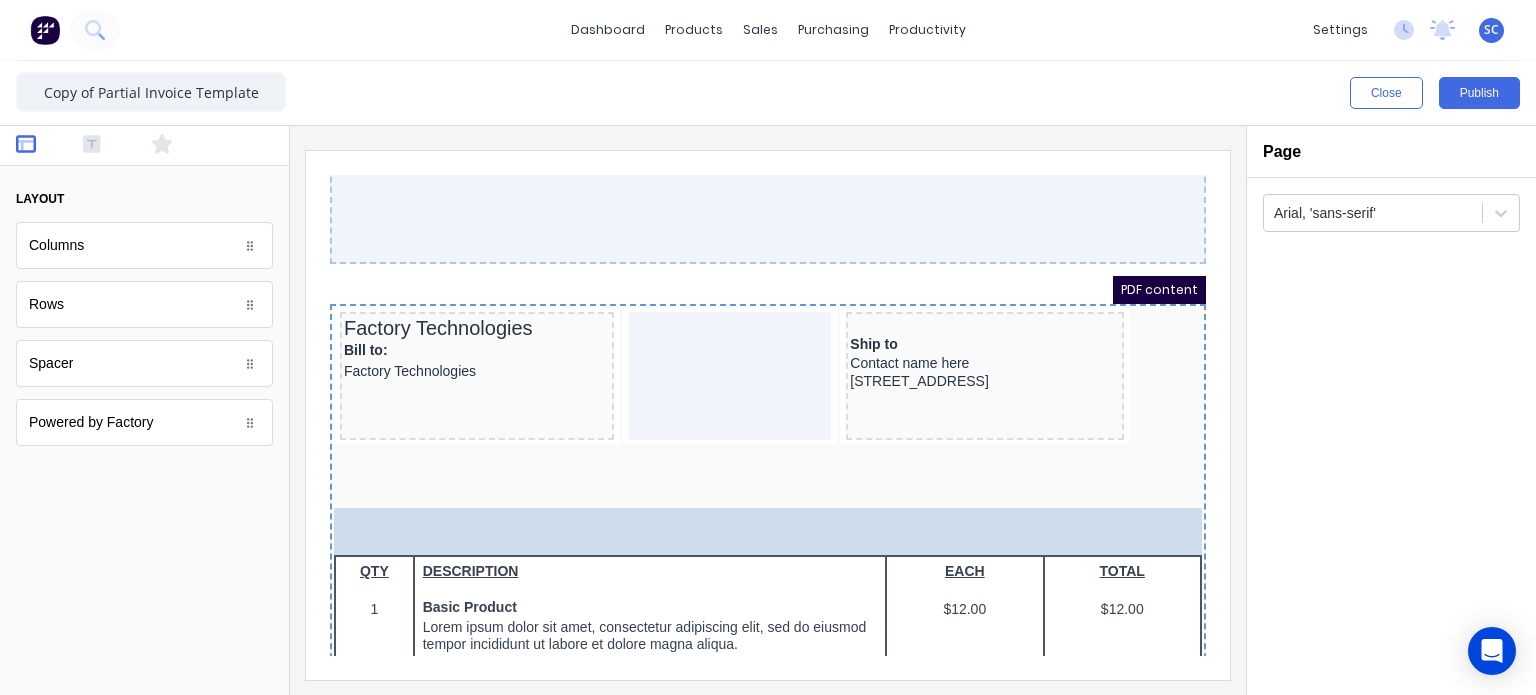 drag, startPoint x: 160, startPoint y: 242, endPoint x: 175, endPoint y: 323, distance: 82.37718 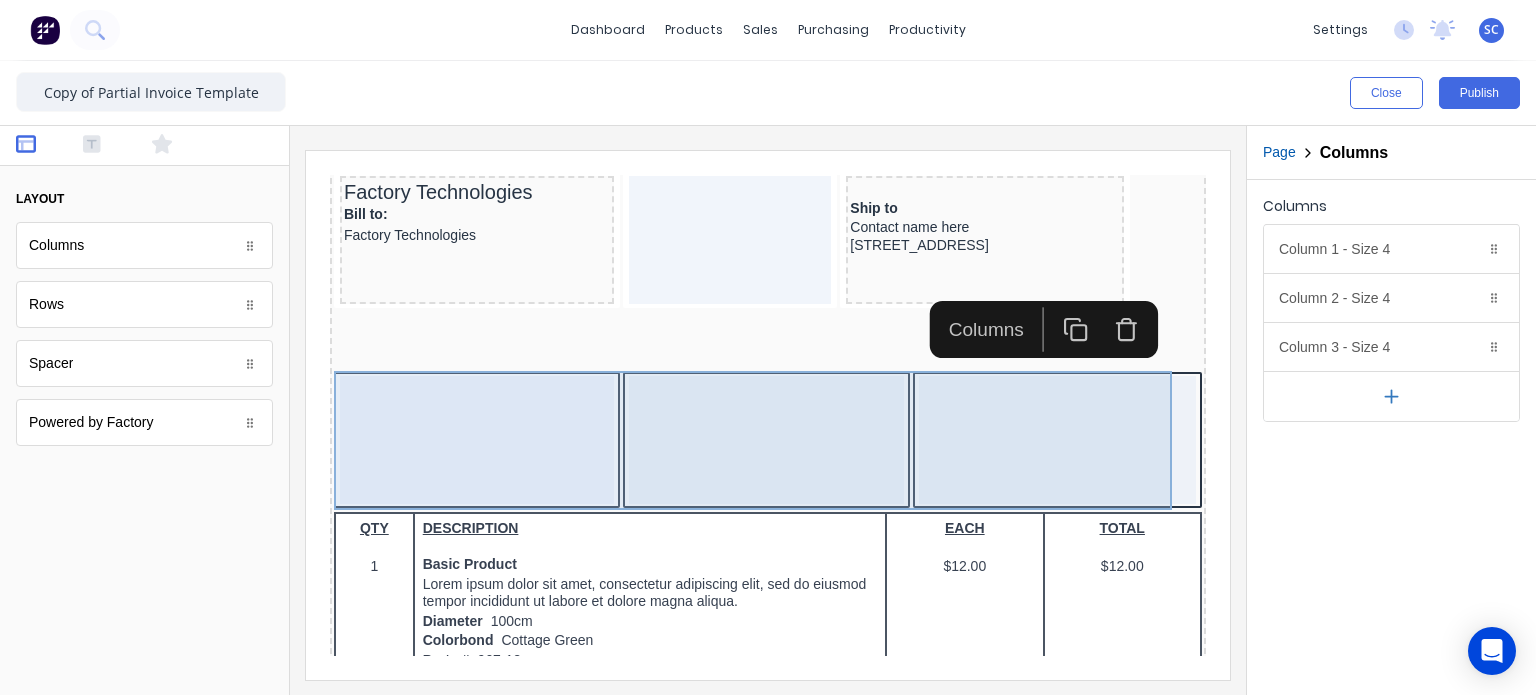 scroll, scrollTop: 204, scrollLeft: 0, axis: vertical 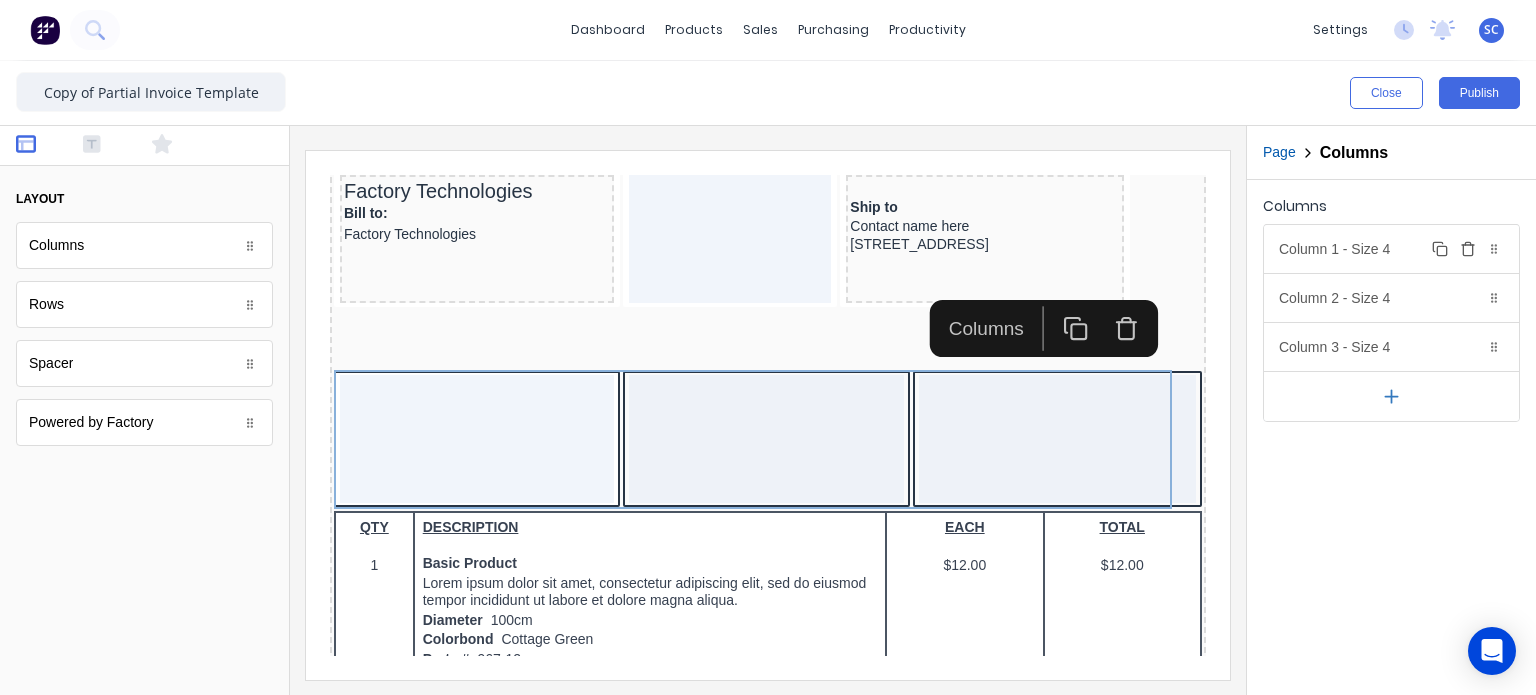 click on "Column 1 - Size 4 Duplicate Delete" at bounding box center [1391, 249] 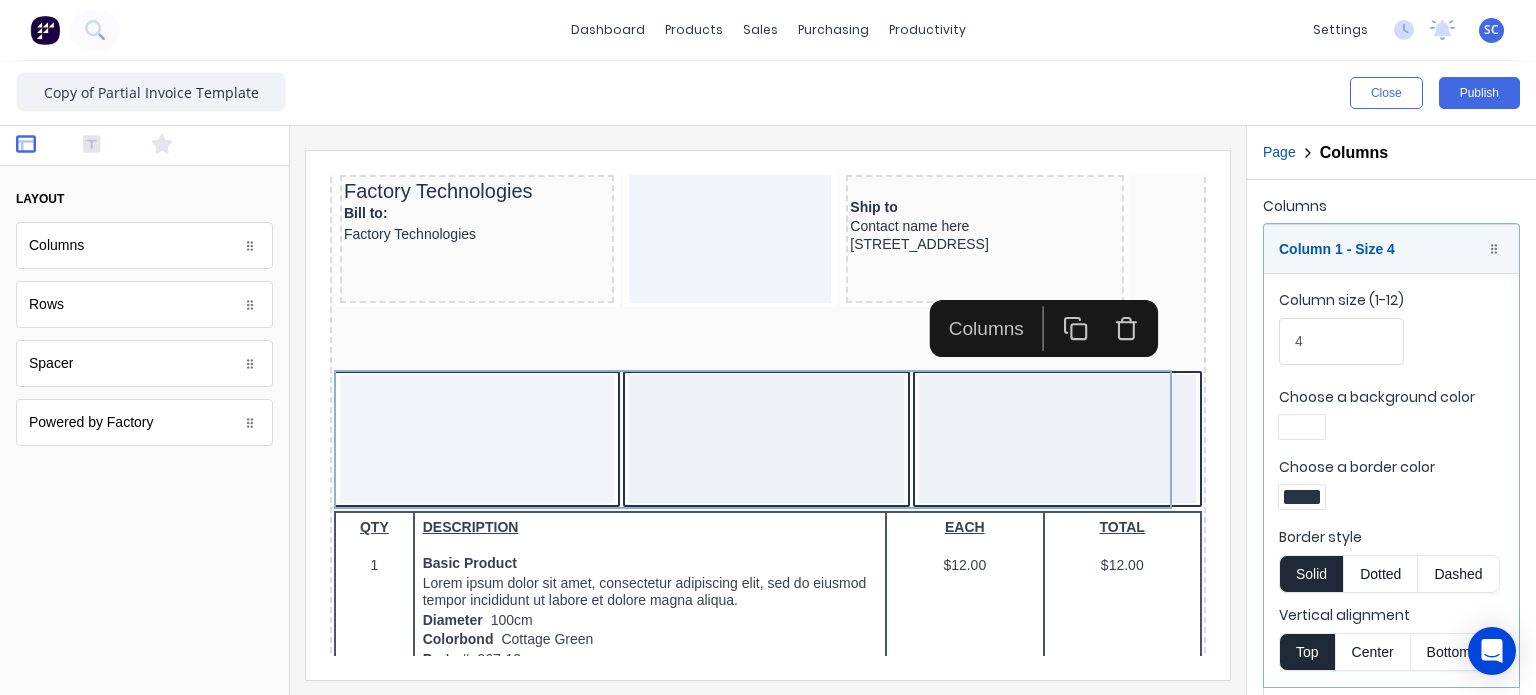 click at bounding box center [1302, 497] 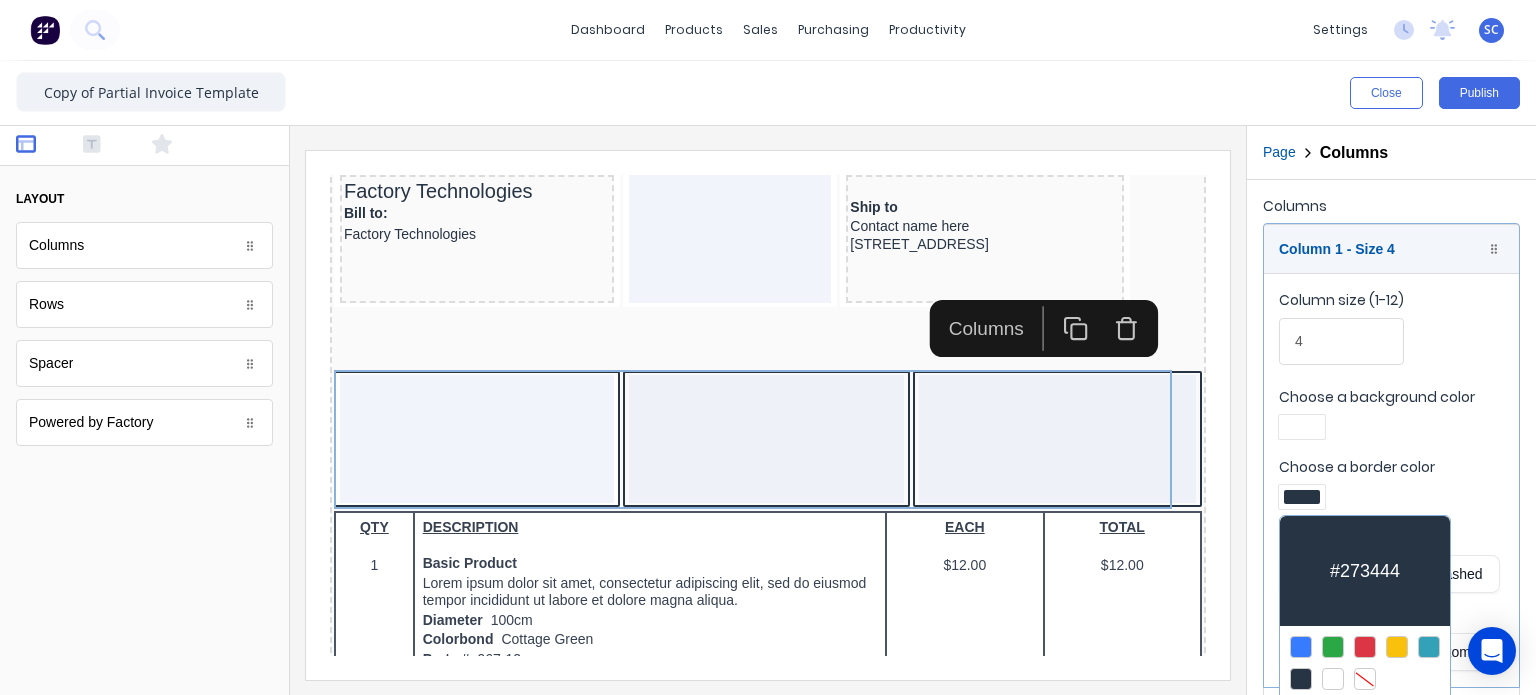 click at bounding box center [1365, 679] 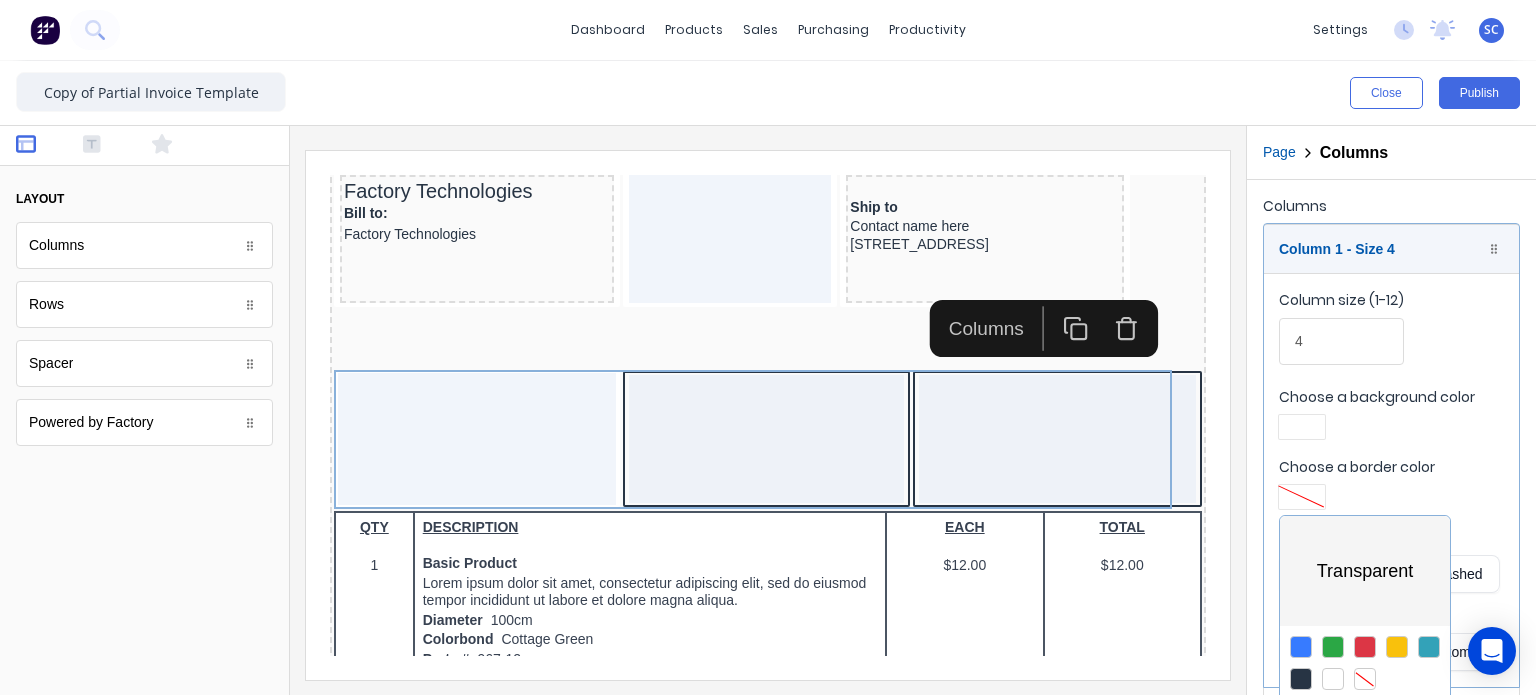 click at bounding box center [768, 347] 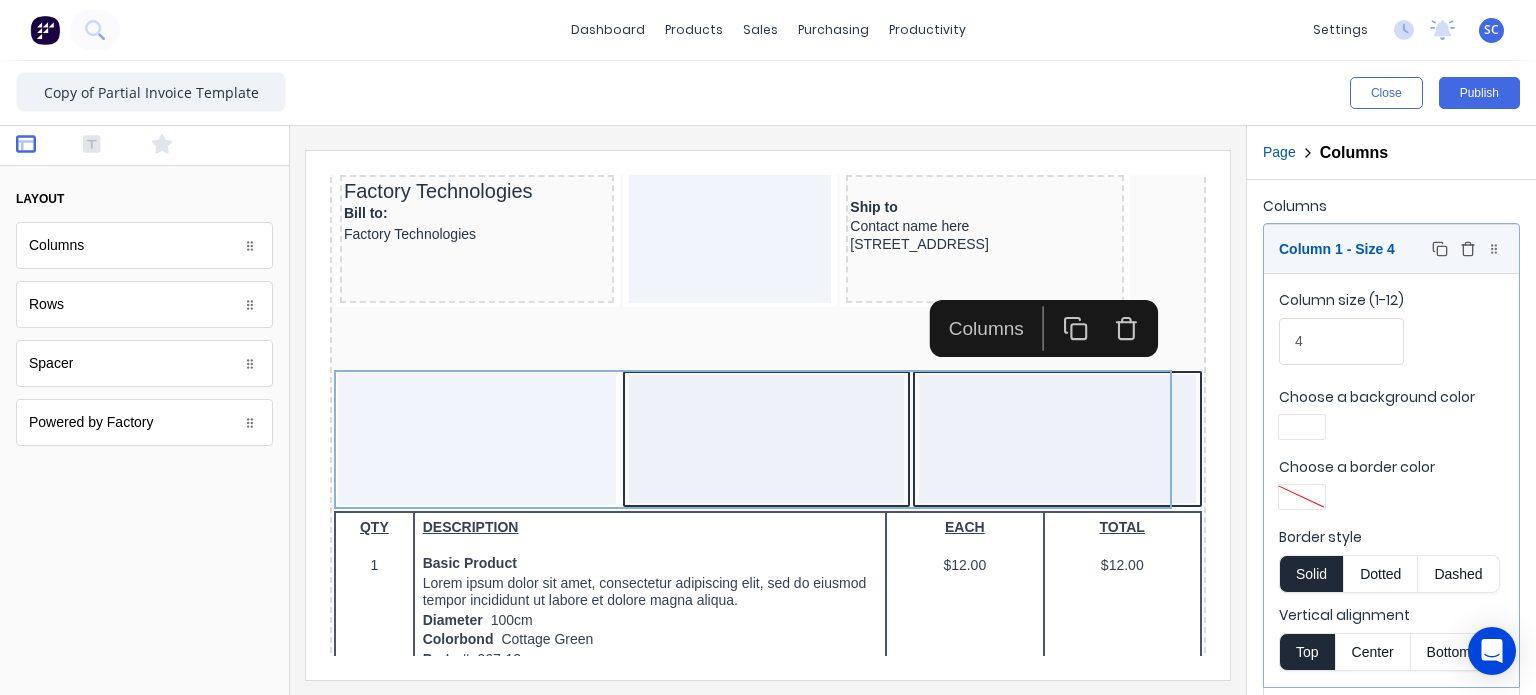 click on "Column 1 - Size 4 Duplicate Delete" at bounding box center (1391, 249) 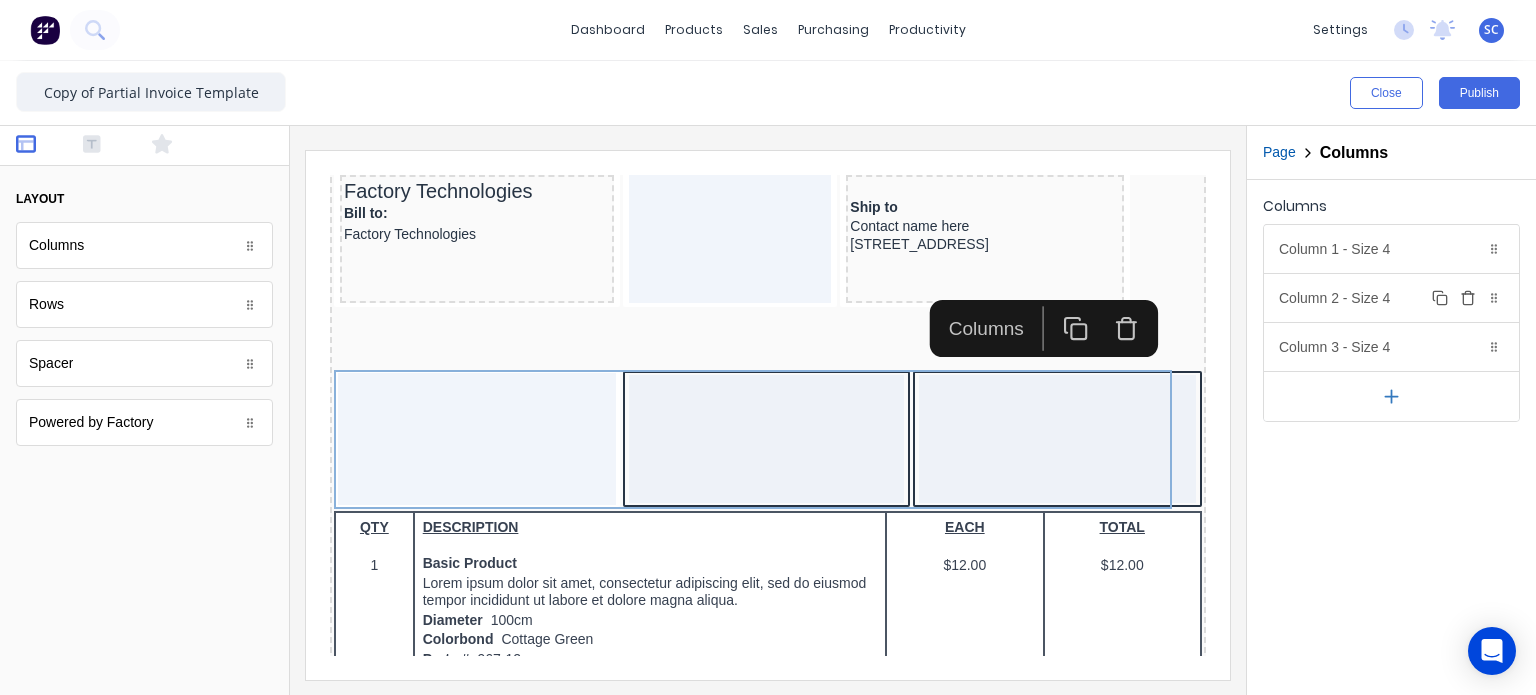 click on "Column 2 - Size 4 Duplicate Delete" at bounding box center [1391, 298] 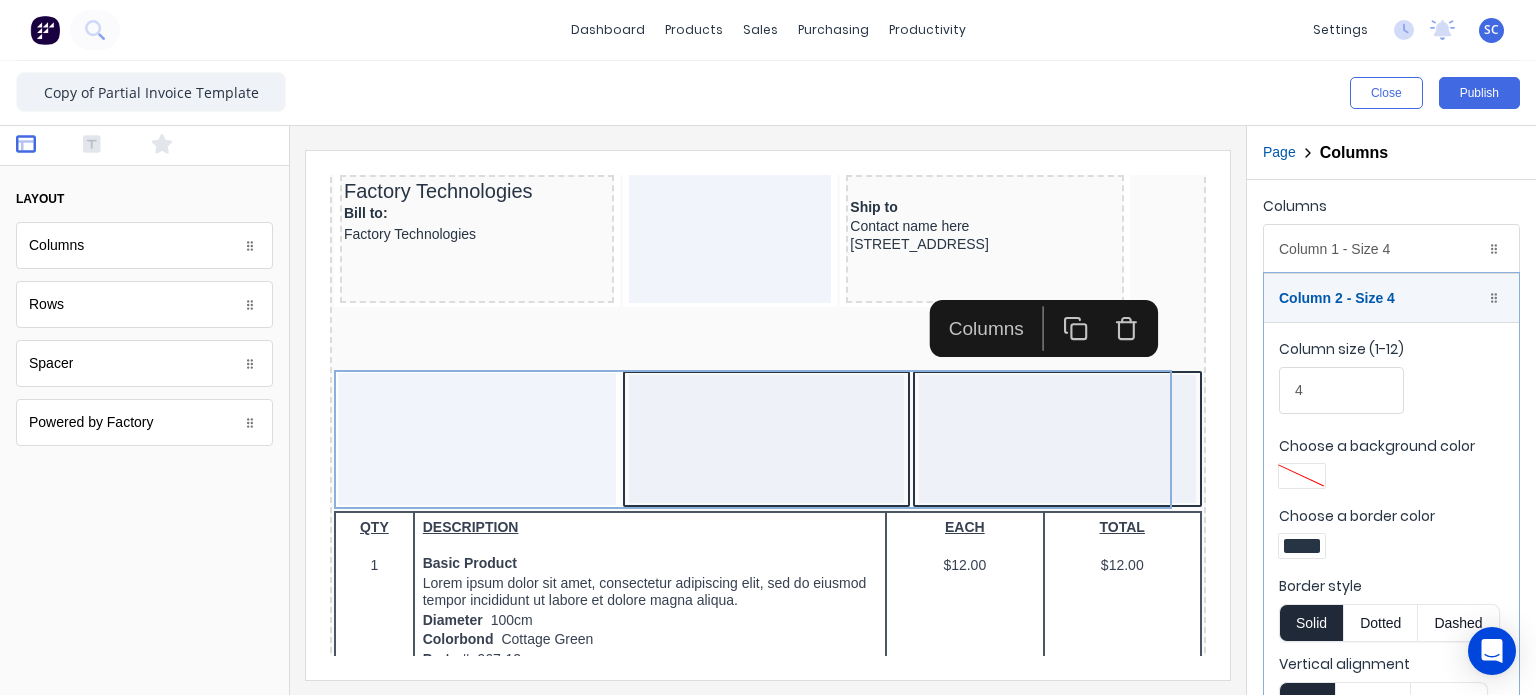 click at bounding box center [1302, 546] 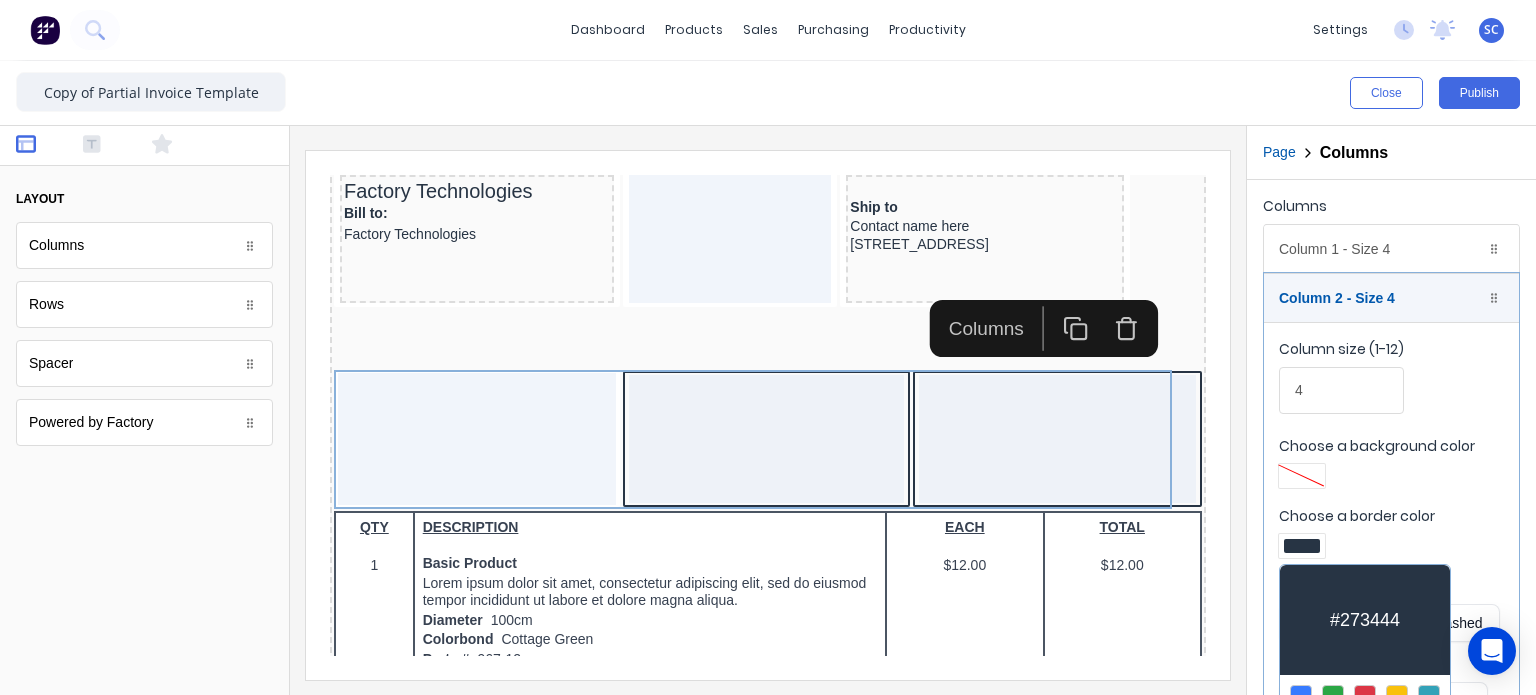 scroll, scrollTop: 152, scrollLeft: 0, axis: vertical 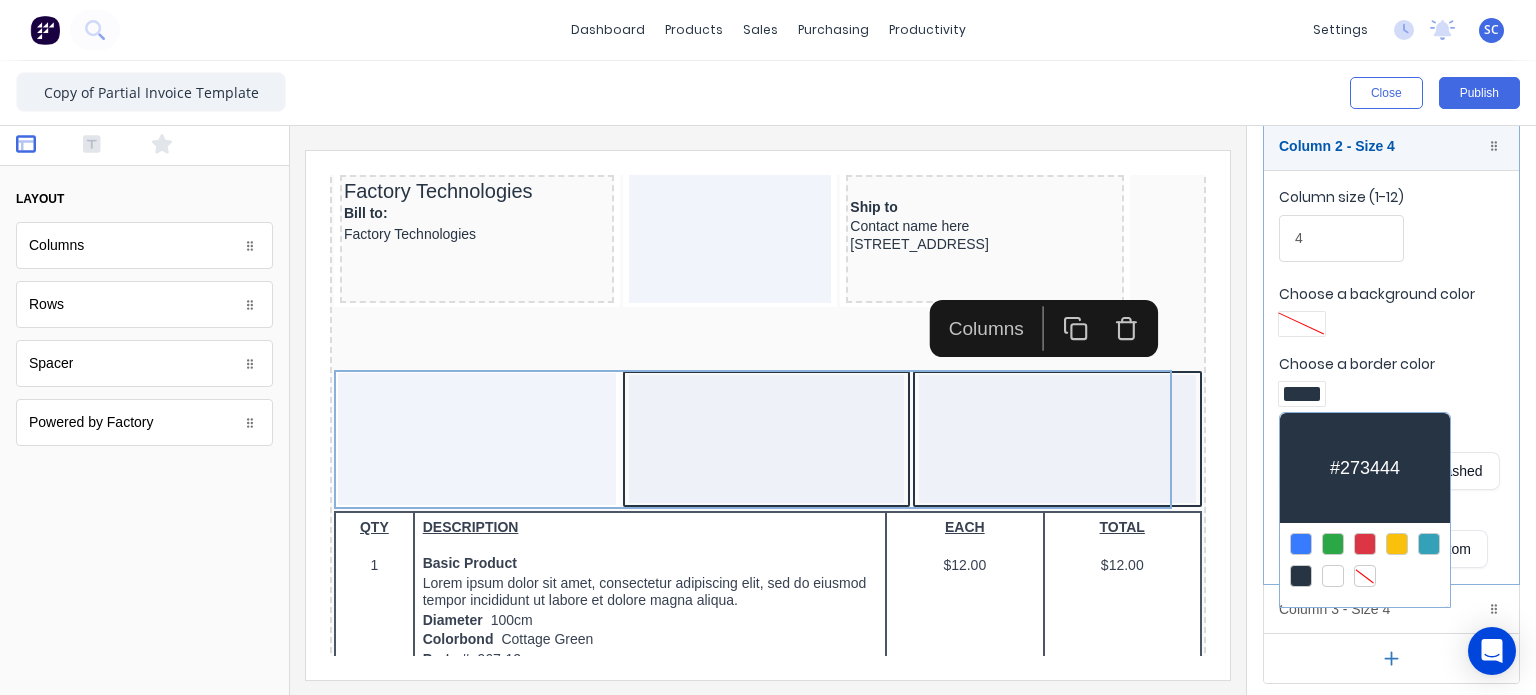 click at bounding box center [1365, 576] 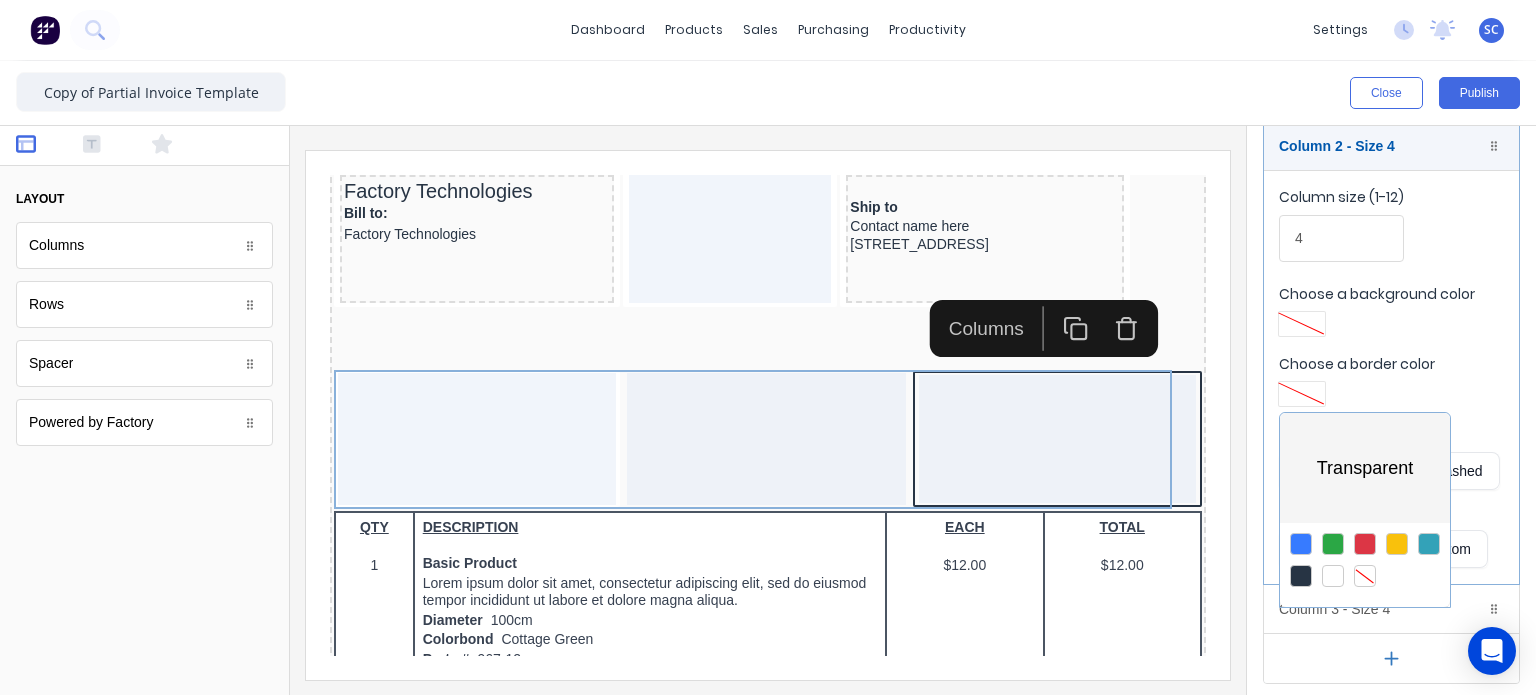 click at bounding box center (768, 347) 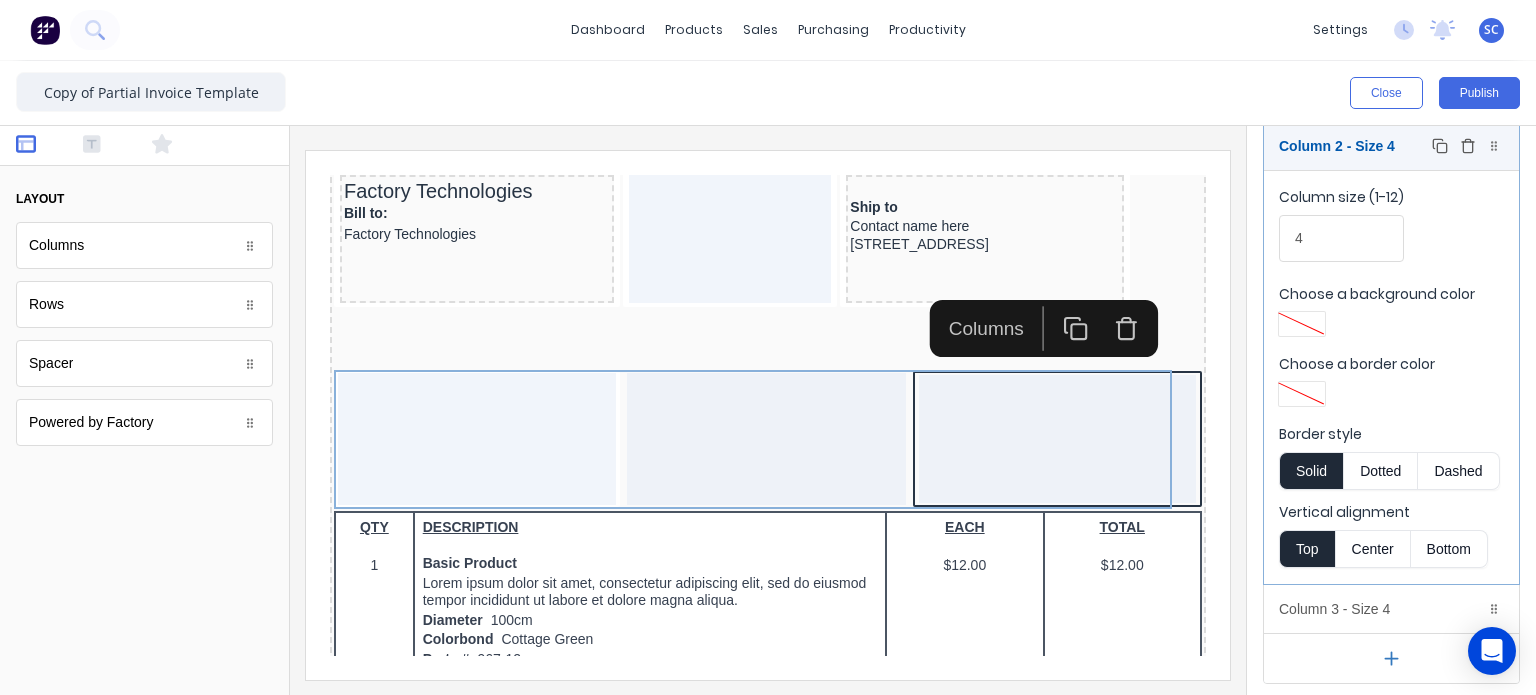 click on "Column 2 - Size 4 Duplicate Delete" at bounding box center [1391, 146] 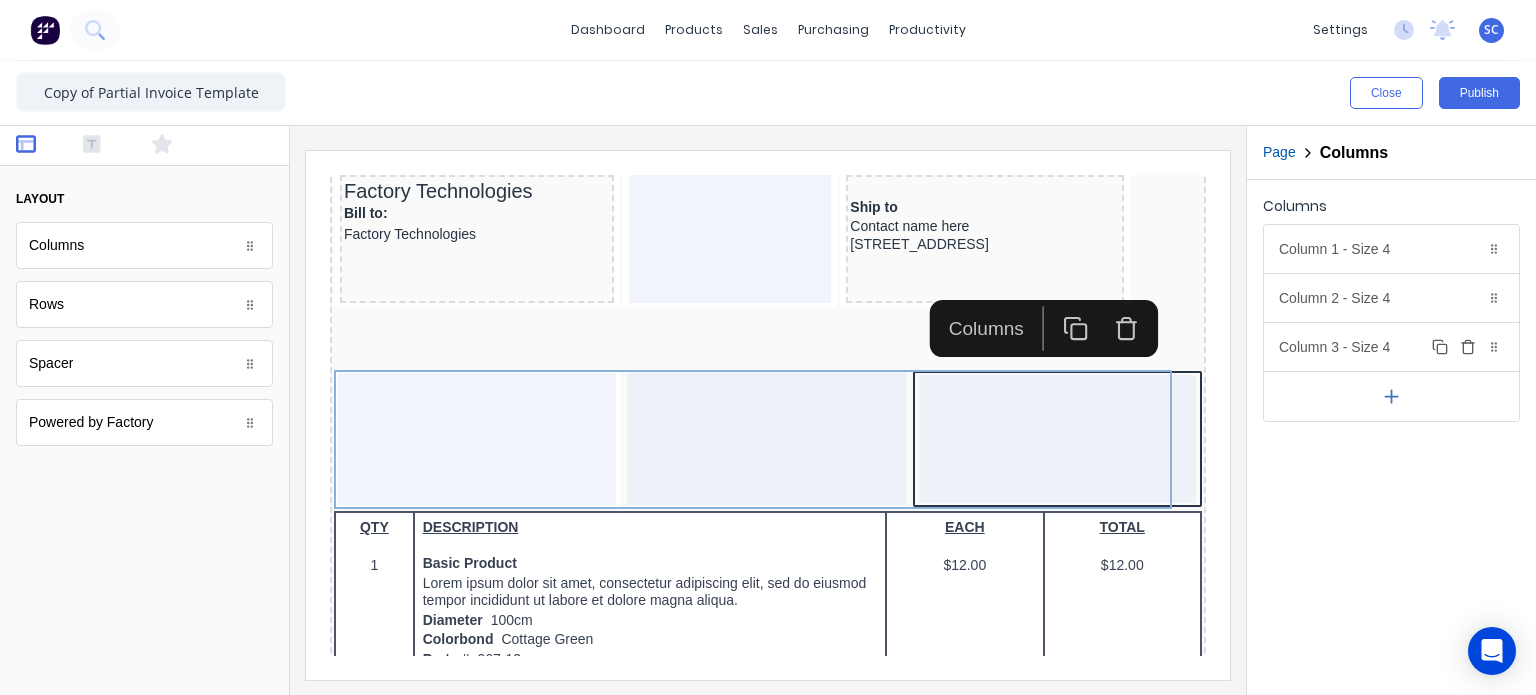 click on "Column 3 - Size 4 Duplicate Delete" at bounding box center (1391, 347) 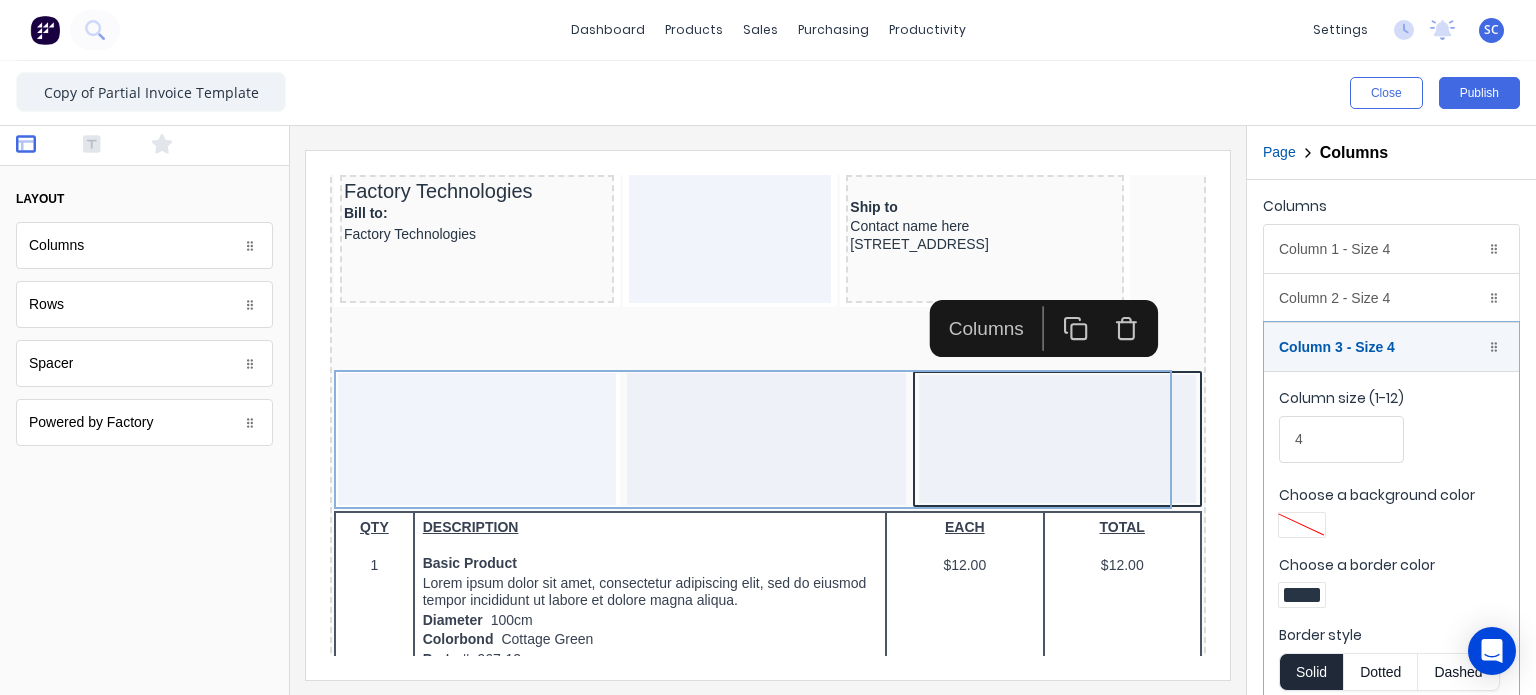 click at bounding box center [1302, 595] 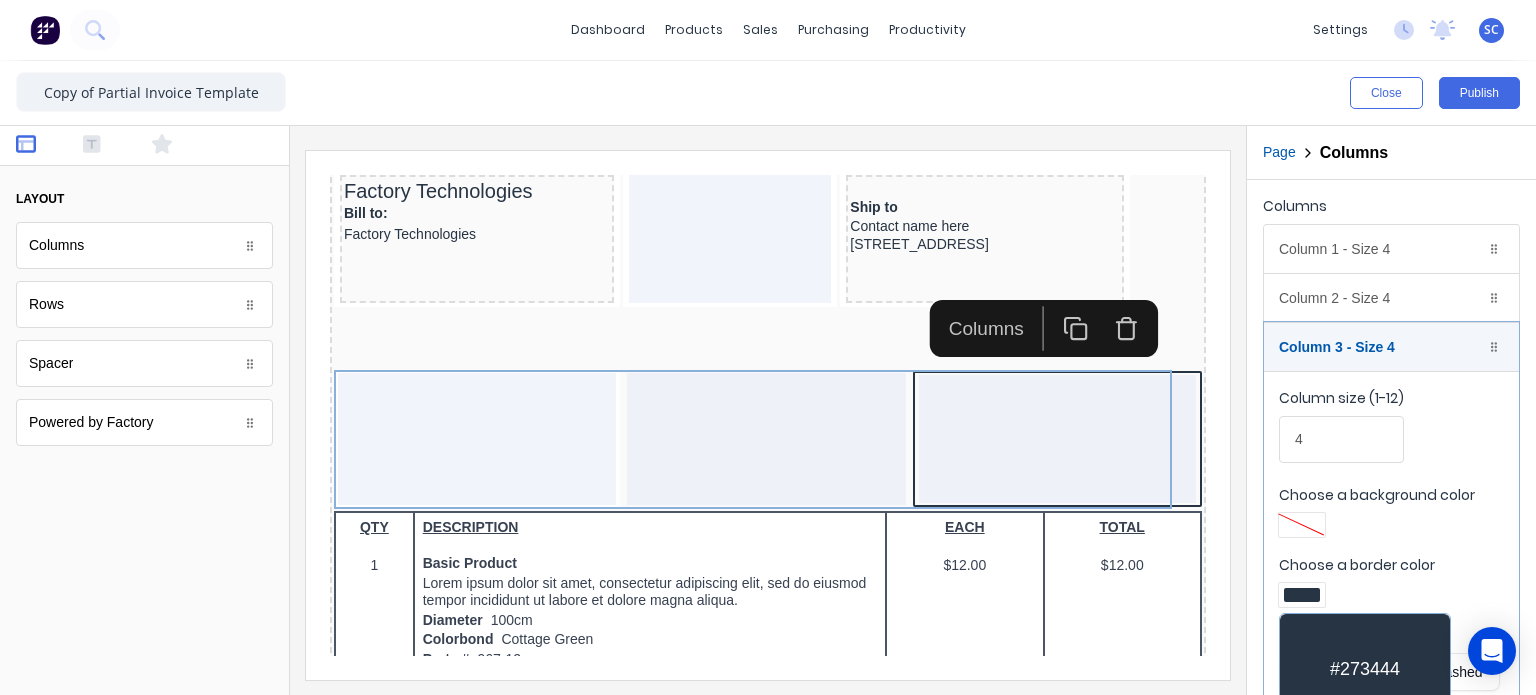 scroll, scrollTop: 152, scrollLeft: 0, axis: vertical 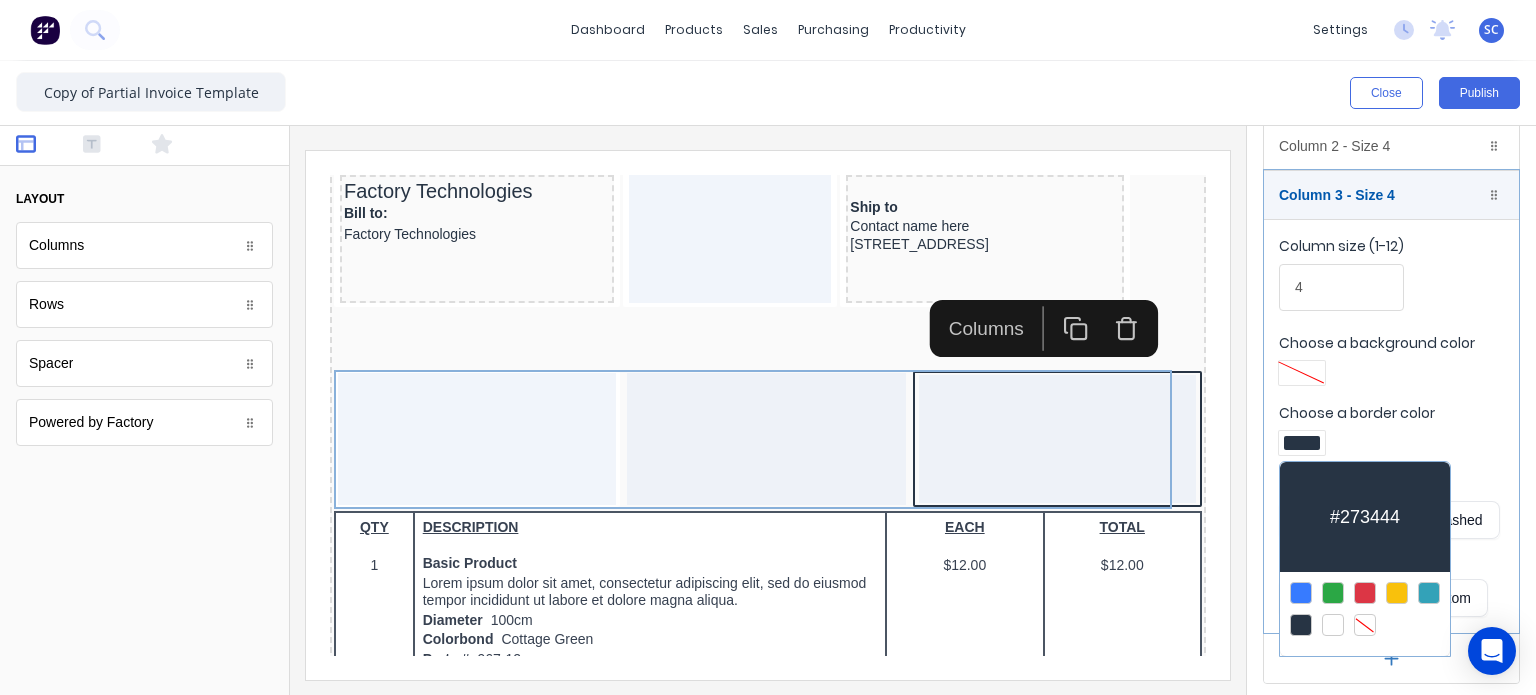 click at bounding box center (1365, 625) 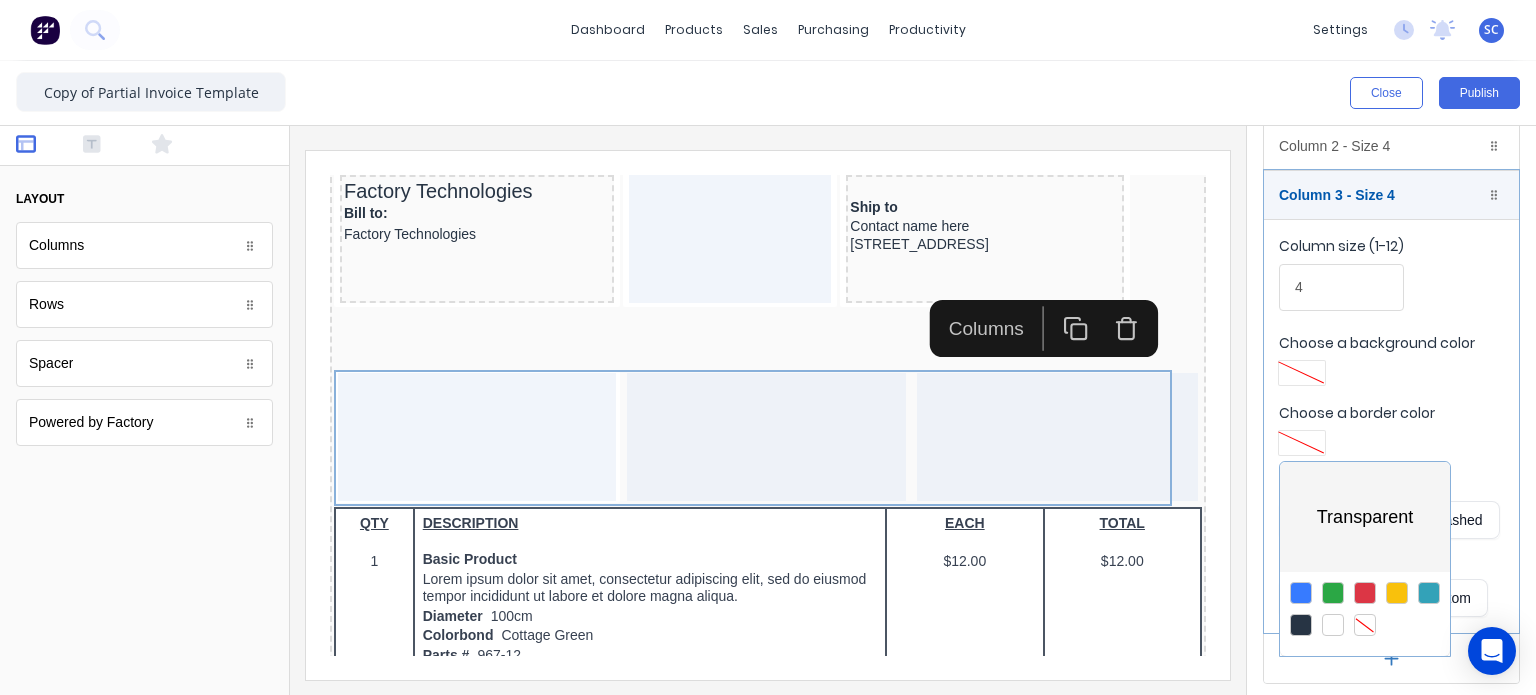 click at bounding box center (768, 347) 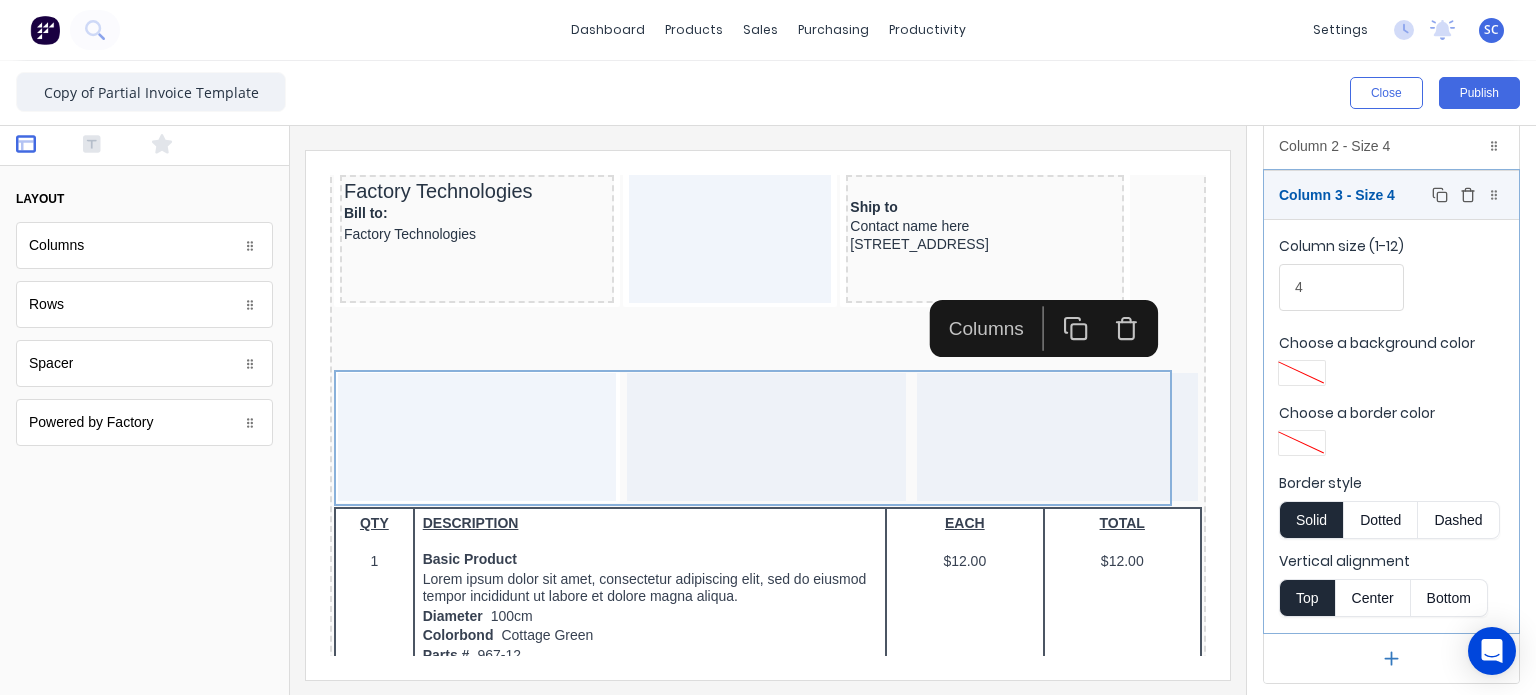 click on "Column 3 - Size 4 Duplicate Delete" at bounding box center (1391, 195) 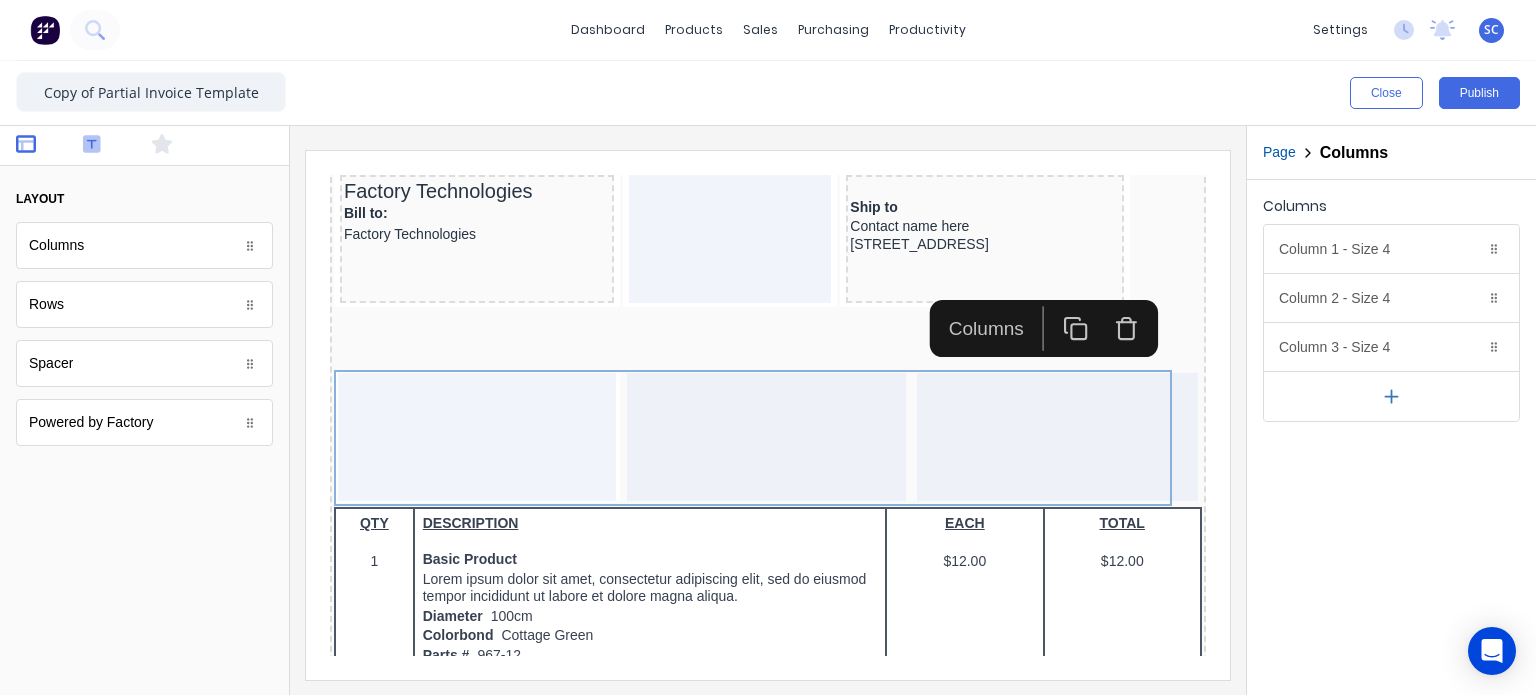 click 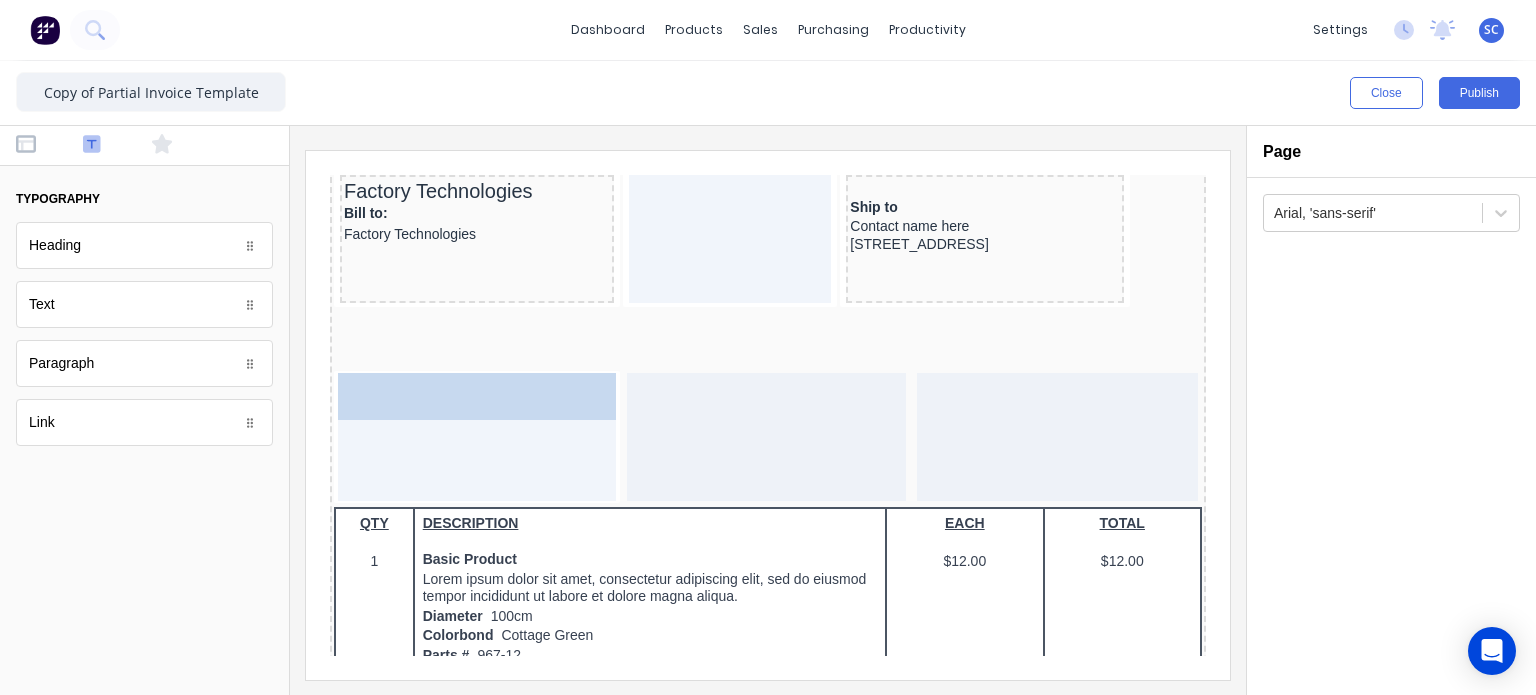 drag, startPoint x: 124, startPoint y: 297, endPoint x: 174, endPoint y: 250, distance: 68.622154 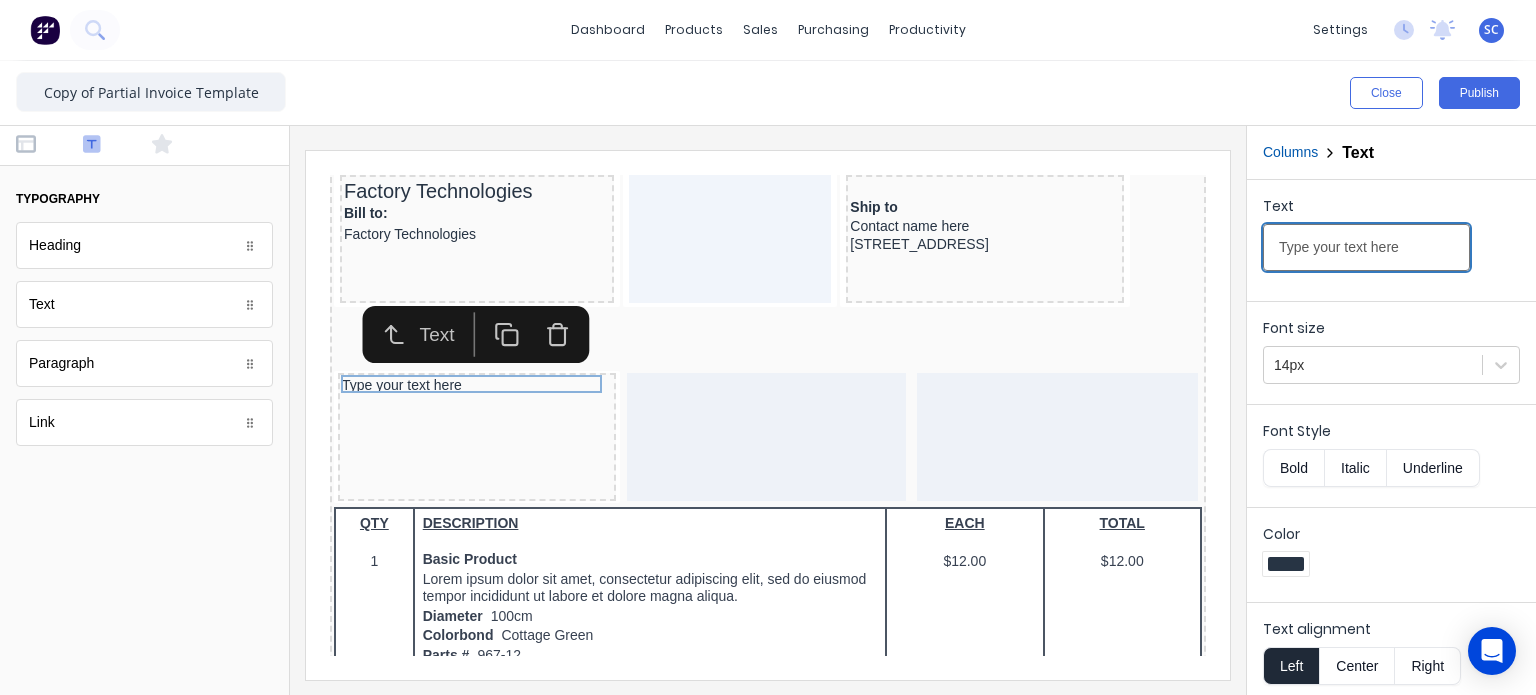 click on "Type your text here" at bounding box center [1366, 247] 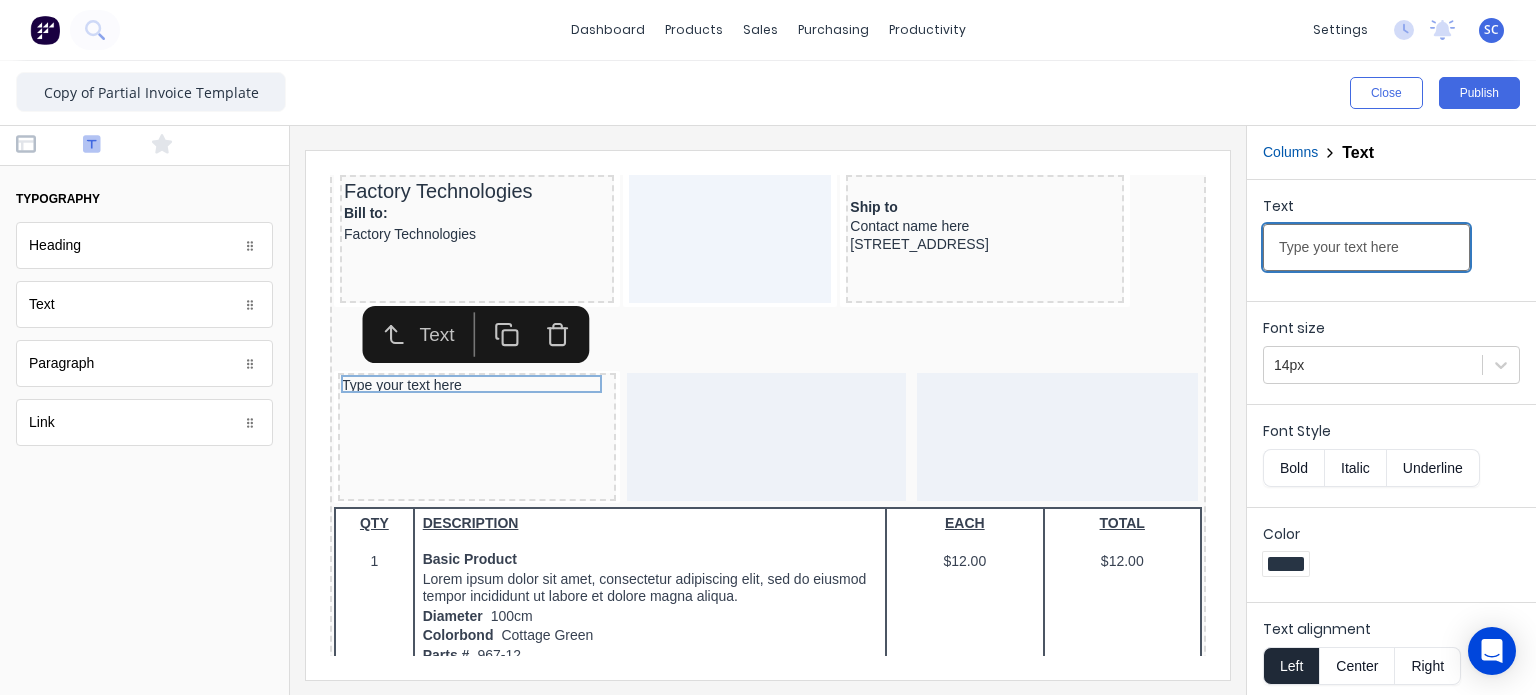 click on "Type your text here" at bounding box center (1366, 247) 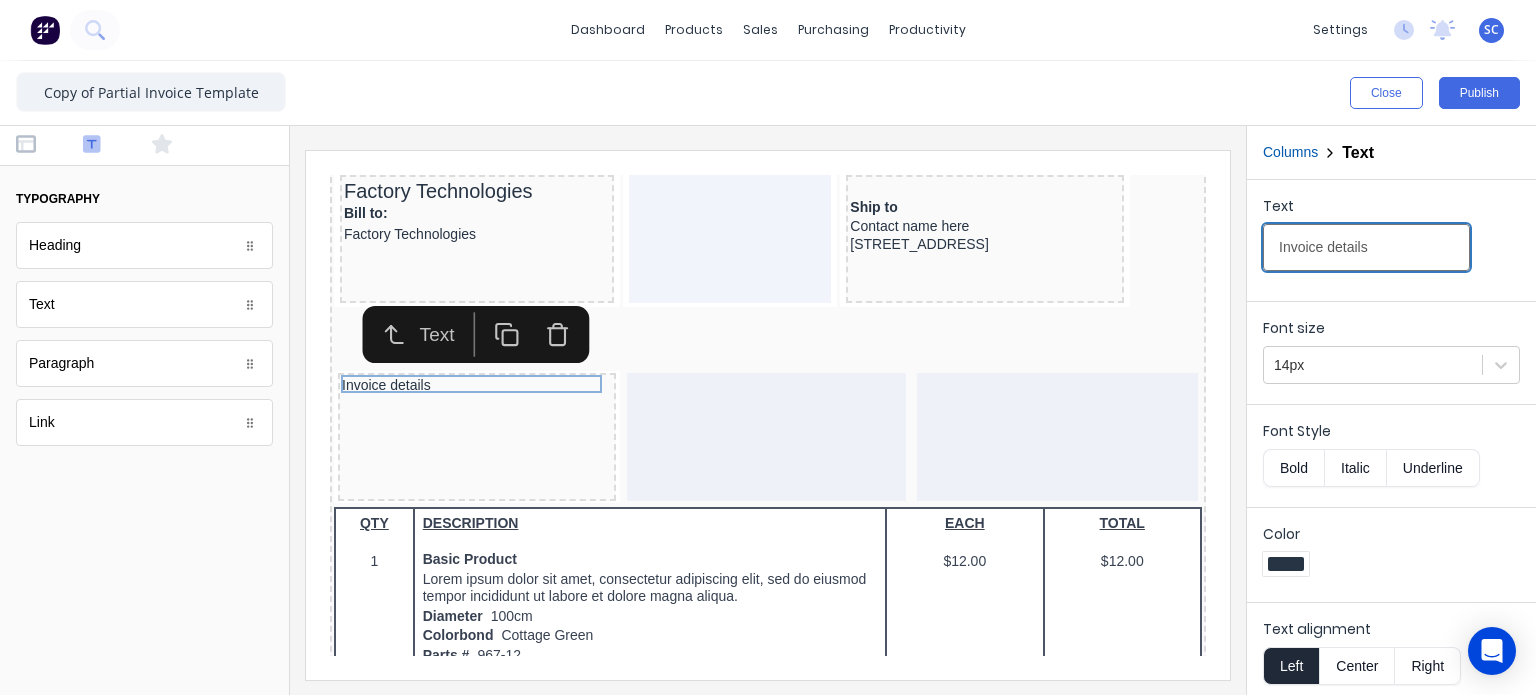 type on "Invoice details" 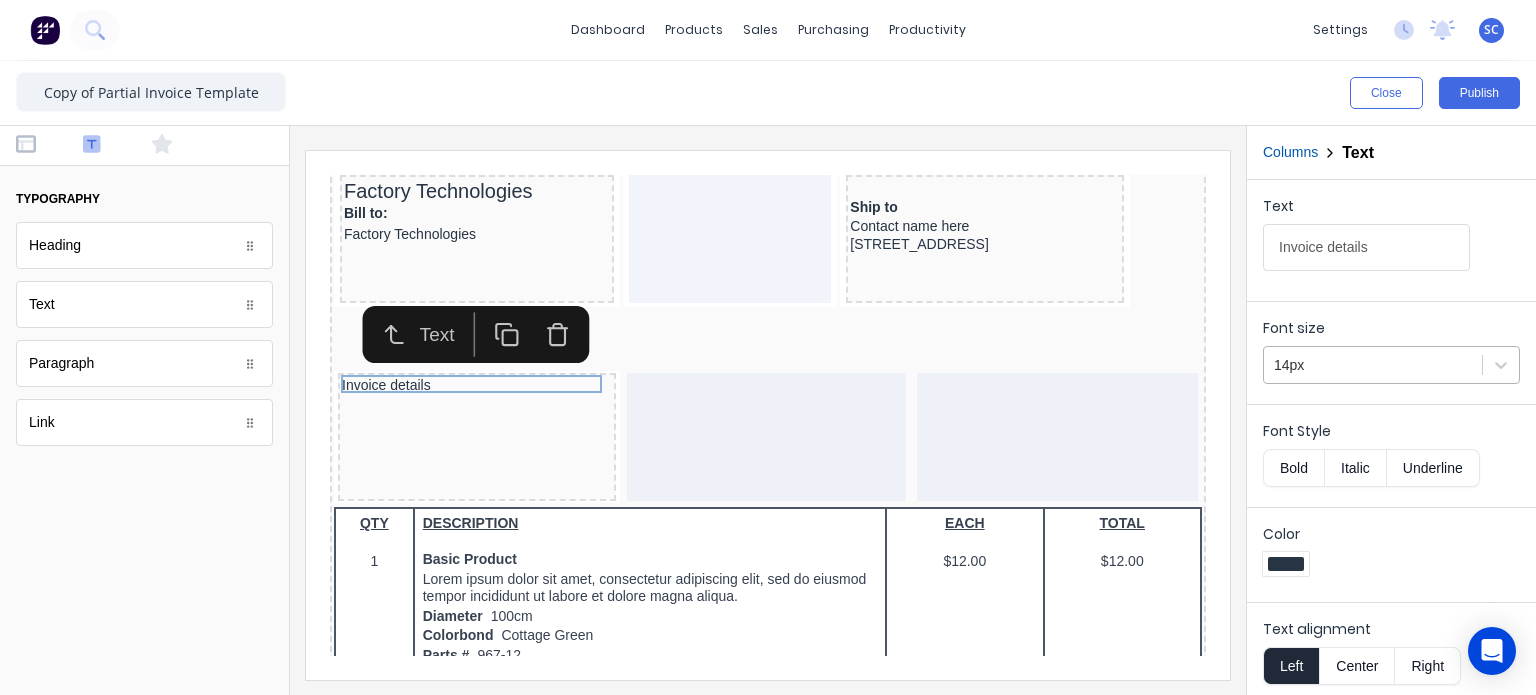 click at bounding box center (1373, 365) 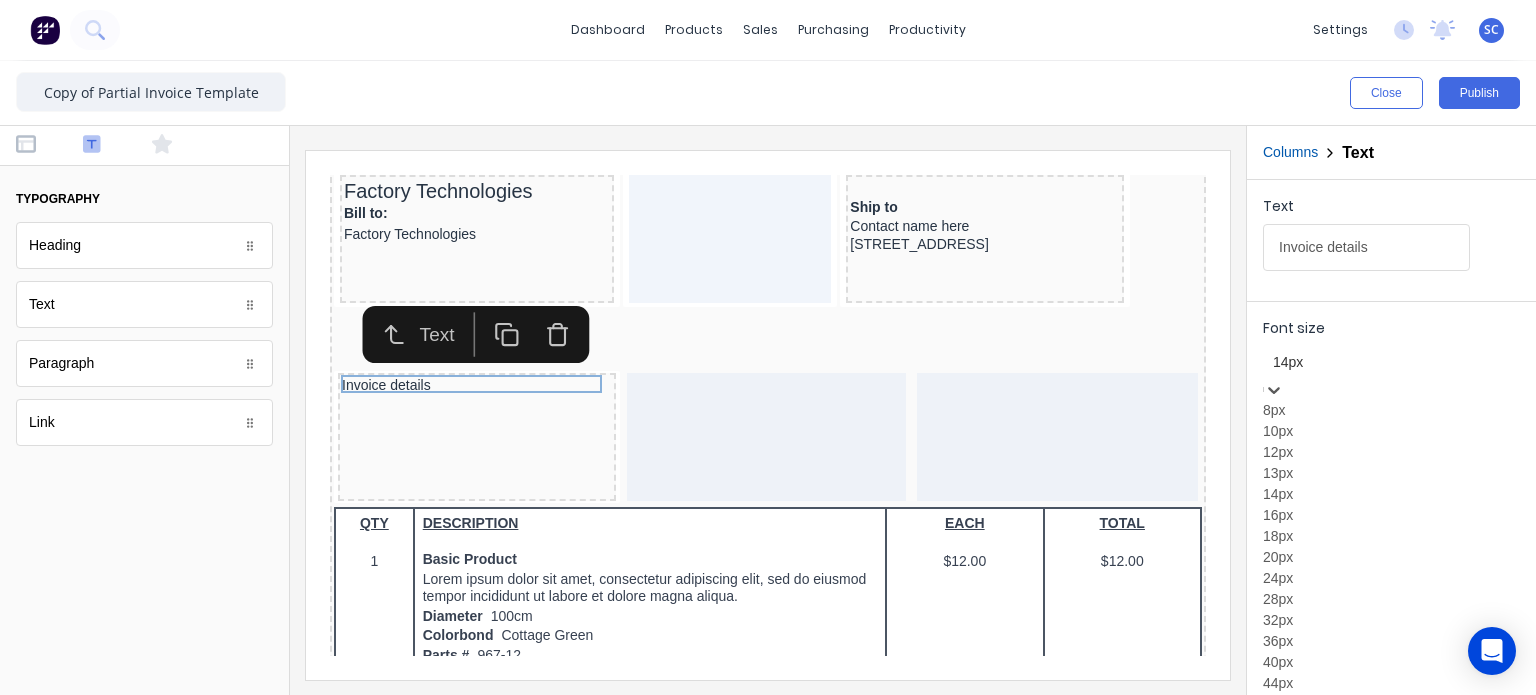 click on "16px" at bounding box center (1391, 515) 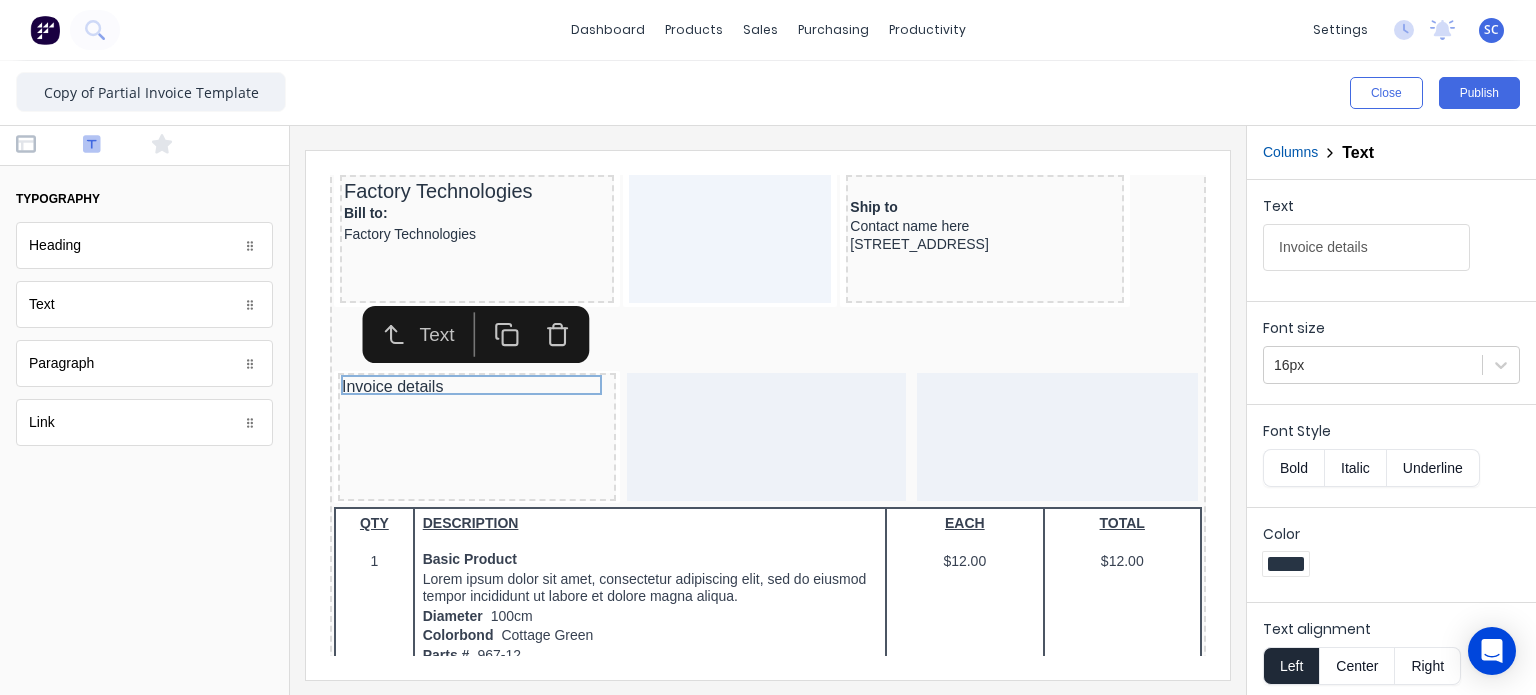 click on "Bold" at bounding box center (1293, 468) 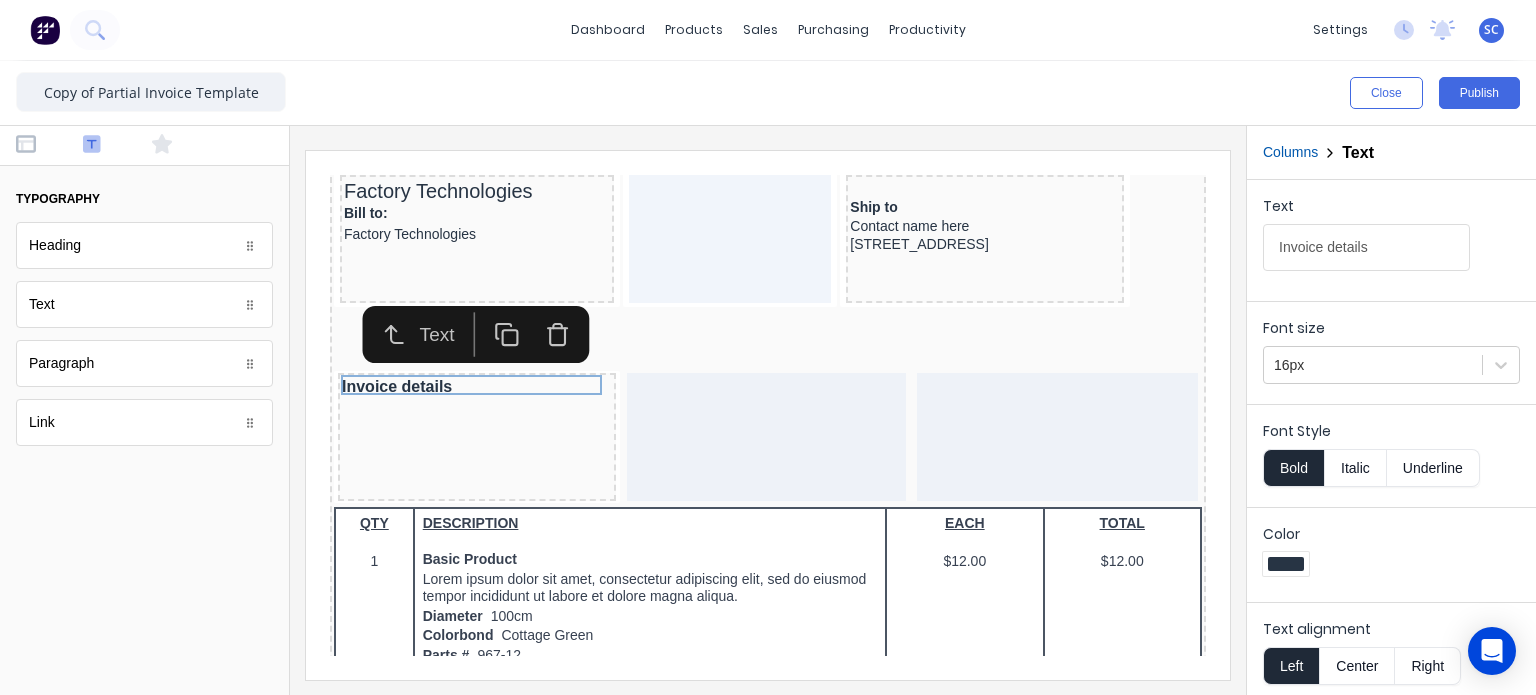 type 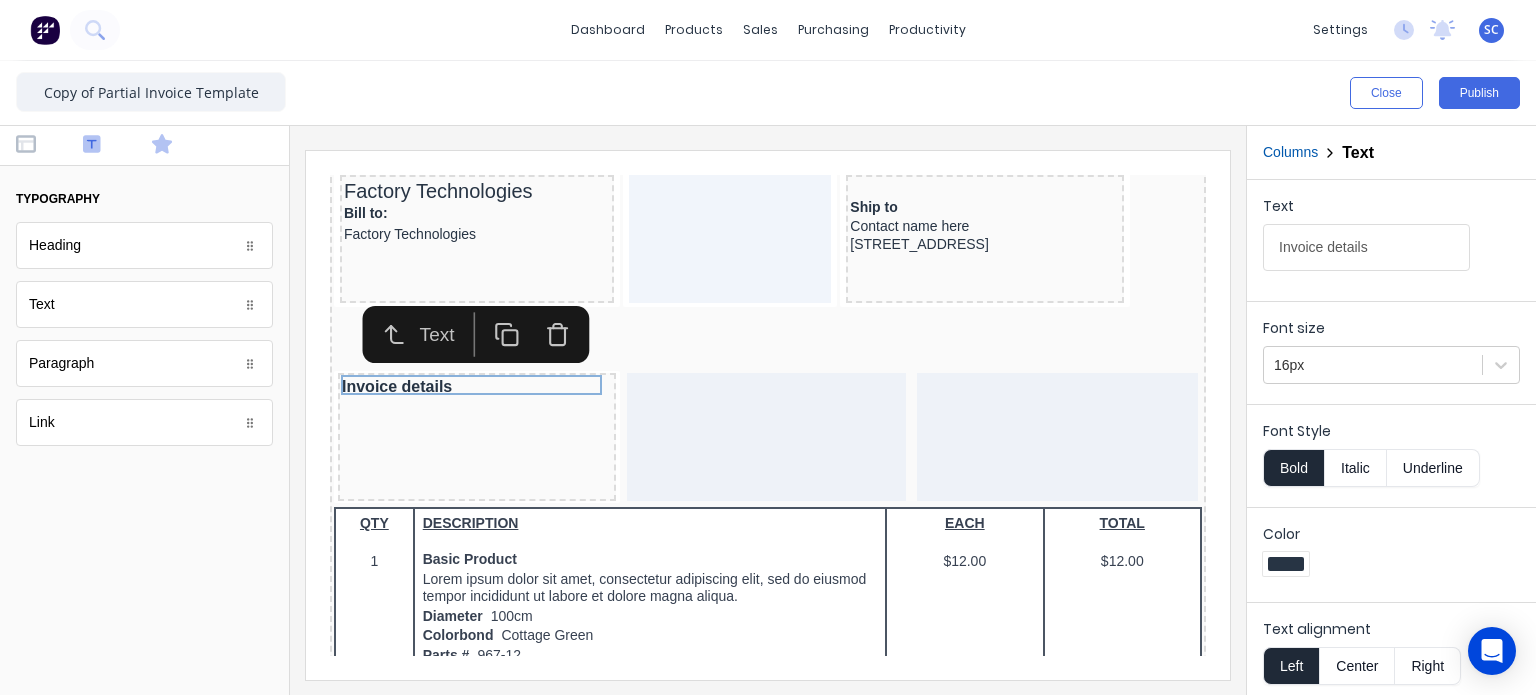 click at bounding box center (178, 146) 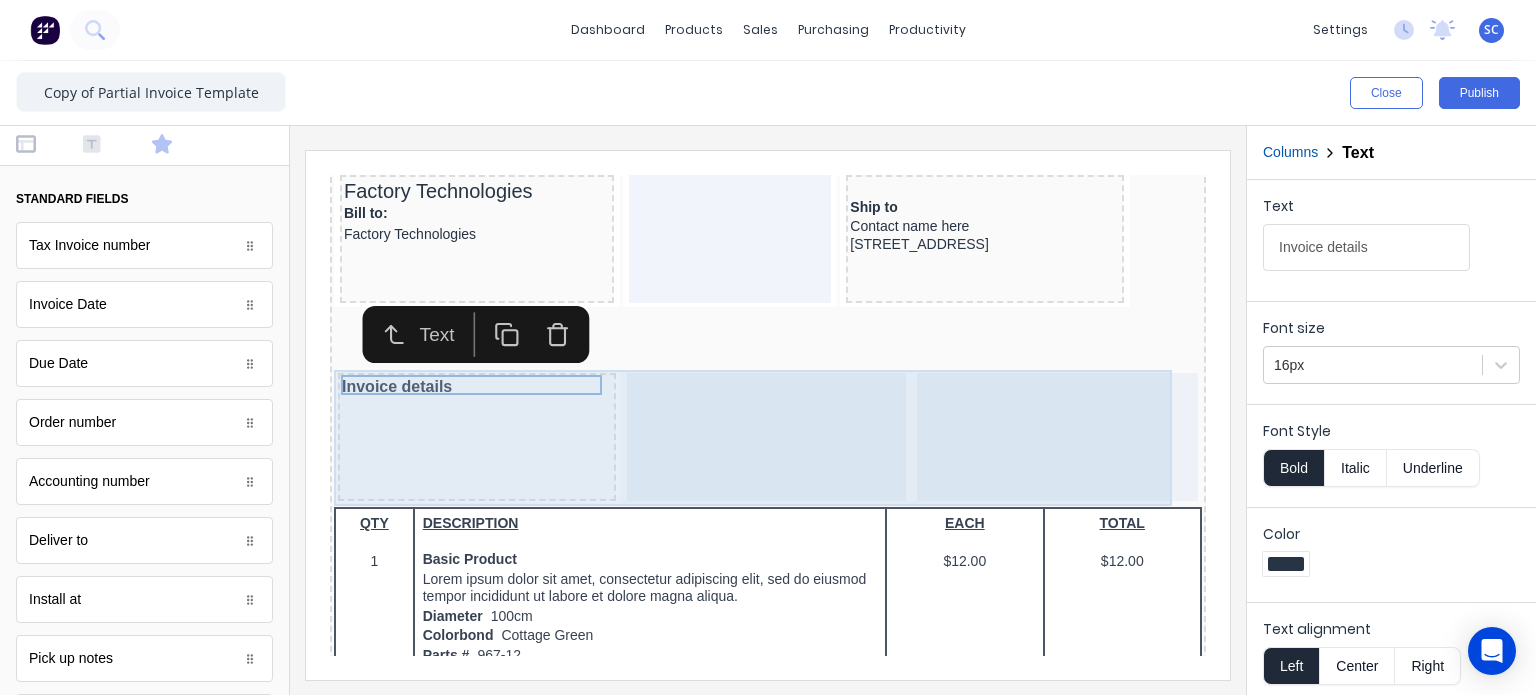 click on "Header PDF content Factory Technologies Bill to: Factory Technologies Ship to Contact name here [STREET_ADDRESS] Invoice details QTY DESCRIPTION EACH TOTAL 1 Basic Product Lorem ipsum dolor sit amet, consectetur adipiscing elit, sed do eiusmod tempor incididunt ut labore et dolore magna aliqua. Diameter 100cm Colorbond Cottage Green Parts # 967-12 $12.00 $12.00 1 #1 Colorbond Basalt 0.55 90mm 0 bends Lengths 1 x 1000 1 x 1500 $12.00 $12.00 1 Custom Formula Lorem ipsum dolor sit amet, consectetur adipiscing elit, sed do eiusmod tempor incididunt ut labore et dolore magna aliqua. Colorbond Cottage Green Height 23 Width 200 Dimension 2.5 Total:  74.75 $12.00 $12.00 Lineal Metres Lorem ipsum dolor sit amet, consectetur adipiscing elit, sed do eiusmod tempor incididunt ut labore et dolore magna aliqua. Diameter 100cm Colorbond Cottage Green Parts # 967-12 Lengths 1 x 1000 1 x 1500 $12.00 $12.00 Square Metres Diameter 100cm Colorbond Cottage Green Parts # 967-12 Dimensions 1 x 10 1 1" at bounding box center (744, 187) 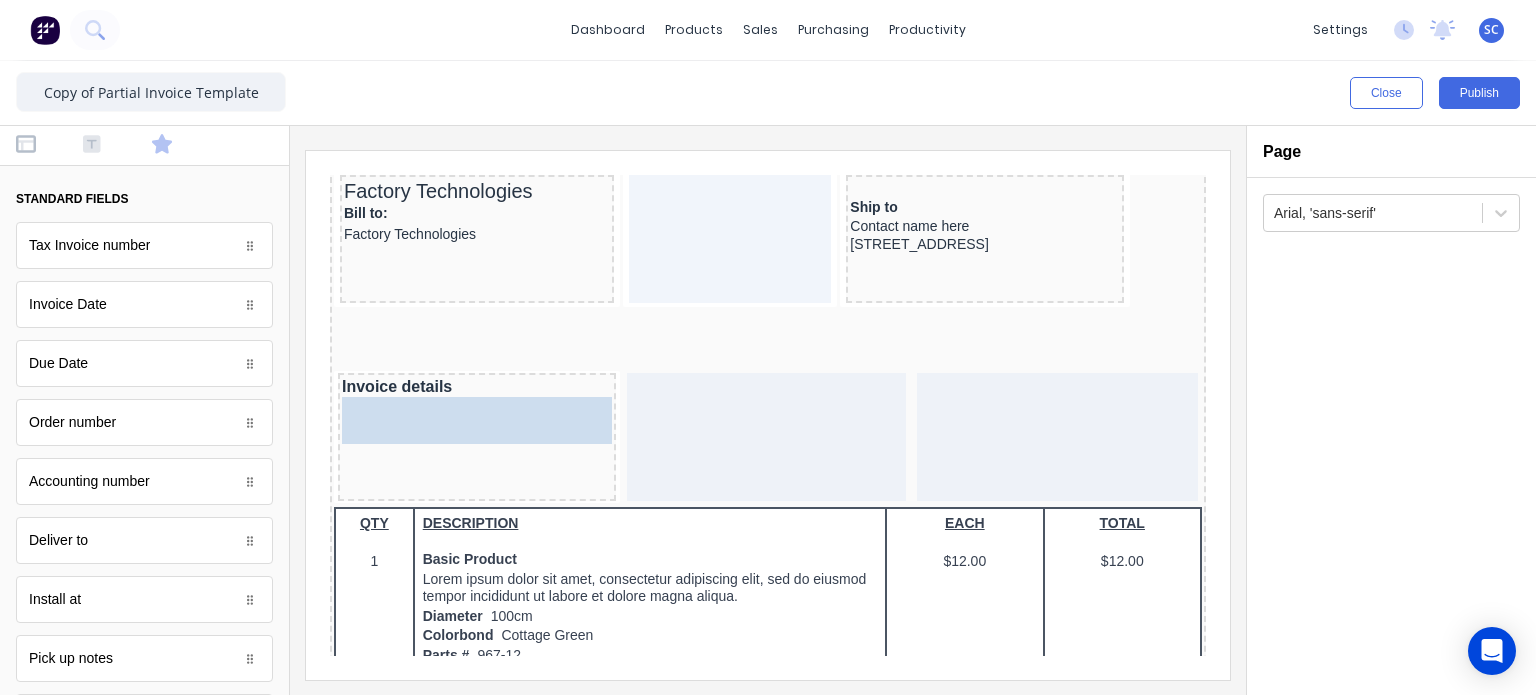 drag, startPoint x: 143, startPoint y: 245, endPoint x: 436, endPoint y: 434, distance: 348.66888 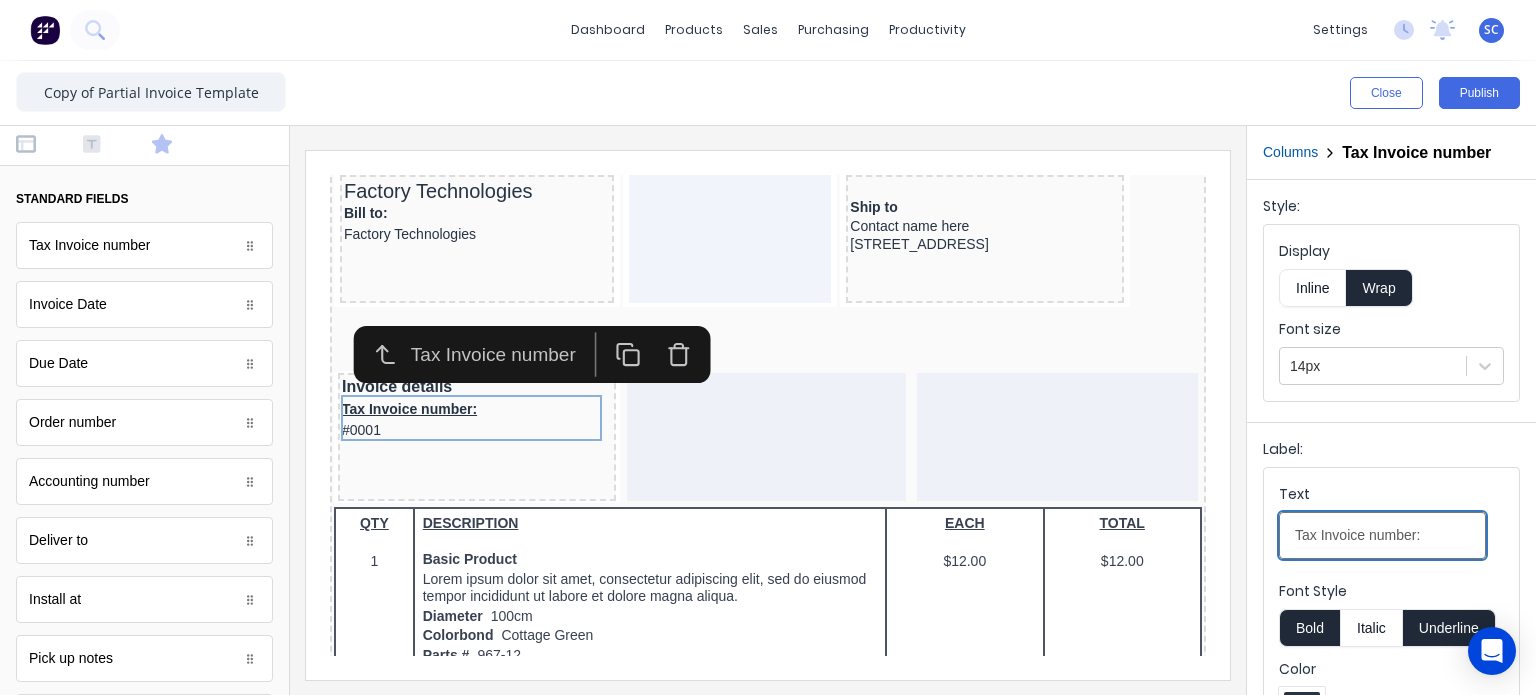 click on "Tax Invoice number:" at bounding box center [1382, 535] 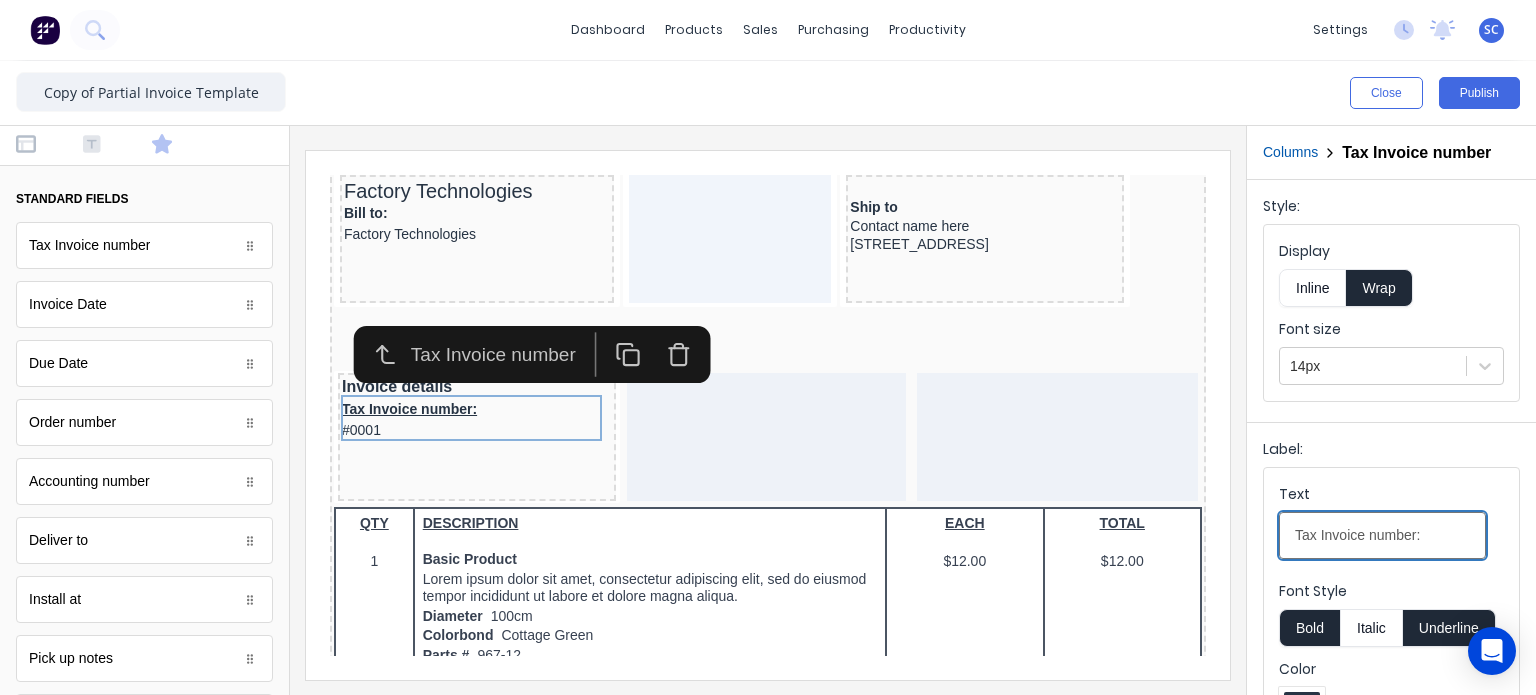 click on "Tax Invoice number:" at bounding box center [1382, 535] 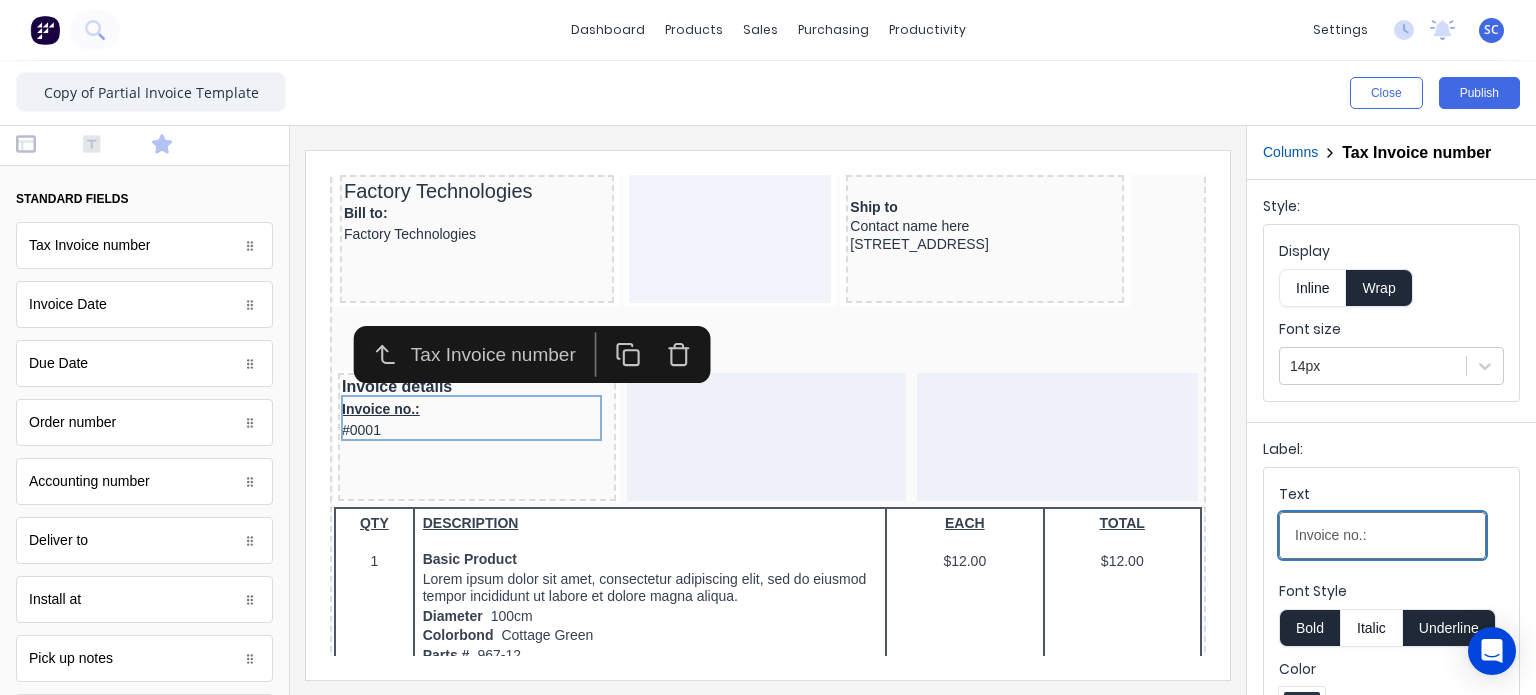 type on "Invoice no.:" 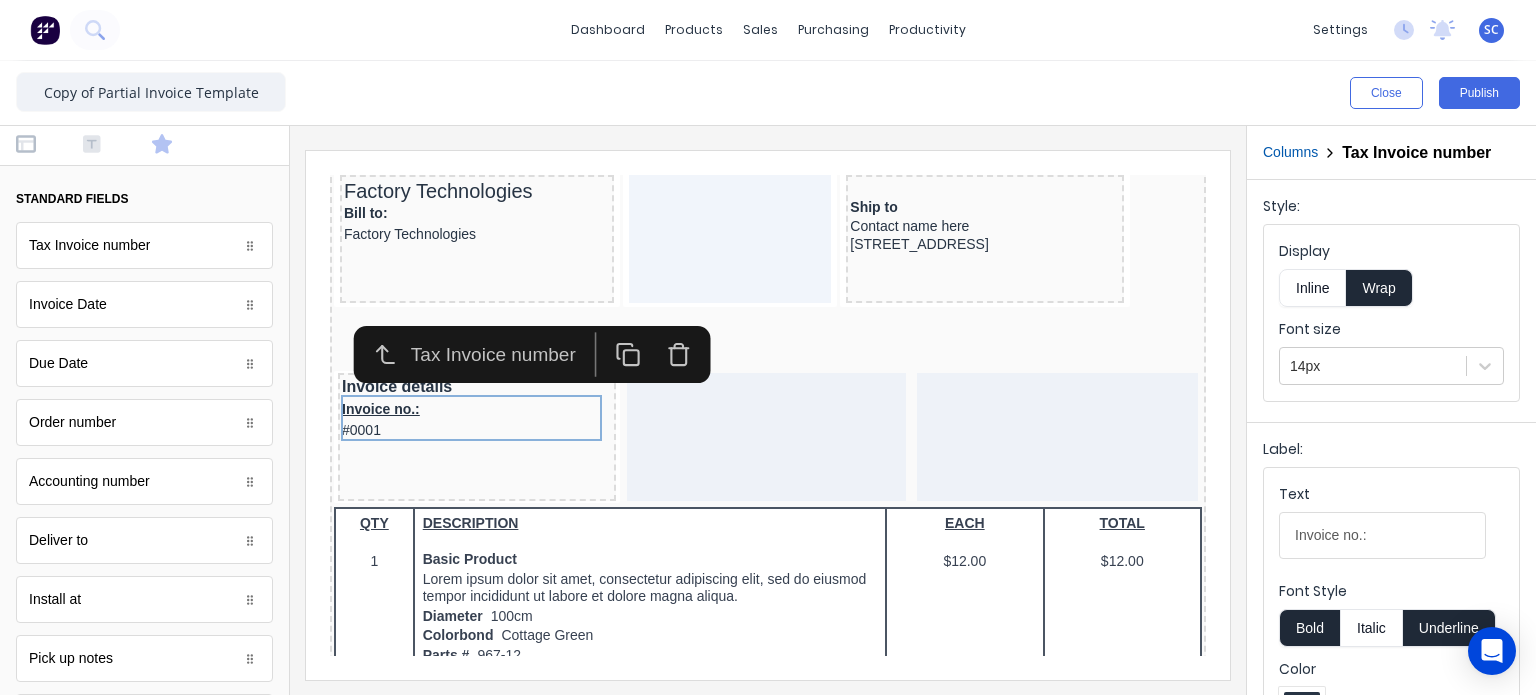click on "Underline" at bounding box center (1449, 628) 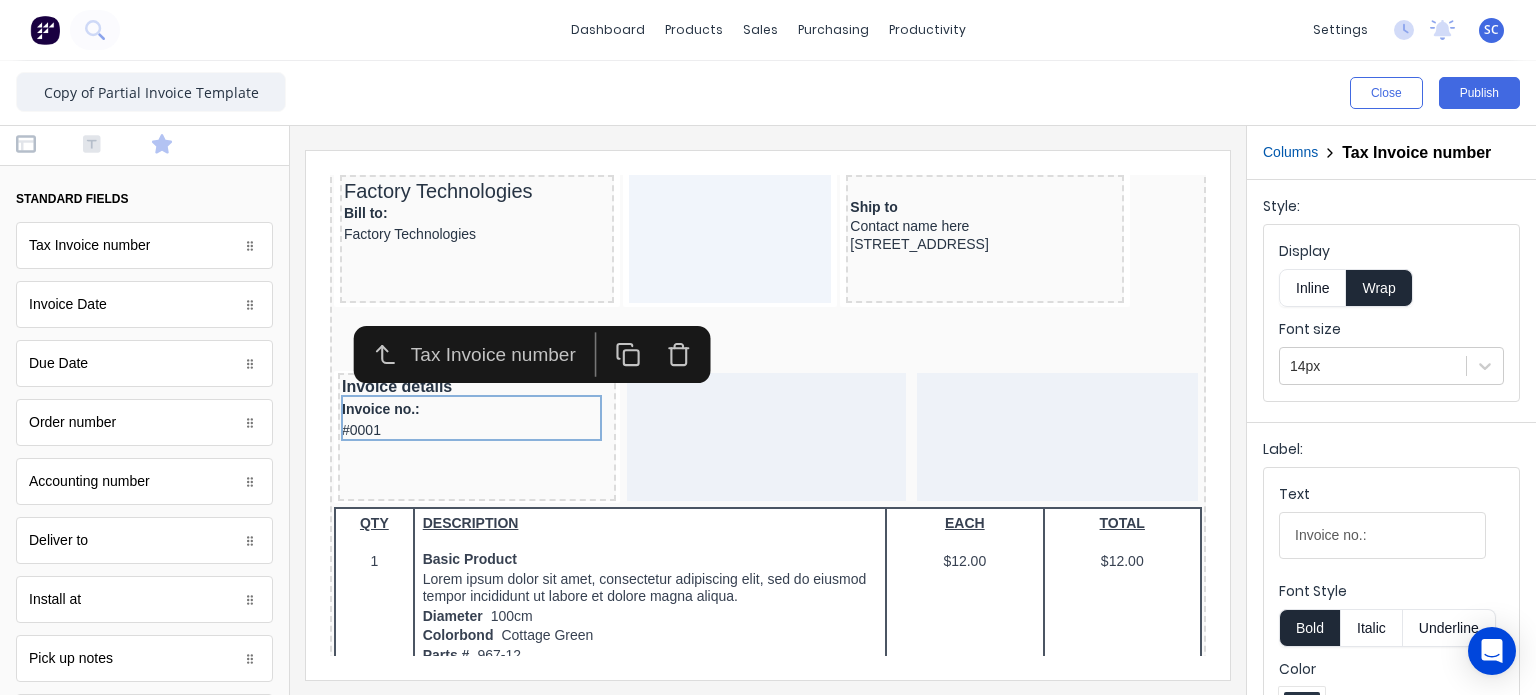 click on "Bold" at bounding box center [1309, 628] 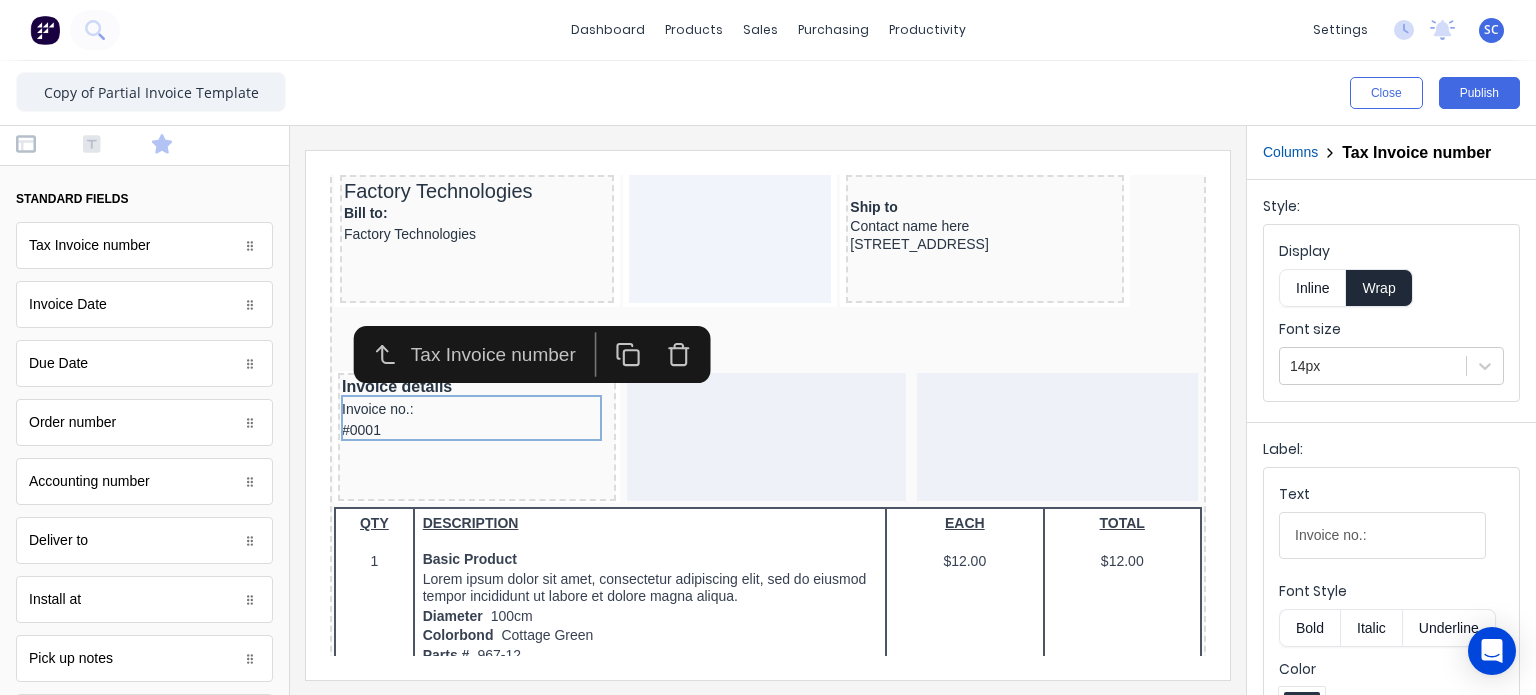 click on "Inline" at bounding box center [1312, 288] 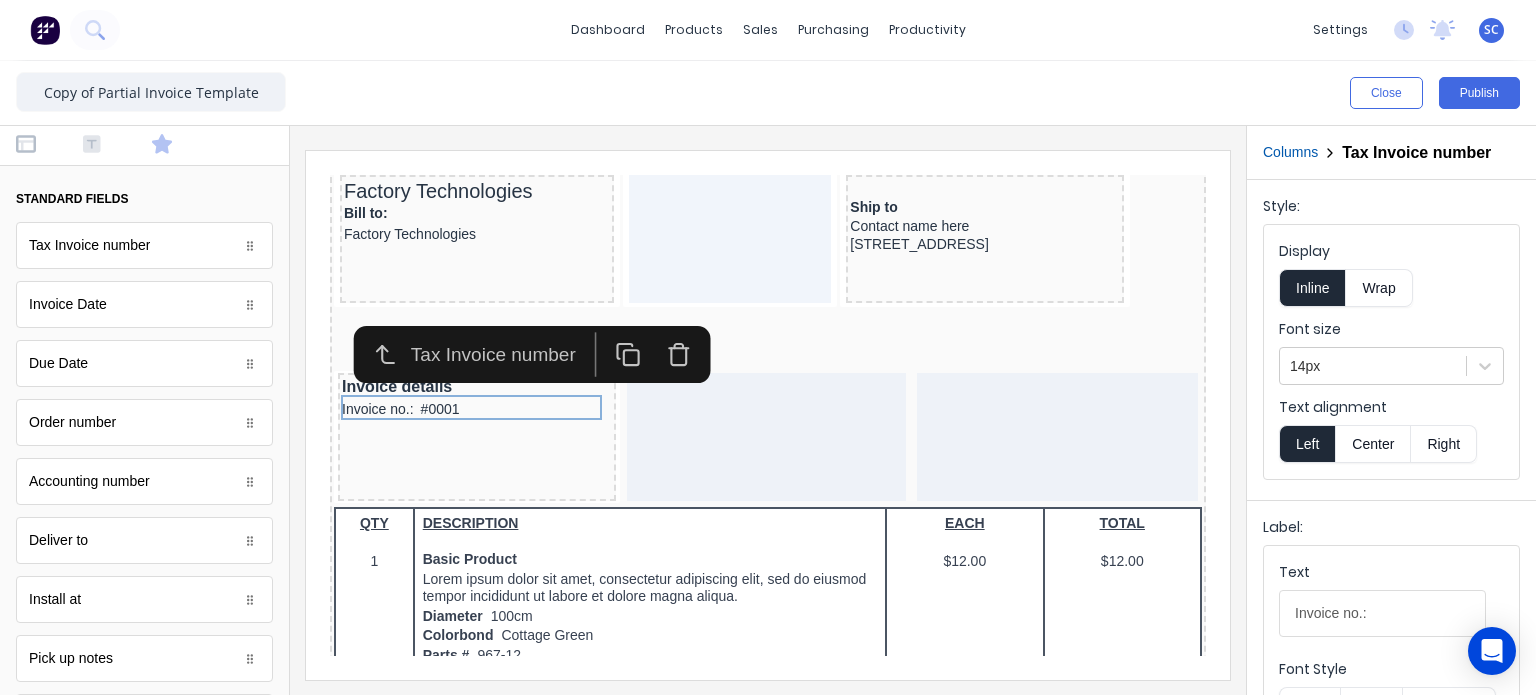 type 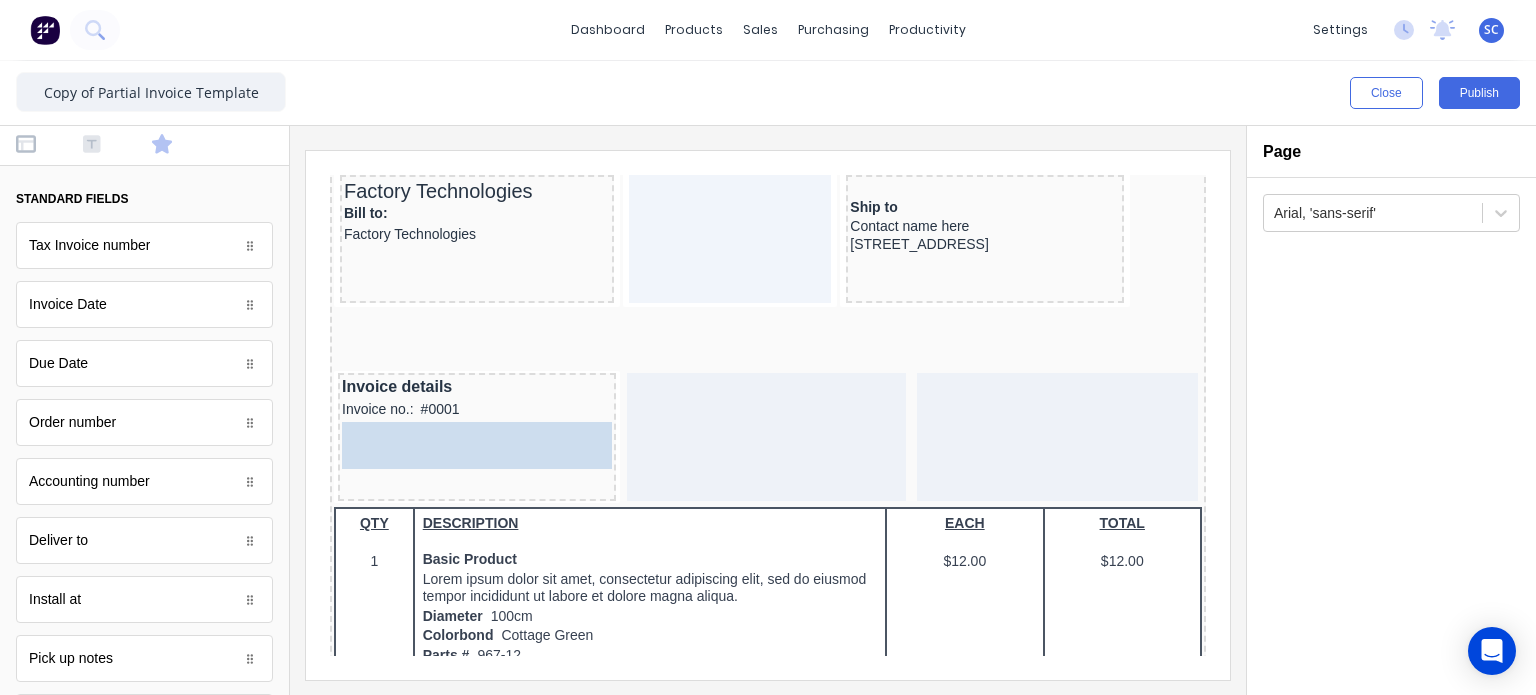 drag, startPoint x: 119, startPoint y: 312, endPoint x: 446, endPoint y: 446, distance: 353.39072 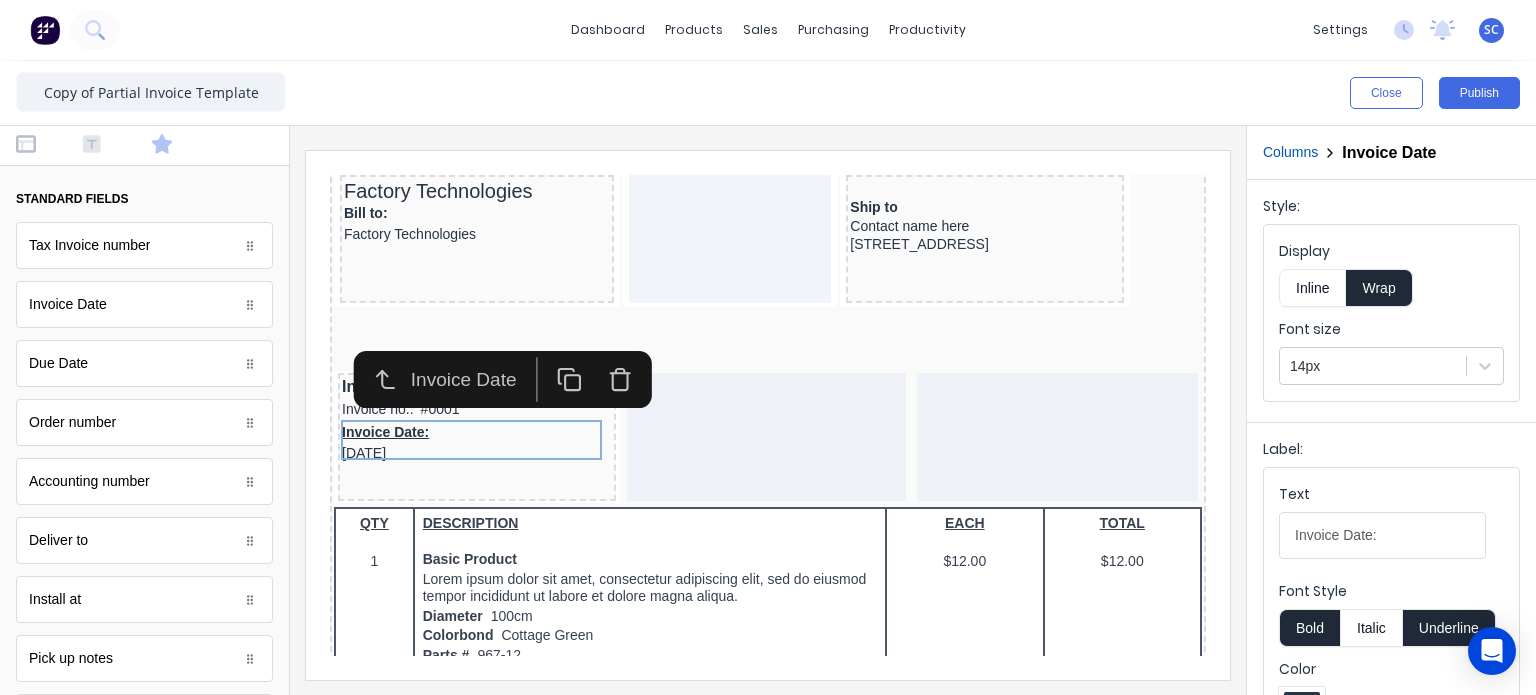 click on "Inline" at bounding box center [1312, 288] 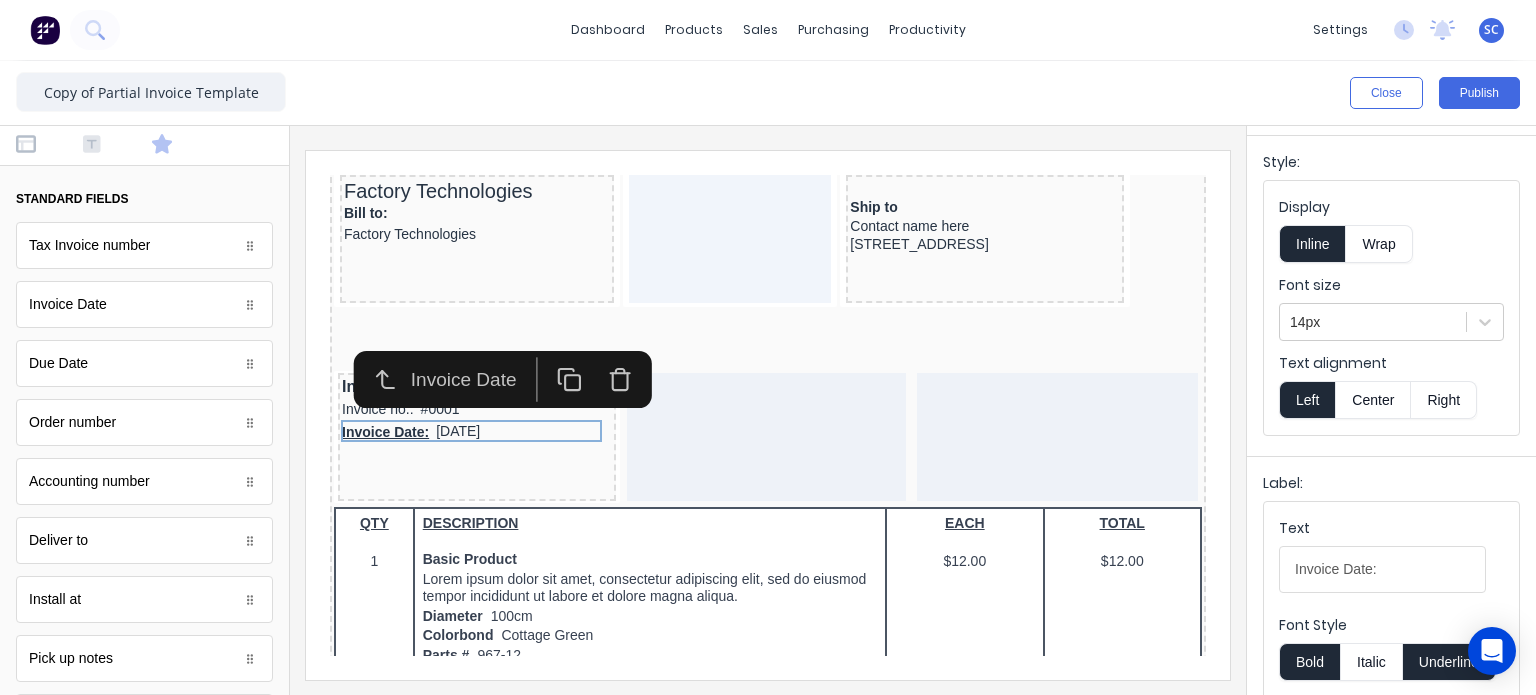 scroll, scrollTop: 50, scrollLeft: 0, axis: vertical 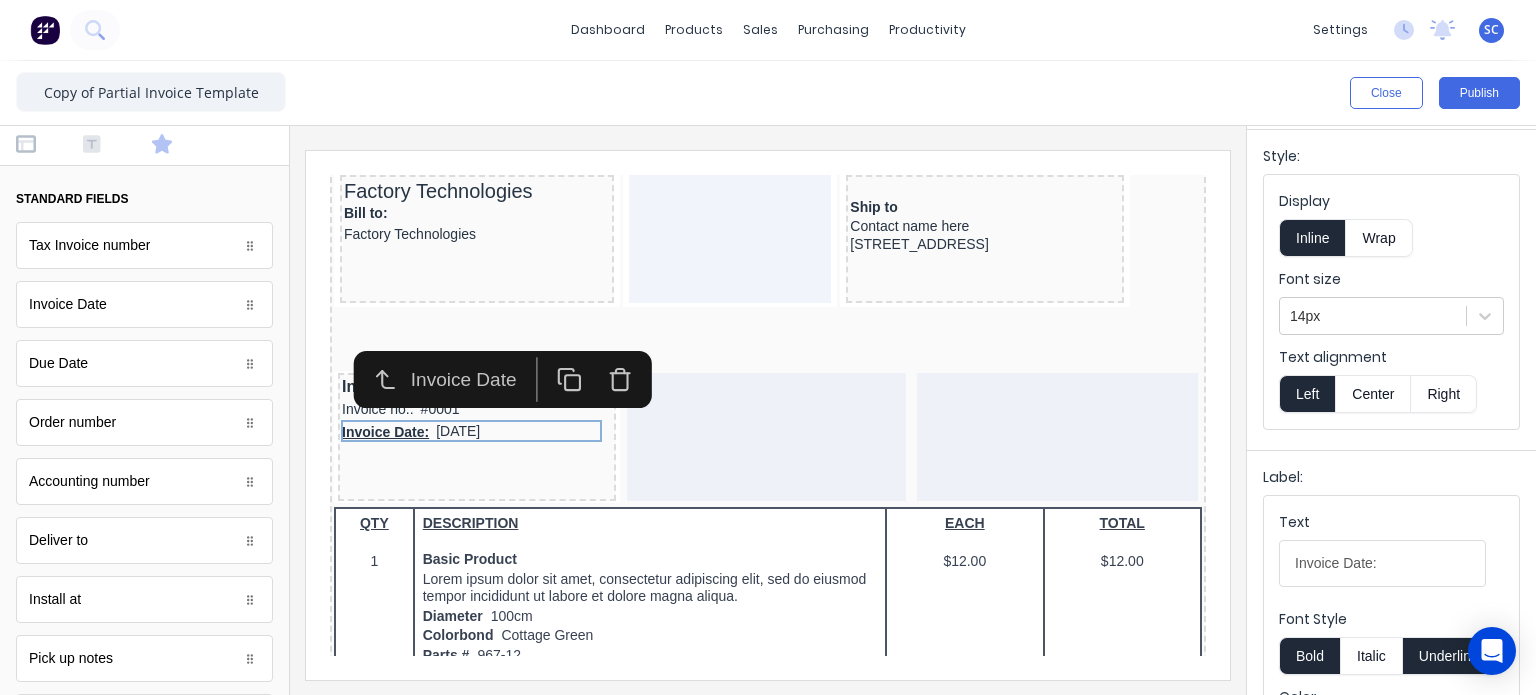 click on "Bold" at bounding box center [1309, 656] 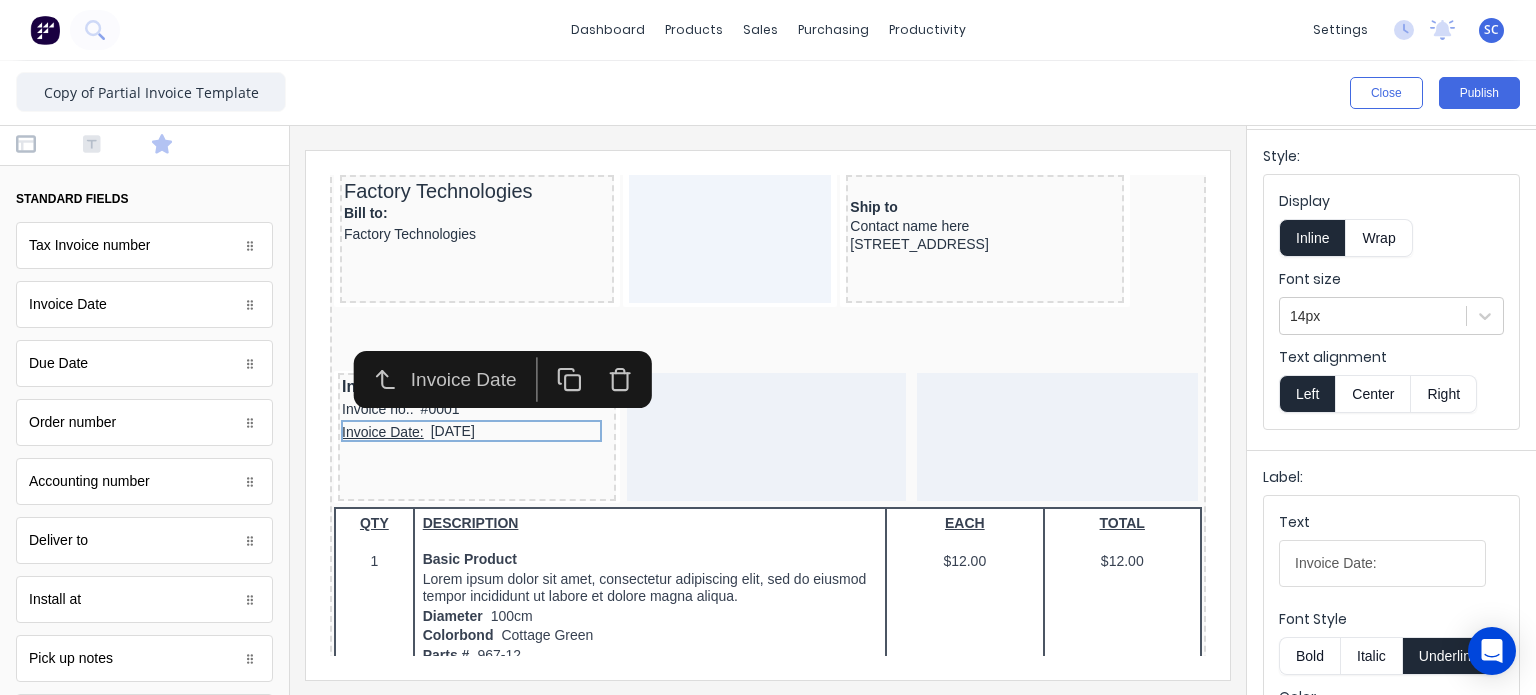 click on "Italic" at bounding box center (1371, 656) 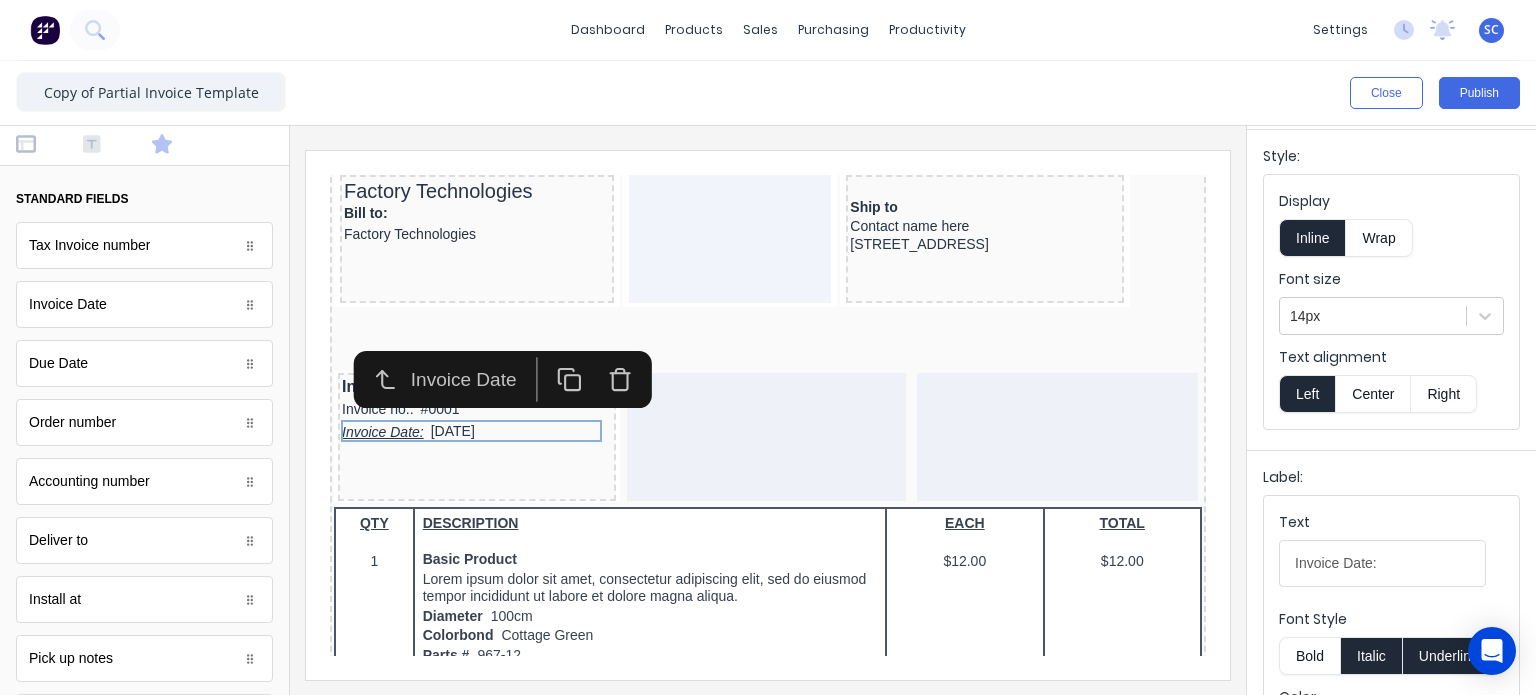 click on "Italic" at bounding box center [1371, 656] 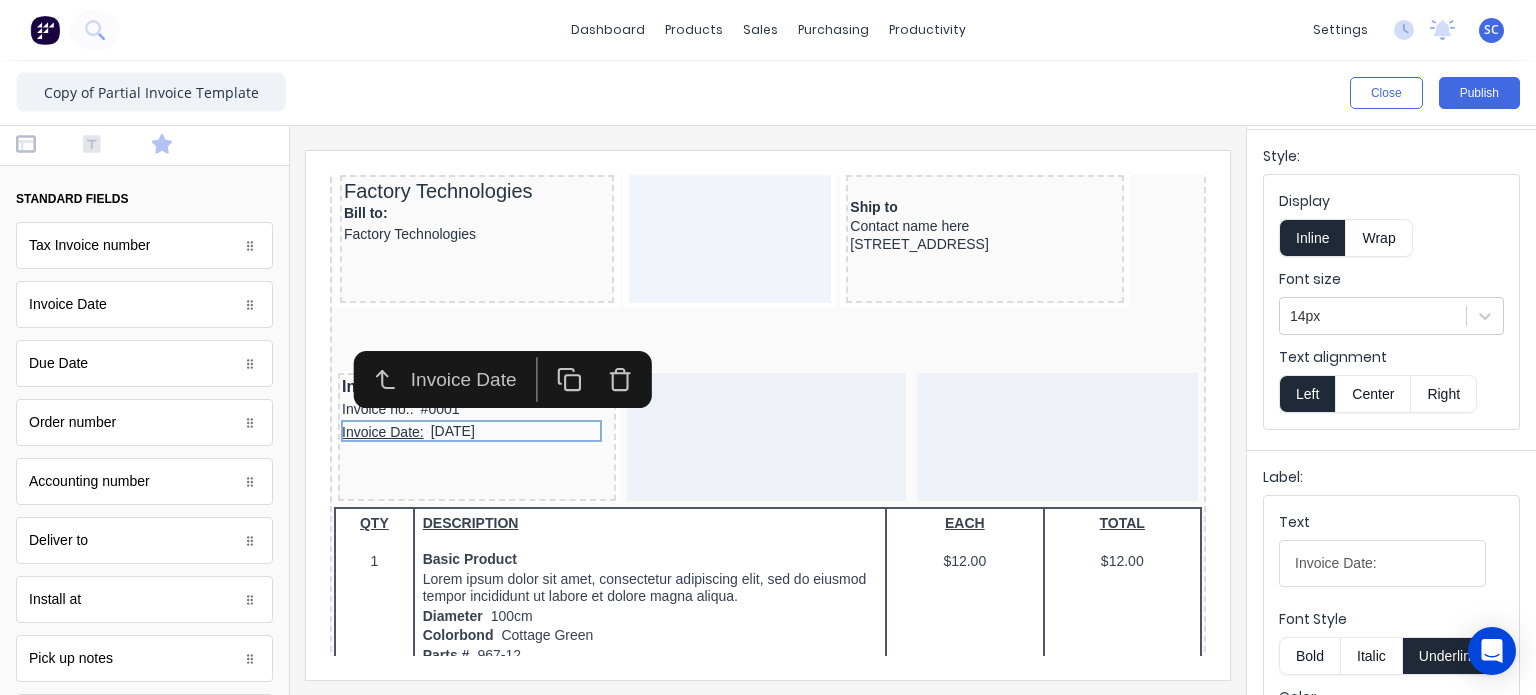 click on "Underline" at bounding box center [1449, 656] 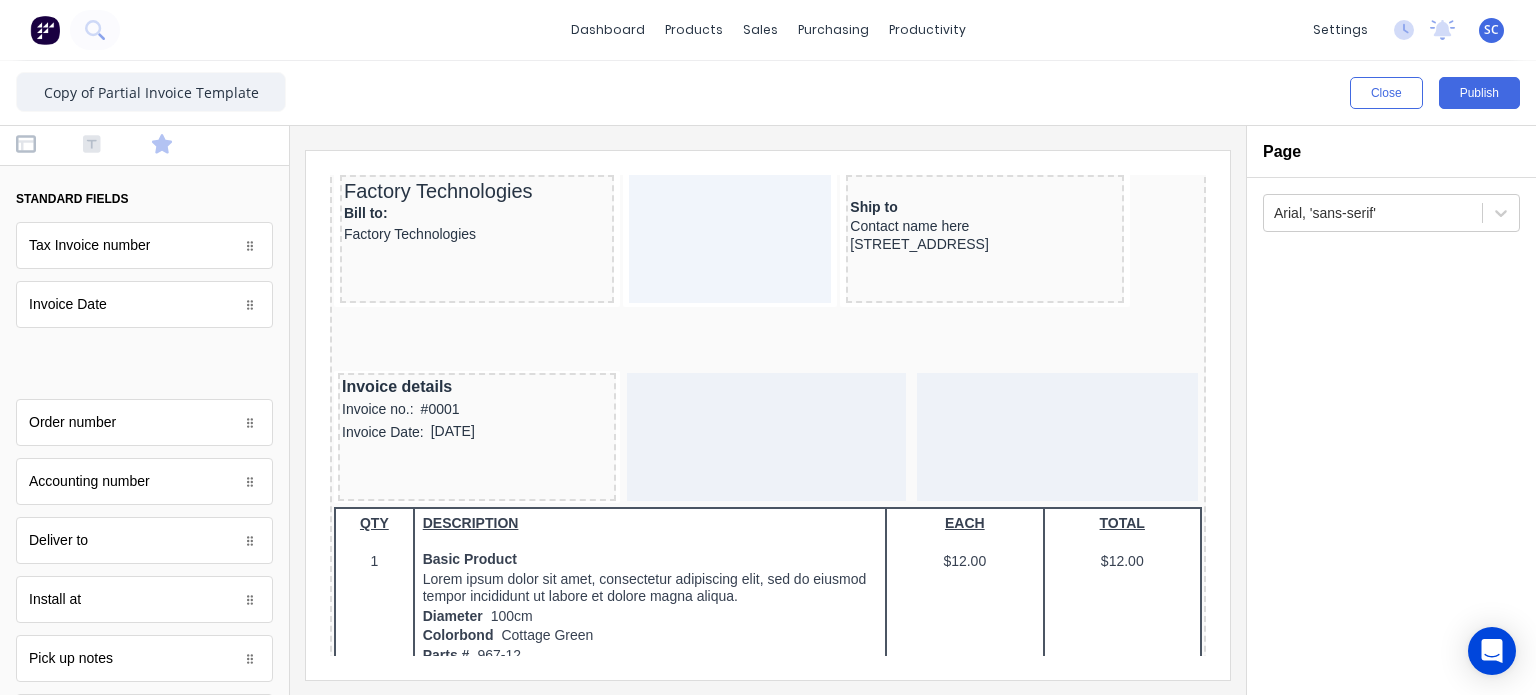 scroll, scrollTop: 0, scrollLeft: 0, axis: both 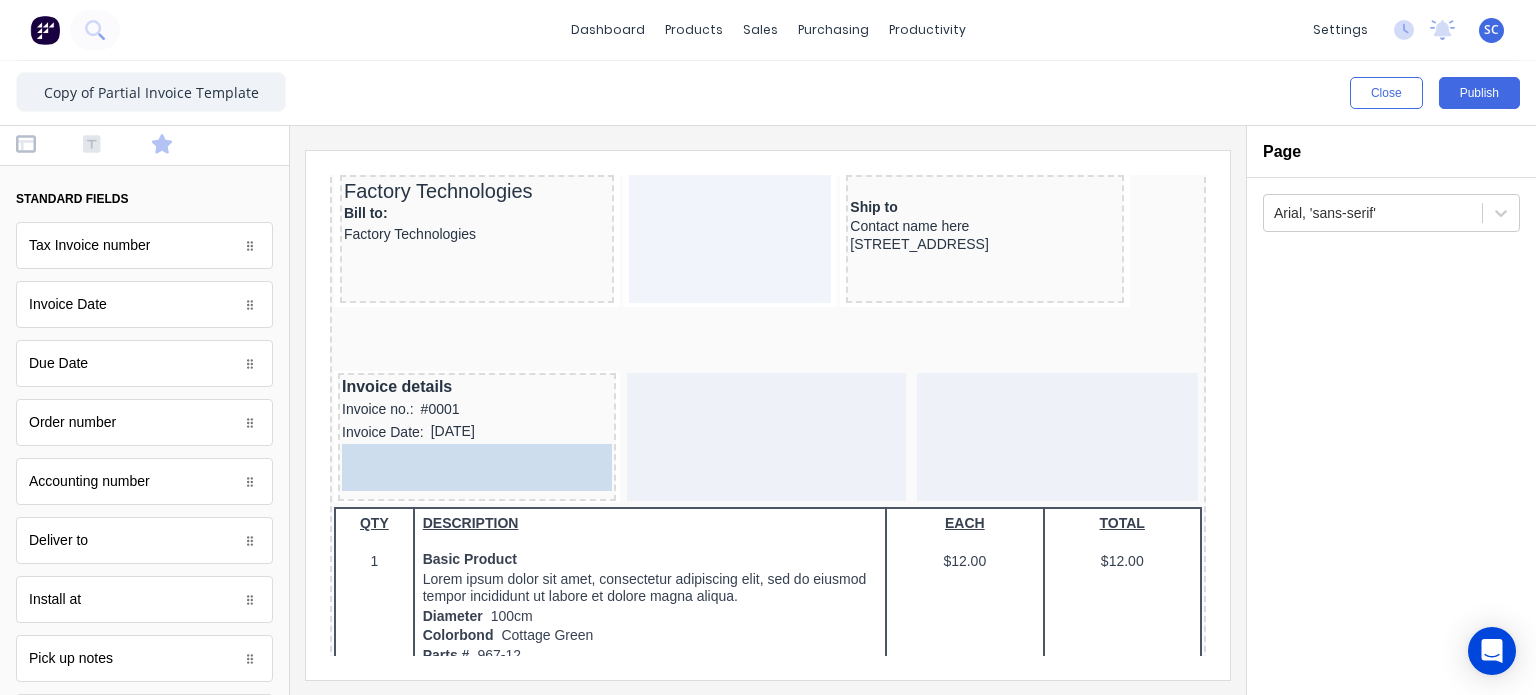 drag, startPoint x: 156, startPoint y: 366, endPoint x: 68, endPoint y: 285, distance: 119.60351 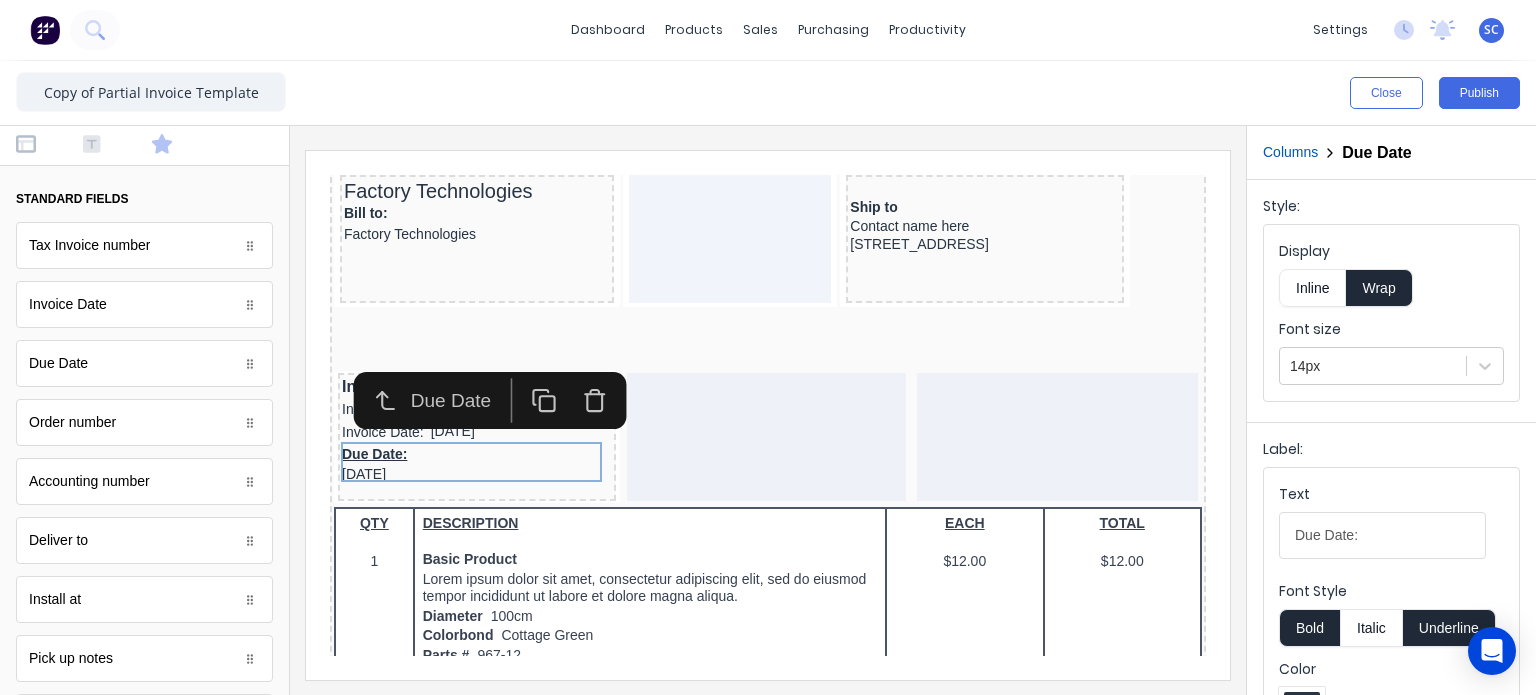 click on "Inline" at bounding box center (1312, 288) 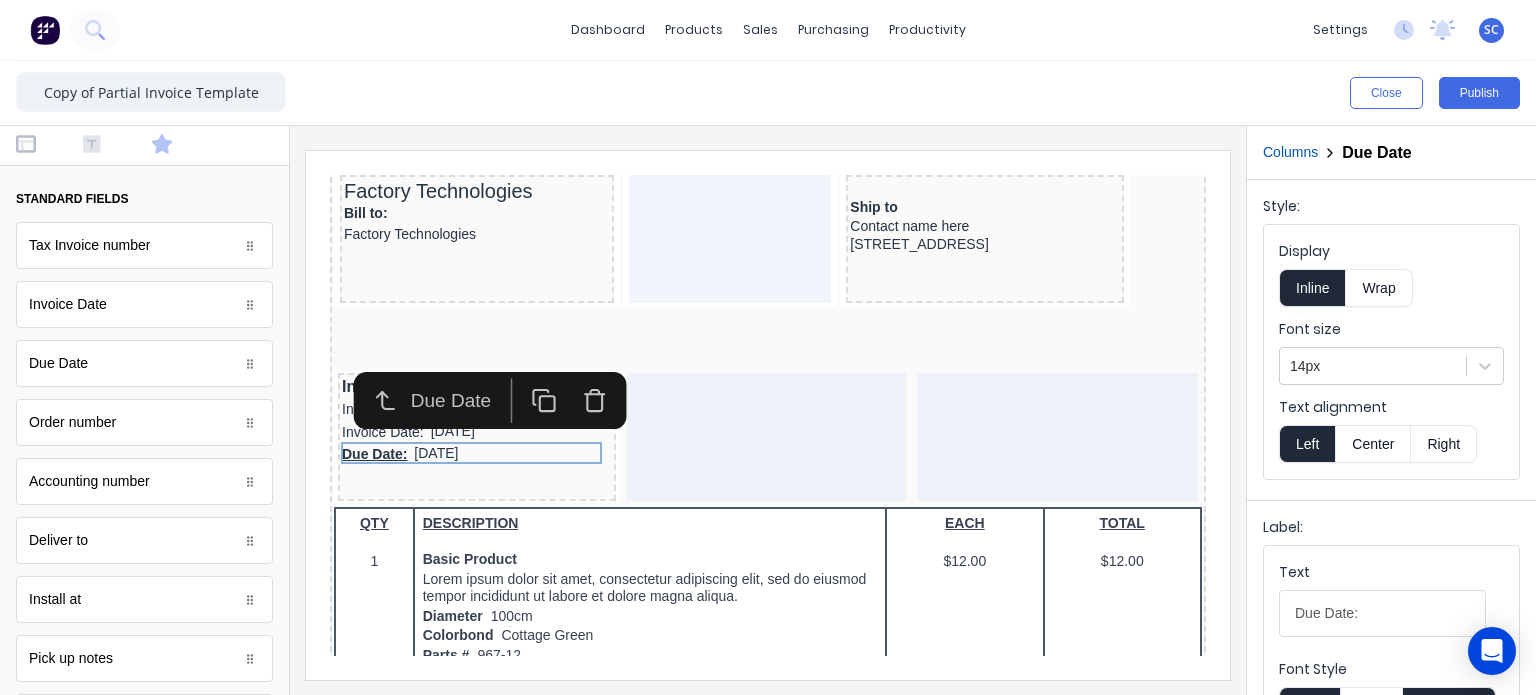 click on "Bold" at bounding box center [1309, 706] 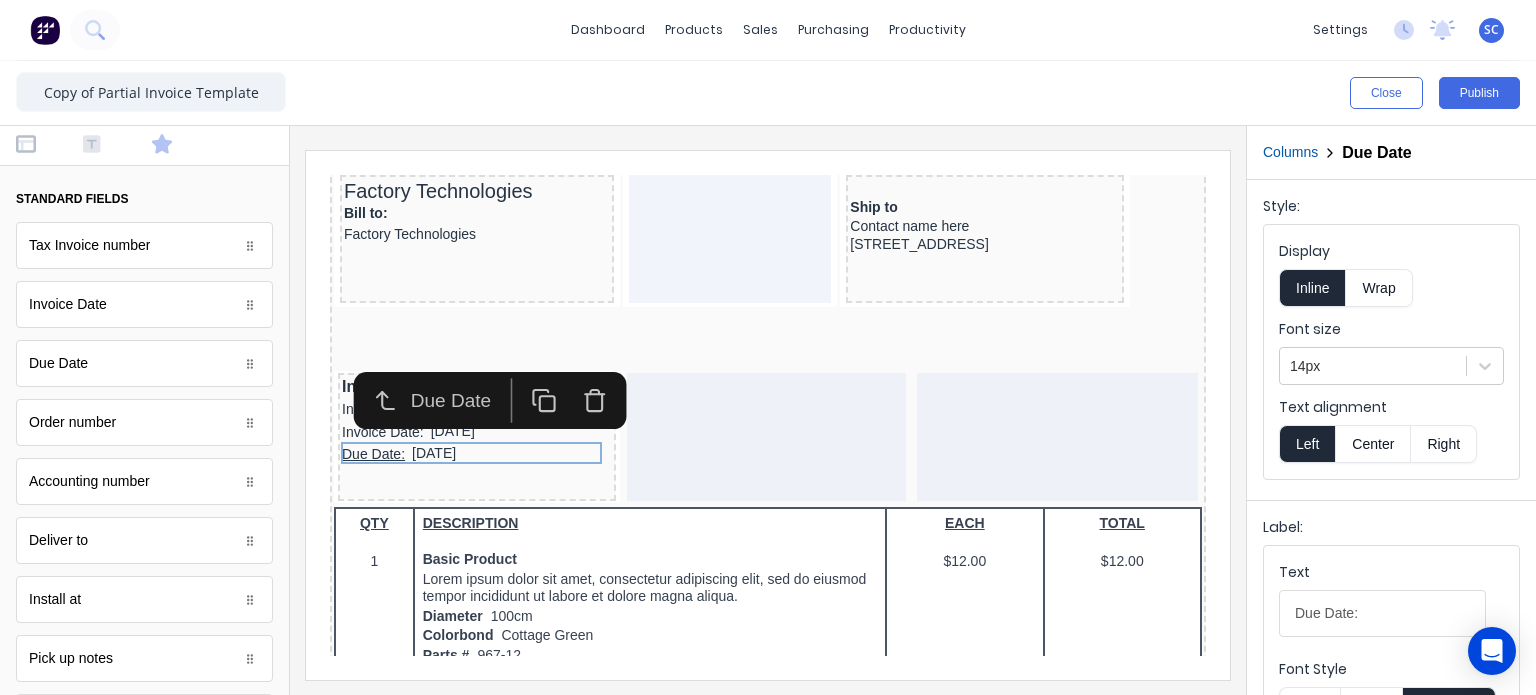 click on "Underline" at bounding box center (1449, 706) 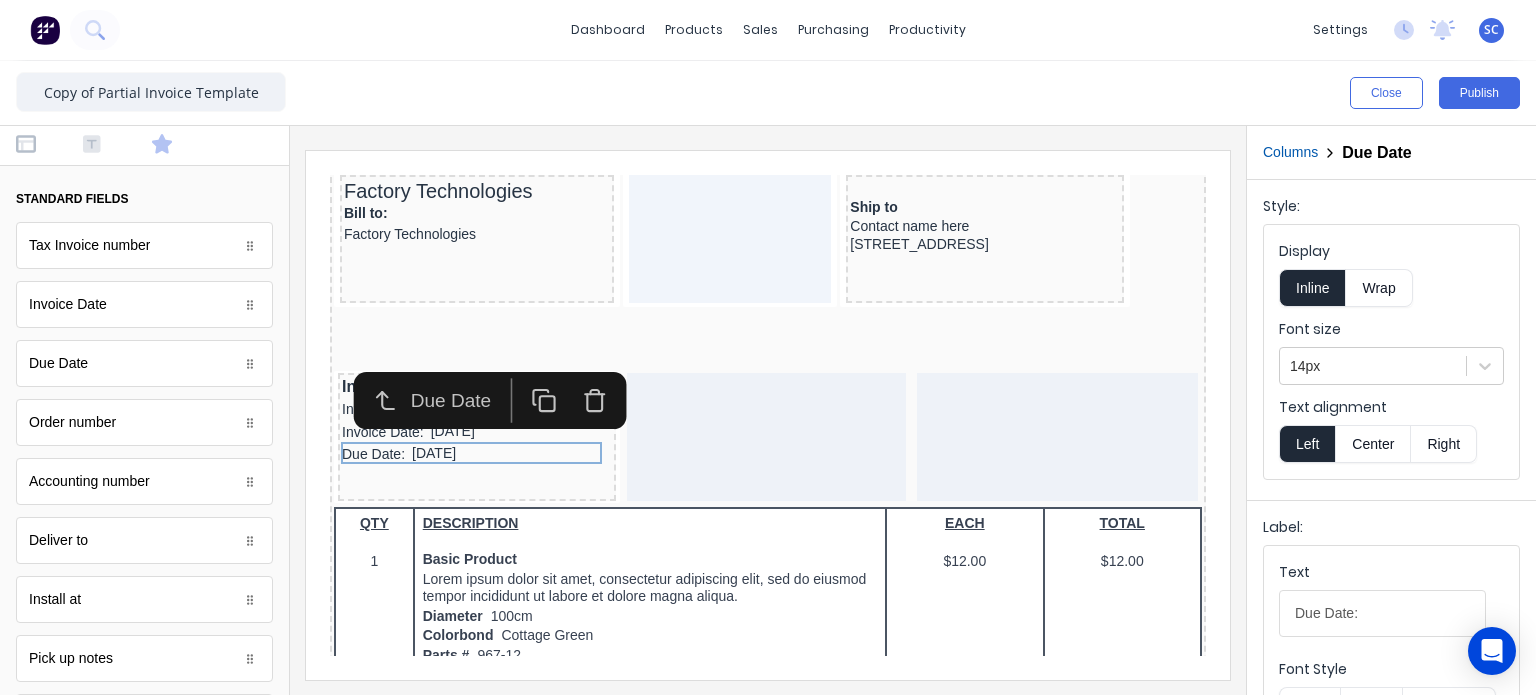 type 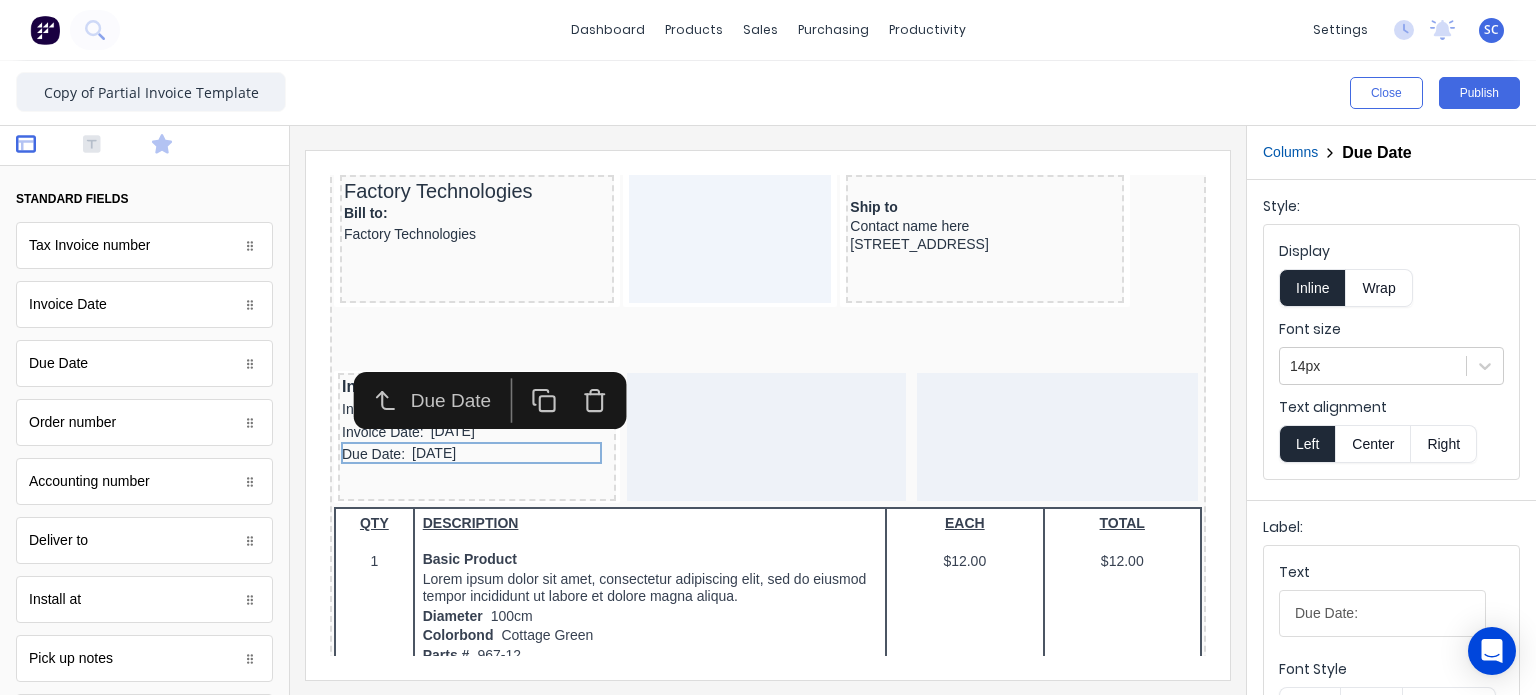 click 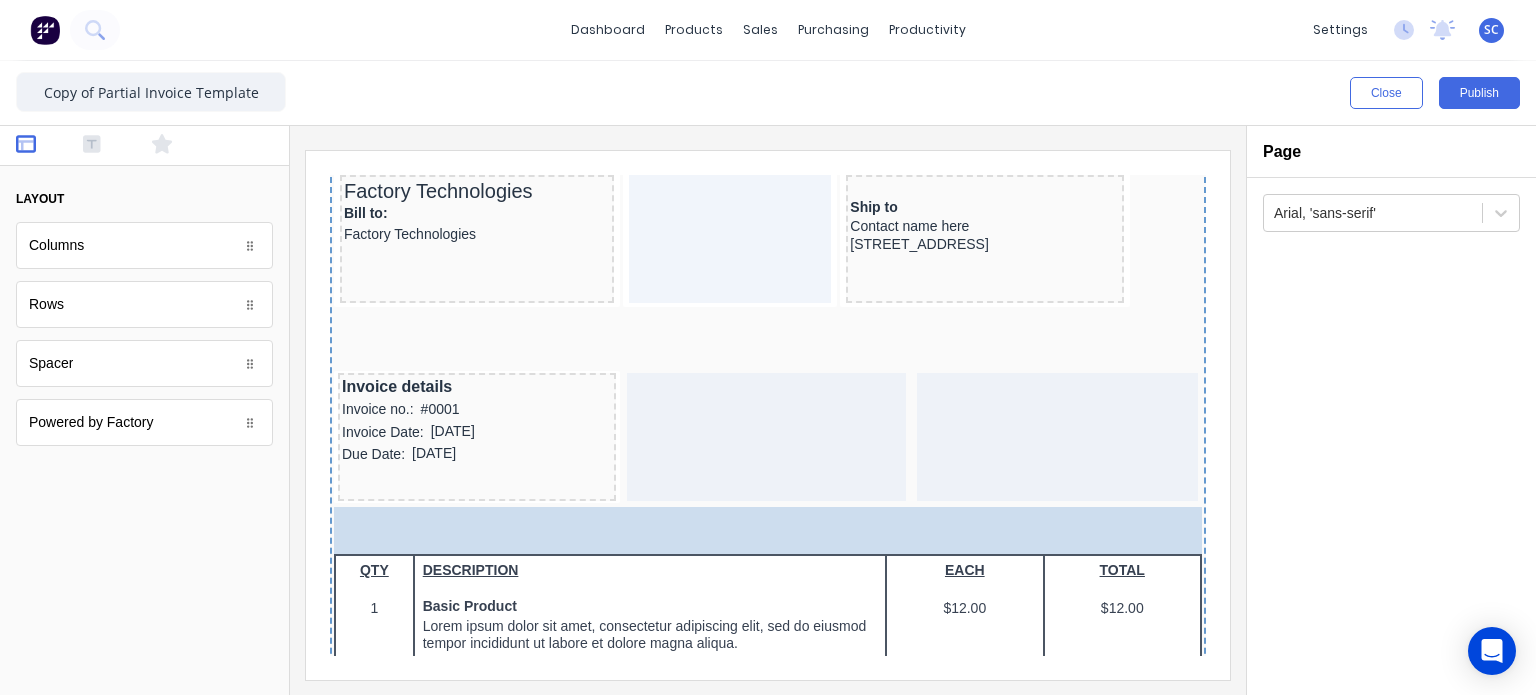 drag, startPoint x: 93, startPoint y: 351, endPoint x: 341, endPoint y: 325, distance: 249.35918 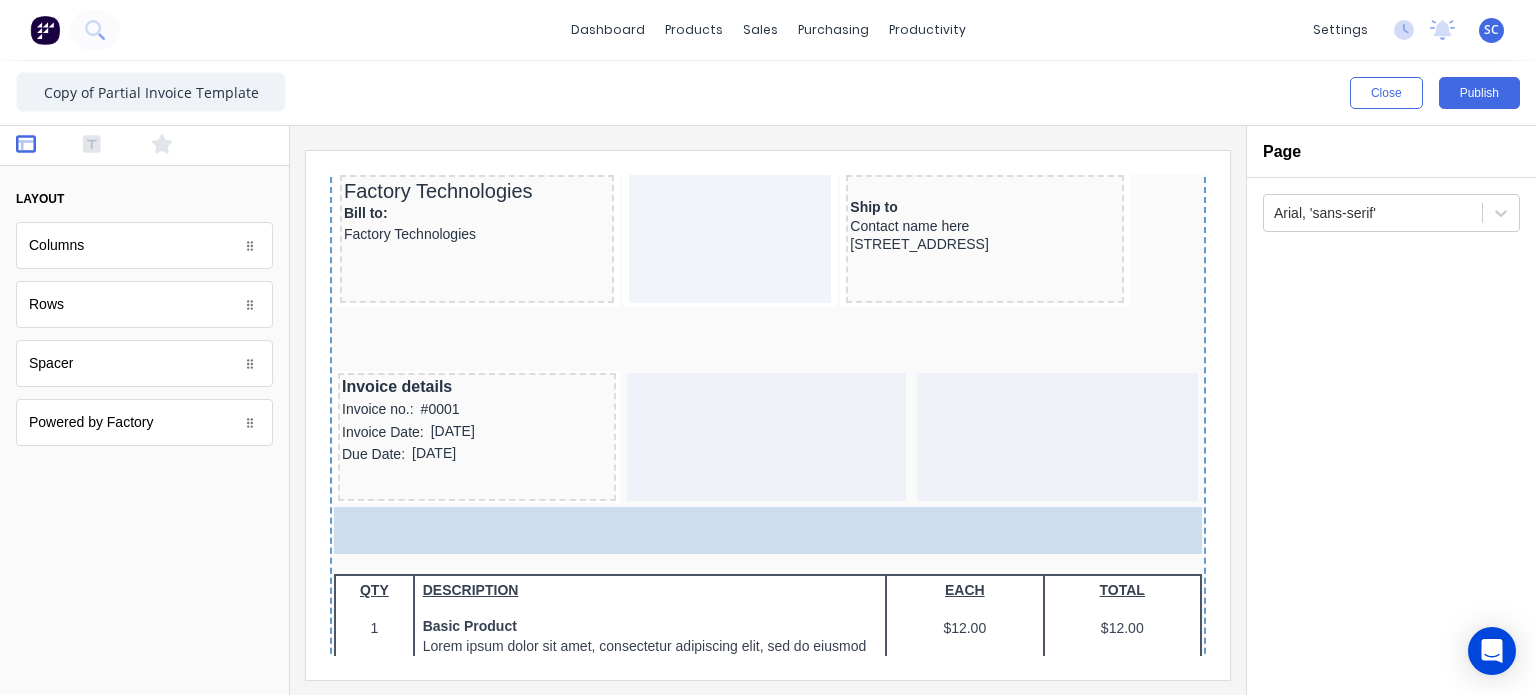 drag, startPoint x: 100, startPoint y: 375, endPoint x: 528, endPoint y: 532, distance: 455.88705 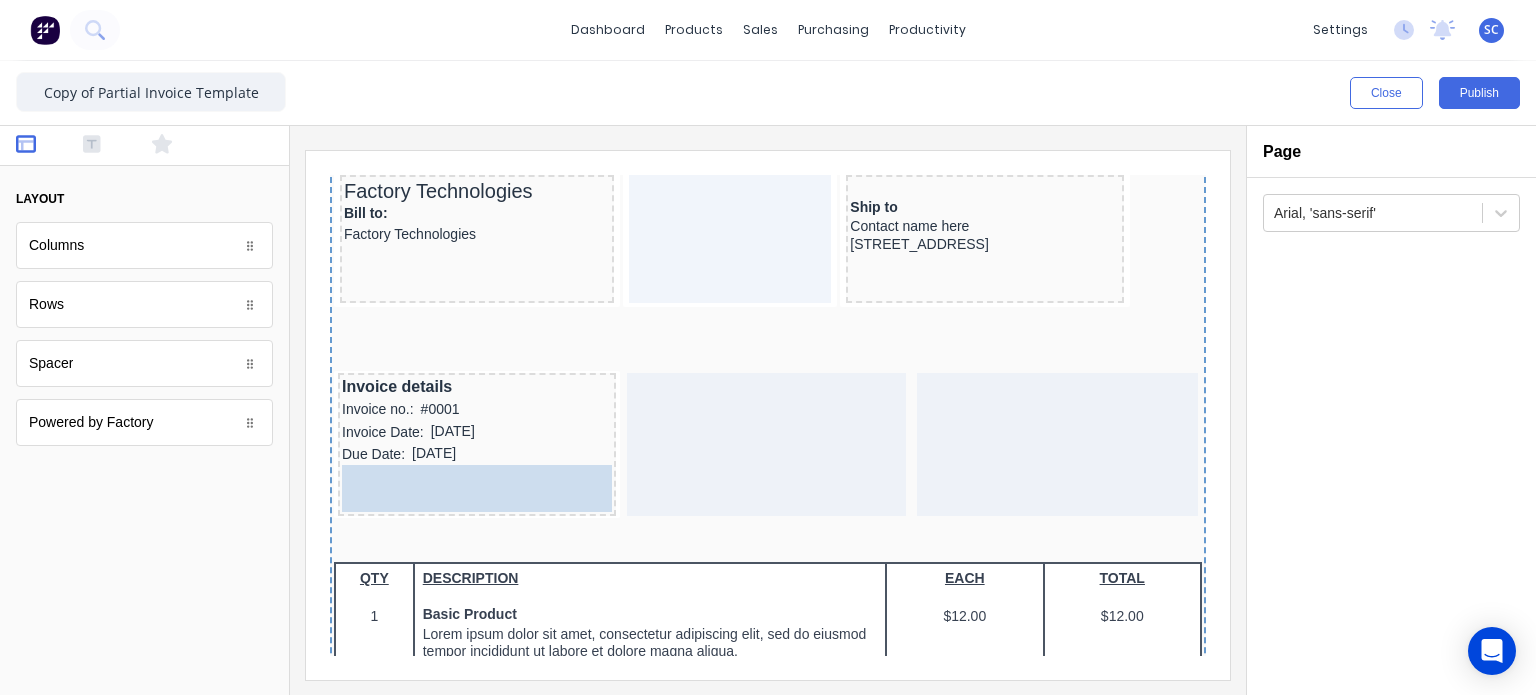 drag, startPoint x: 153, startPoint y: 375, endPoint x: 197, endPoint y: 341, distance: 55.605755 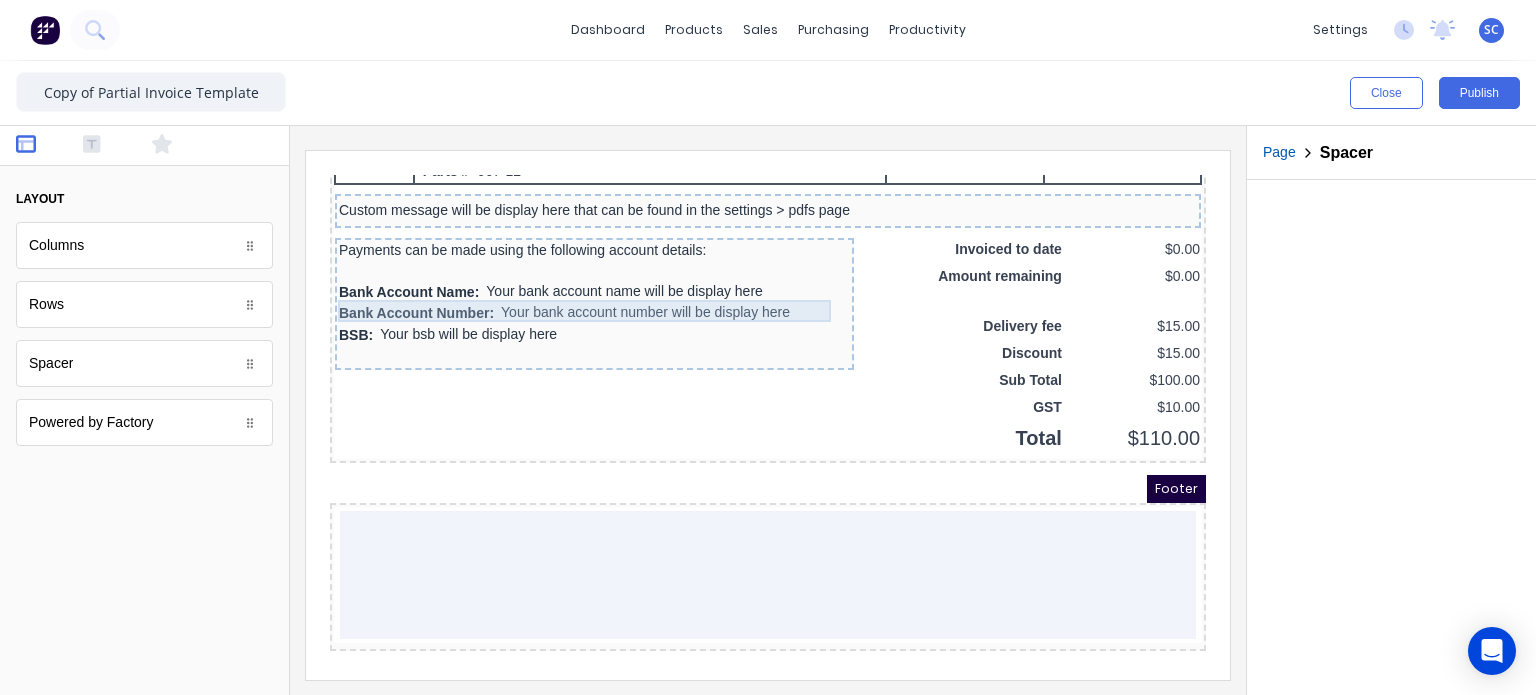 scroll, scrollTop: 1380, scrollLeft: 0, axis: vertical 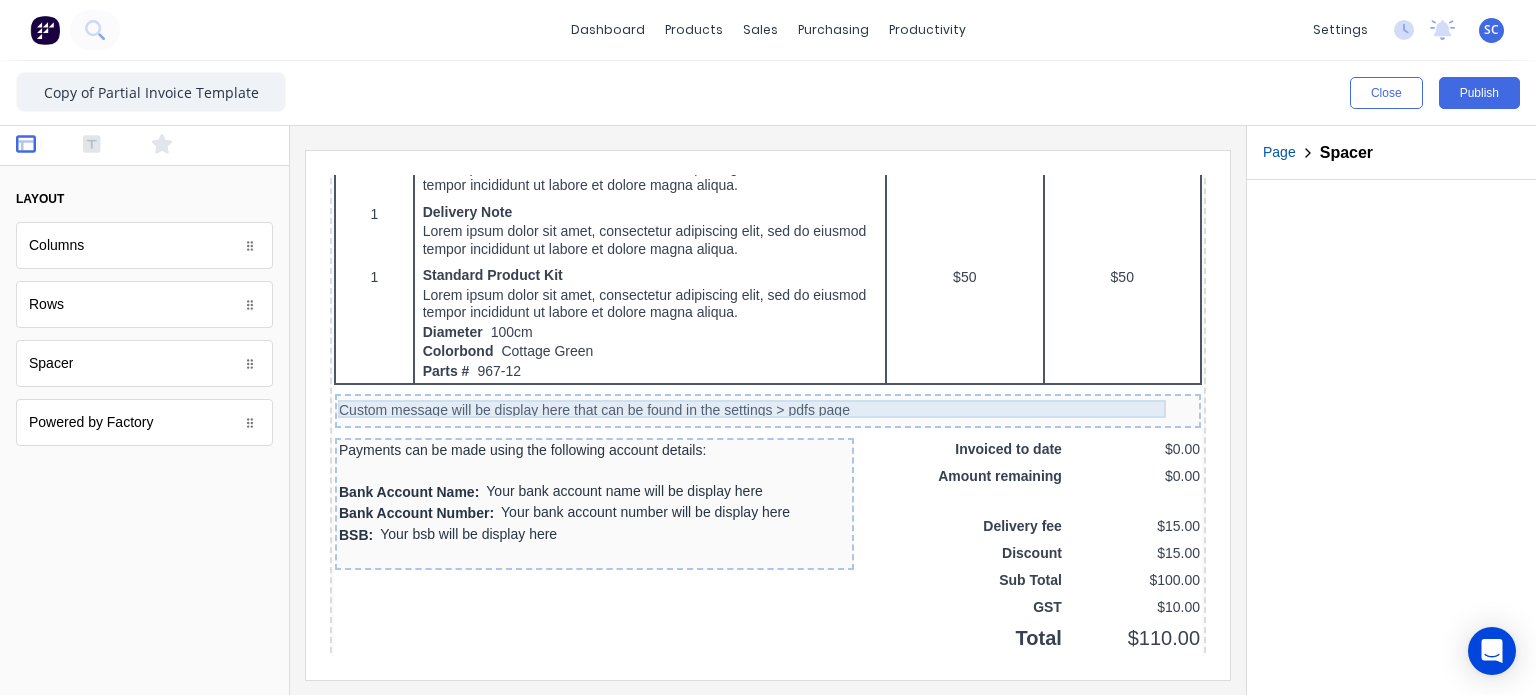 click on "Header PDF content Factory Technologies Bill to: Factory Technologies Ship to Contact name here [STREET_ADDRESS] Invoice details Invoice no.: #0001 Invoice Date:  [DATE] Due Date:  [DATE] QTY DESCRIPTION EACH TOTAL 1 Basic Product Lorem ipsum dolor sit amet, consectetur adipiscing elit, sed do eiusmod tempor incididunt ut labore et dolore magna aliqua. Diameter 100cm Colorbond Cottage Green Parts # 967-12 $12.00 $12.00 1 #1 Colorbond Basalt 0.55 90mm 0 bends Lengths 1 x 1000 1 x 1500 $12.00 $12.00 1 Custom Formula Lorem ipsum dolor sit amet, consectetur adipiscing elit, sed do eiusmod tempor incididunt ut labore et dolore magna aliqua. Colorbond Cottage Green Height 23 Width 200 Dimension 2.5 Total:  74.75 $12.00 $12.00 Lineal Metres Lorem ipsum dolor sit amet, consectetur adipiscing elit, sed do eiusmod tempor incididunt ut labore et dolore magna aliqua. Diameter 100cm Colorbond Cottage Green Parts # 967-12 Lengths 1 x 1000 1 x 1500 $12.00 $12.00 Square Metres Diameter" at bounding box center [744, -989] 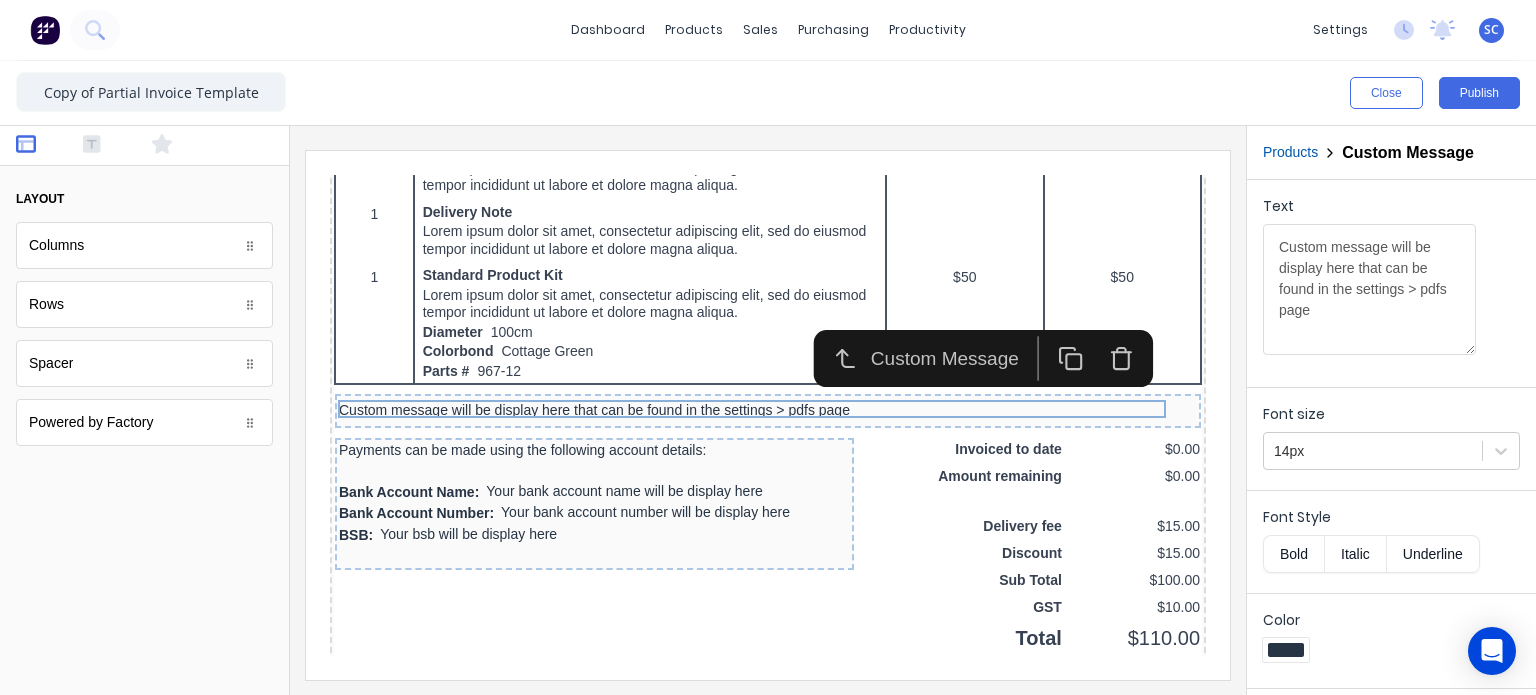 click 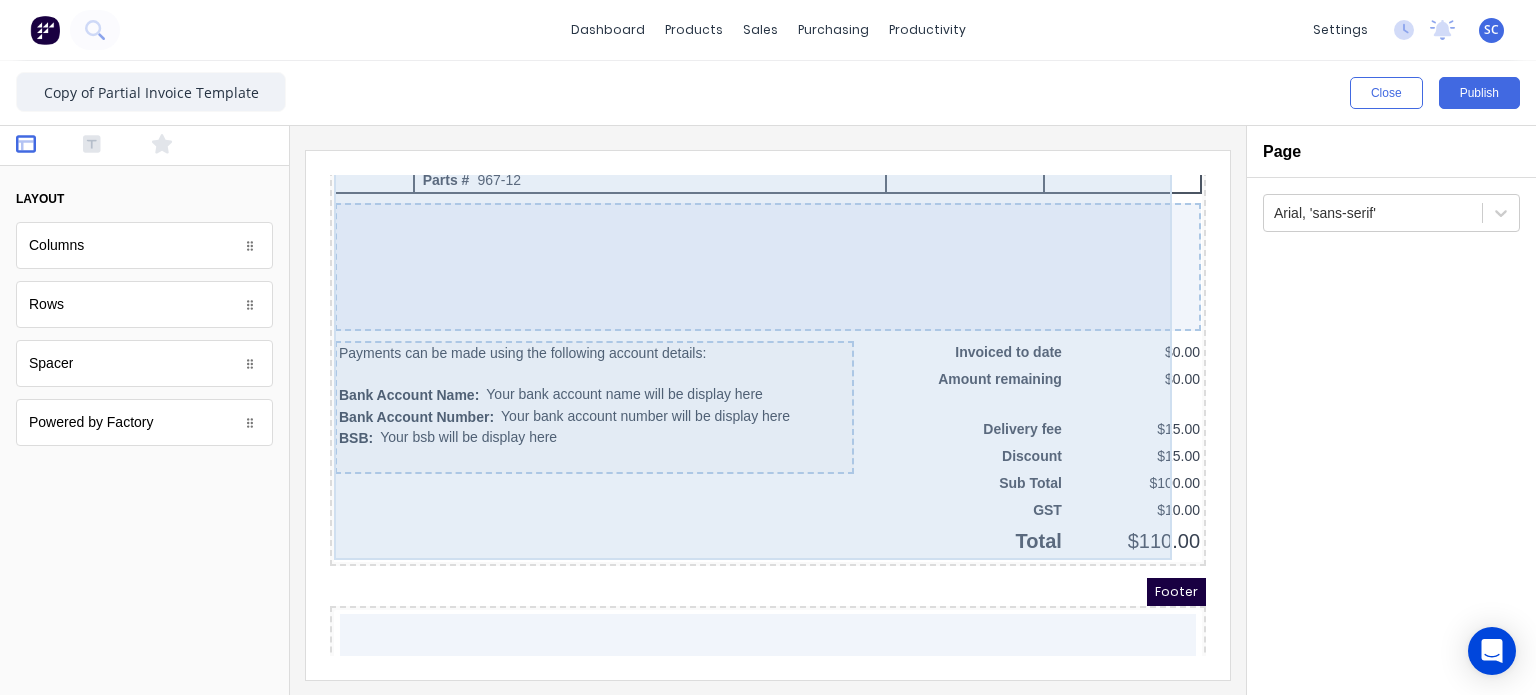 scroll, scrollTop: 1572, scrollLeft: 0, axis: vertical 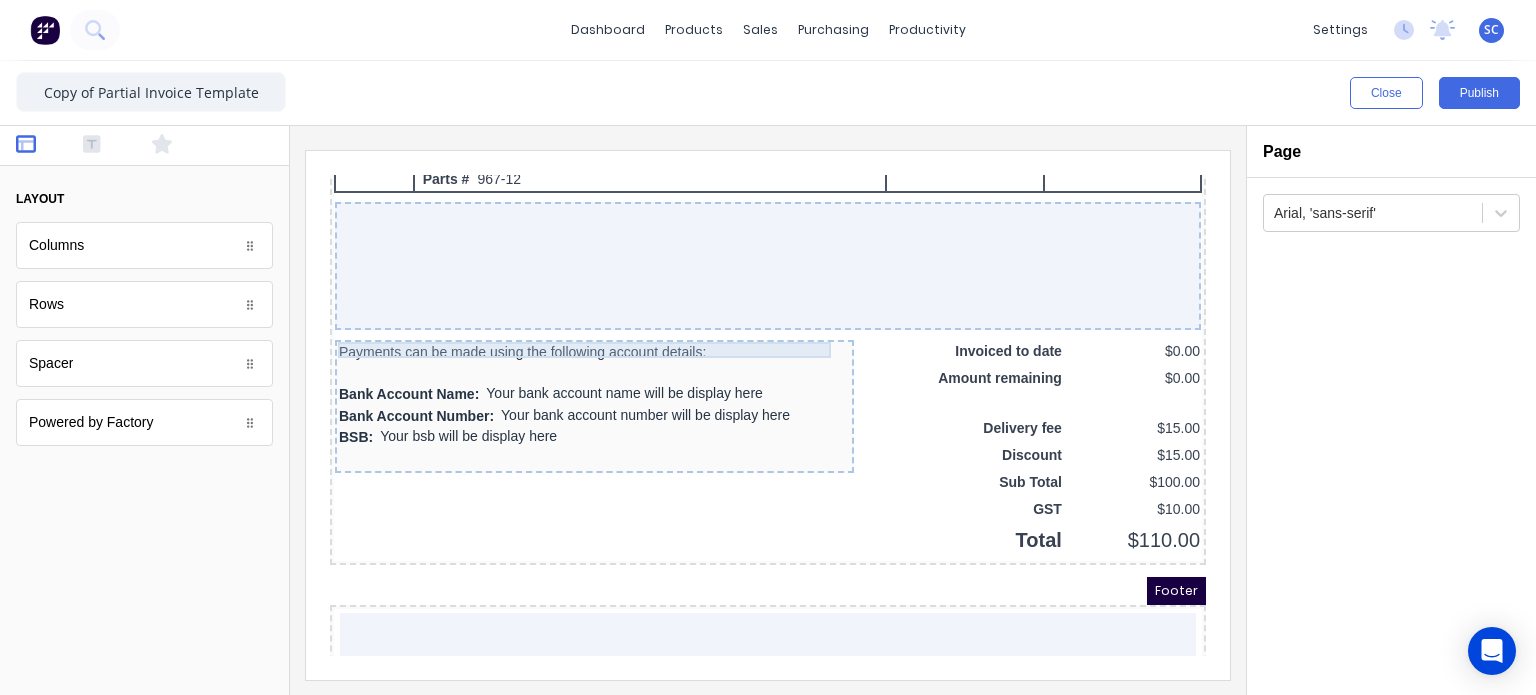 click on "Header PDF content Factory Technologies Bill to: Factory Technologies Ship to Contact name here [STREET_ADDRESS] Invoice details Invoice no.: #0001 Invoice Date:  [DATE] Due Date:  [DATE] QTY DESCRIPTION EACH TOTAL 1 Basic Product Lorem ipsum dolor sit amet, consectetur adipiscing elit, sed do eiusmod tempor incididunt ut labore et dolore magna aliqua. Diameter 100cm Colorbond Cottage Green Parts # 967-12 $12.00 $12.00 1 #1 Colorbond Basalt 0.55 90mm 0 bends Lengths 1 x 1000 1 x 1500 $12.00 $12.00 1 Custom Formula Lorem ipsum dolor sit amet, consectetur adipiscing elit, sed do eiusmod tempor incididunt ut labore et dolore magna aliqua. Colorbond Cottage Green Height 23 Width 200 Dimension 2.5 Total:  74.75 $12.00 $12.00 Lineal Metres Lorem ipsum dolor sit amet, consectetur adipiscing elit, sed do eiusmod tempor incididunt ut labore et dolore magna aliqua. Diameter 100cm Colorbond Cottage Green Parts # 967-12 Lengths 1 x 1000 1 x 1500 $12.00 $12.00 Square Metres Diameter" at bounding box center [744, -1181] 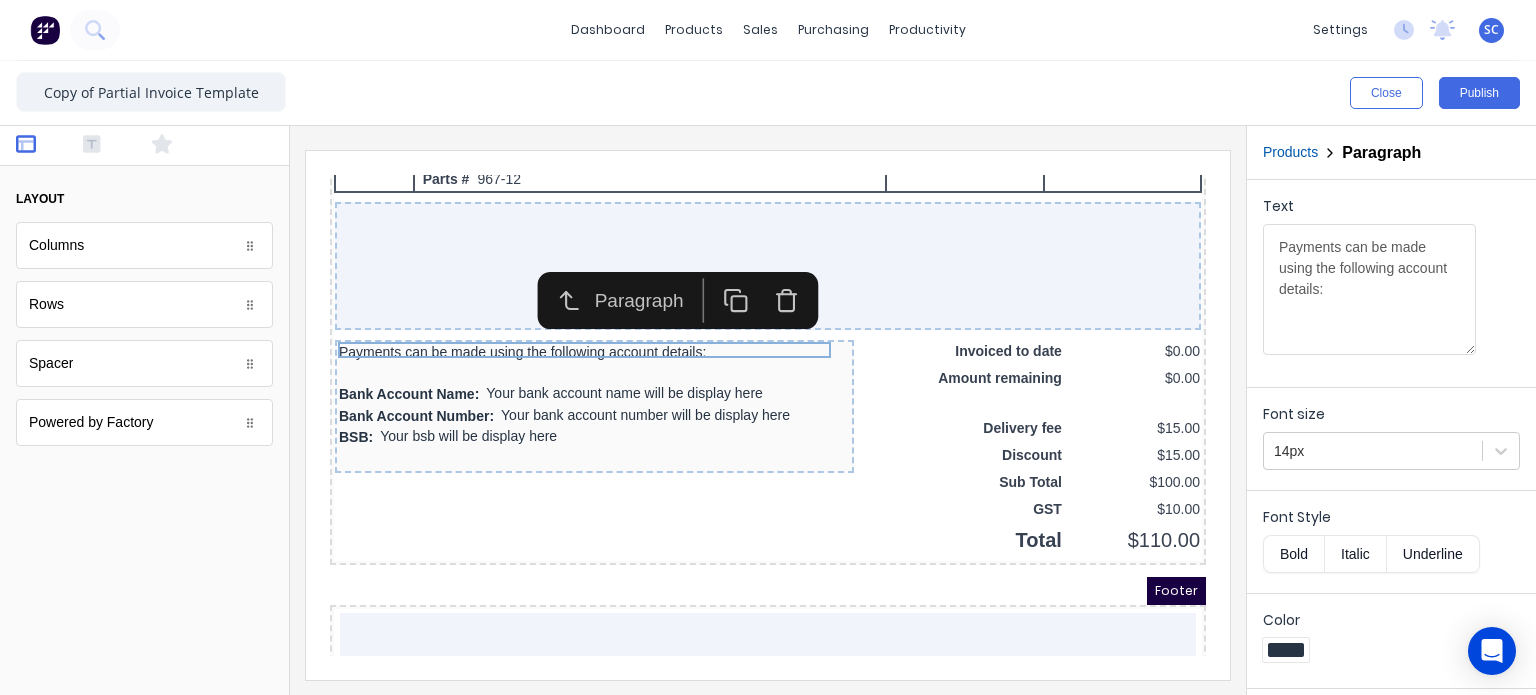 click 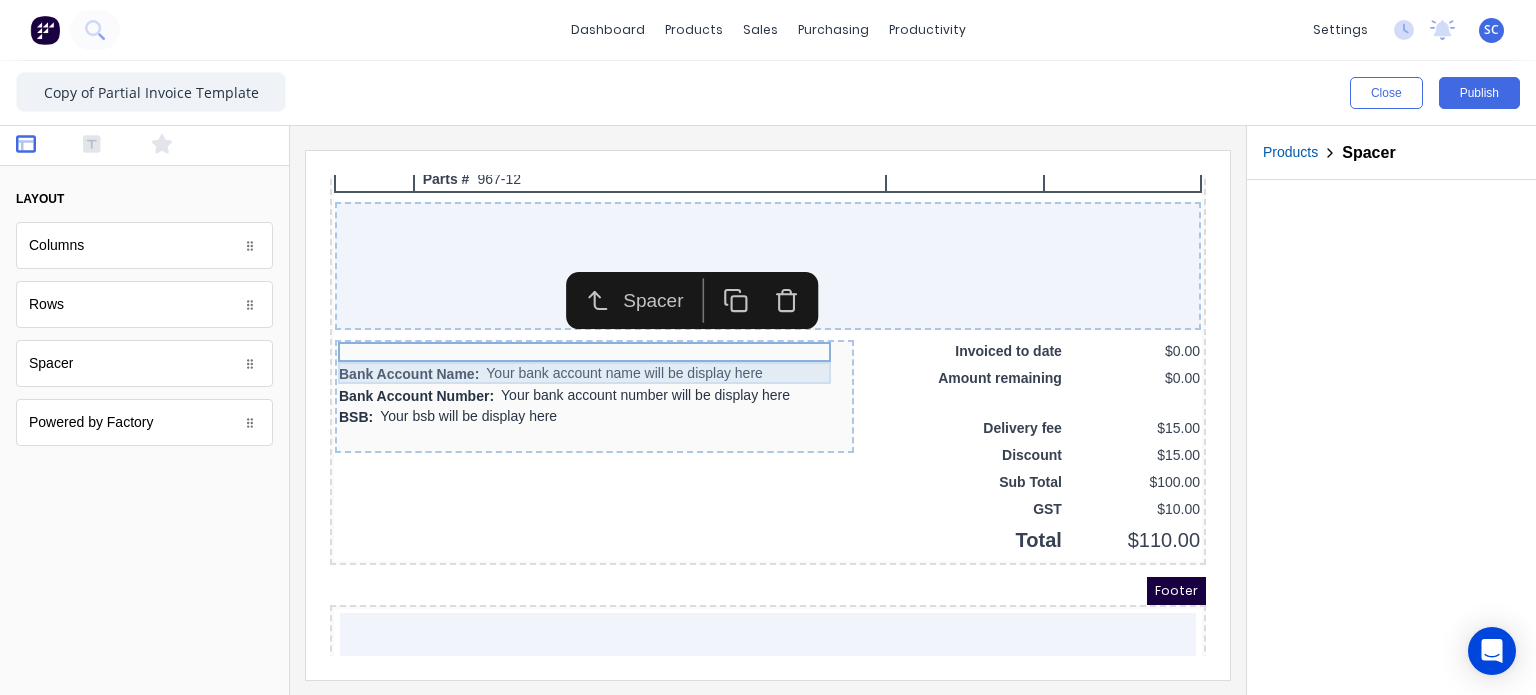 click on "Header PDF content Factory Technologies Bill to: Factory Technologies Ship to Contact name here [STREET_ADDRESS] Invoice details Invoice no.: #0001 Invoice Date:  [DATE] Due Date:  [DATE] QTY DESCRIPTION EACH TOTAL 1 Basic Product Lorem ipsum dolor sit amet, consectetur adipiscing elit, sed do eiusmod tempor incididunt ut labore et dolore magna aliqua. Diameter 100cm Colorbond Cottage Green Parts # 967-12 $12.00 $12.00 1 #1 Colorbond Basalt 0.55 90mm 0 bends Lengths 1 x 1000 1 x 1500 $12.00 $12.00 1 Custom Formula Lorem ipsum dolor sit amet, consectetur adipiscing elit, sed do eiusmod tempor incididunt ut labore et dolore magna aliqua. Colorbond Cottage Green Height 23 Width 200 Dimension 2.5 Total:  74.75 $12.00 $12.00 Lineal Metres Lorem ipsum dolor sit amet, consectetur adipiscing elit, sed do eiusmod tempor incididunt ut labore et dolore magna aliqua. Diameter 100cm Colorbond Cottage Green Parts # 967-12 Lengths 1 x 1000 1 x 1500 $12.00 $12.00 Square Metres Diameter" at bounding box center [744, -1181] 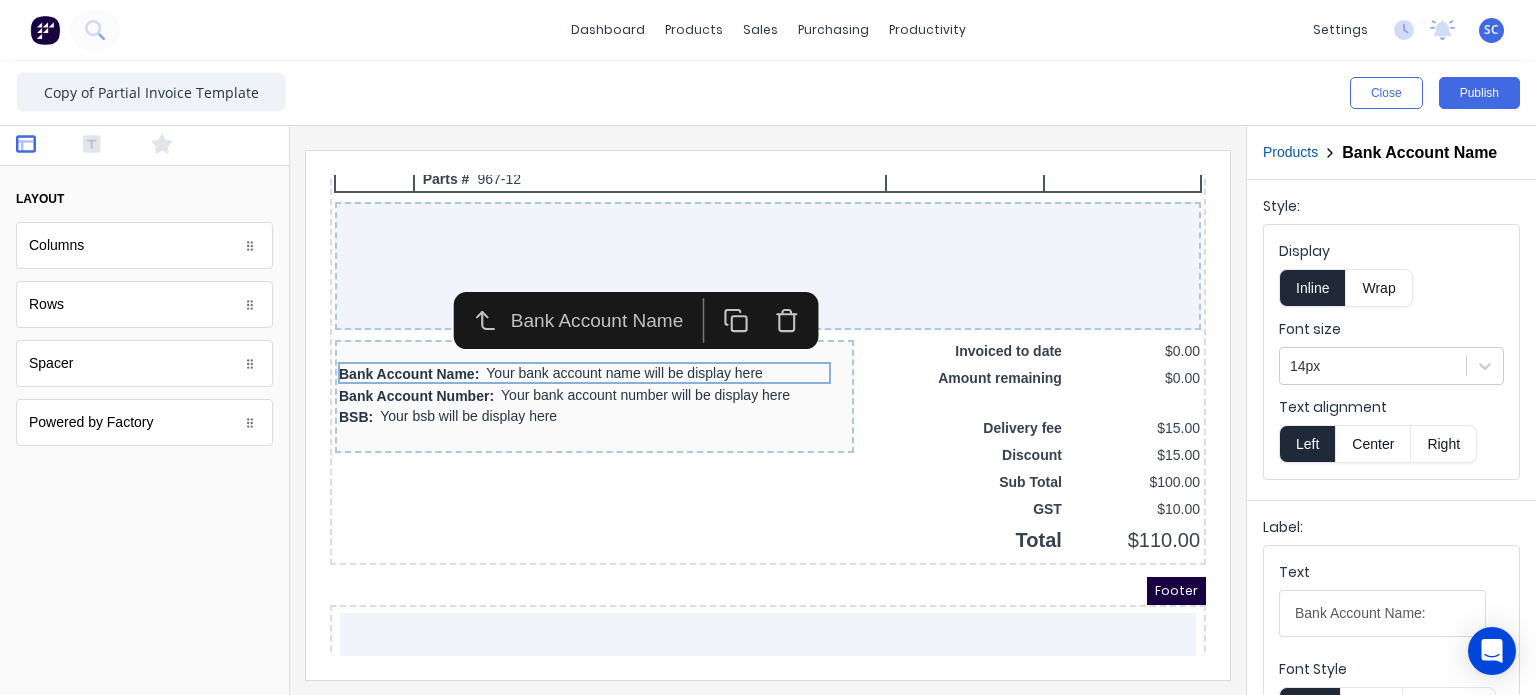 click 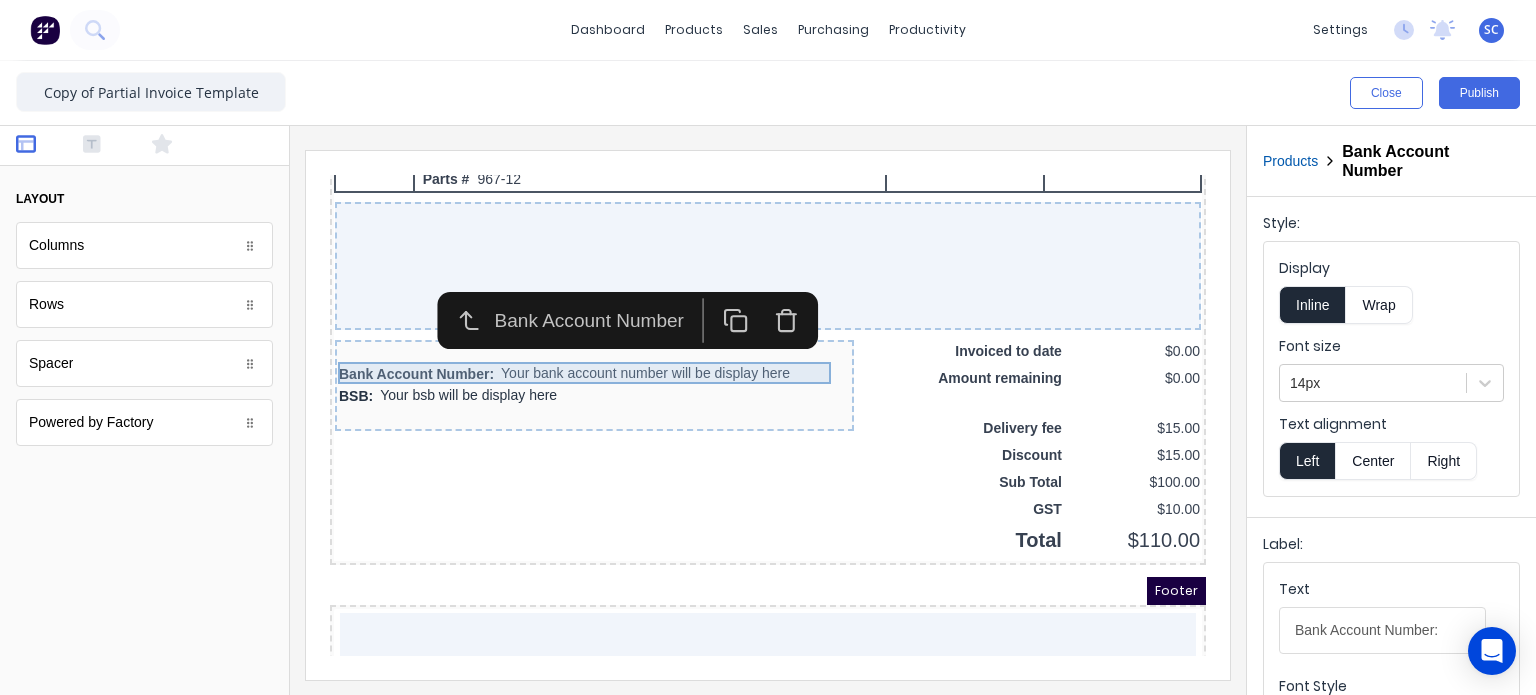 click on "Header PDF content Factory Technologies Bill to: Factory Technologies Ship to Contact name here [STREET_ADDRESS] Invoice details Invoice no.: #0001 Invoice Date:  [DATE] Due Date:  [DATE] QTY DESCRIPTION EACH TOTAL 1 Basic Product Lorem ipsum dolor sit amet, consectetur adipiscing elit, sed do eiusmod tempor incididunt ut labore et dolore magna aliqua. Diameter 100cm Colorbond Cottage Green Parts # 967-12 $12.00 $12.00 1 #1 Colorbond Basalt 0.55 90mm 0 bends Lengths 1 x 1000 1 x 1500 $12.00 $12.00 1 Custom Formula Lorem ipsum dolor sit amet, consectetur adipiscing elit, sed do eiusmod tempor incididunt ut labore et dolore magna aliqua. Colorbond Cottage Green Height 23 Width 200 Dimension 2.5 Total:  74.75 $12.00 $12.00 Lineal Metres Lorem ipsum dolor sit amet, consectetur adipiscing elit, sed do eiusmod tempor incididunt ut labore et dolore magna aliqua. Diameter 100cm Colorbond Cottage Green Parts # 967-12 Lengths 1 x 1000 1 x 1500 $12.00 $12.00 Square Metres Diameter" at bounding box center (744, -1181) 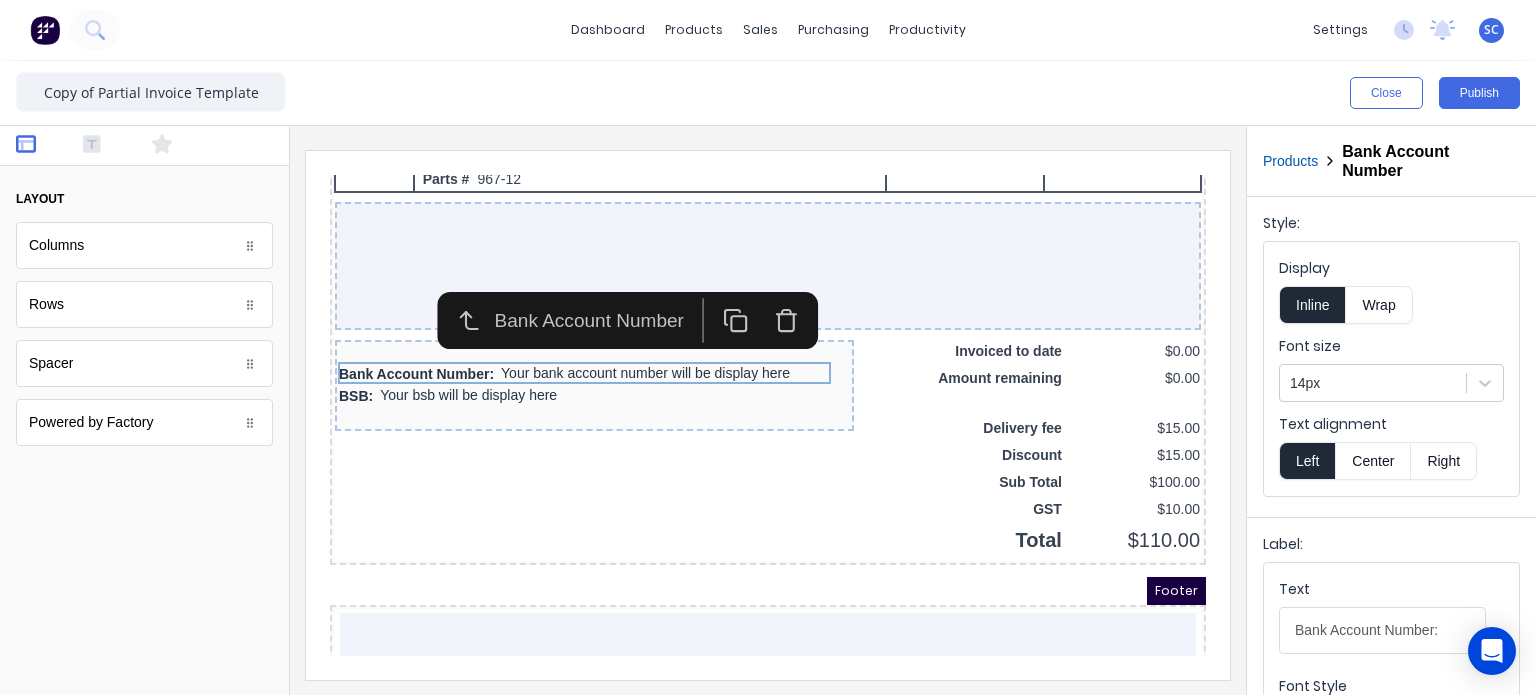 click 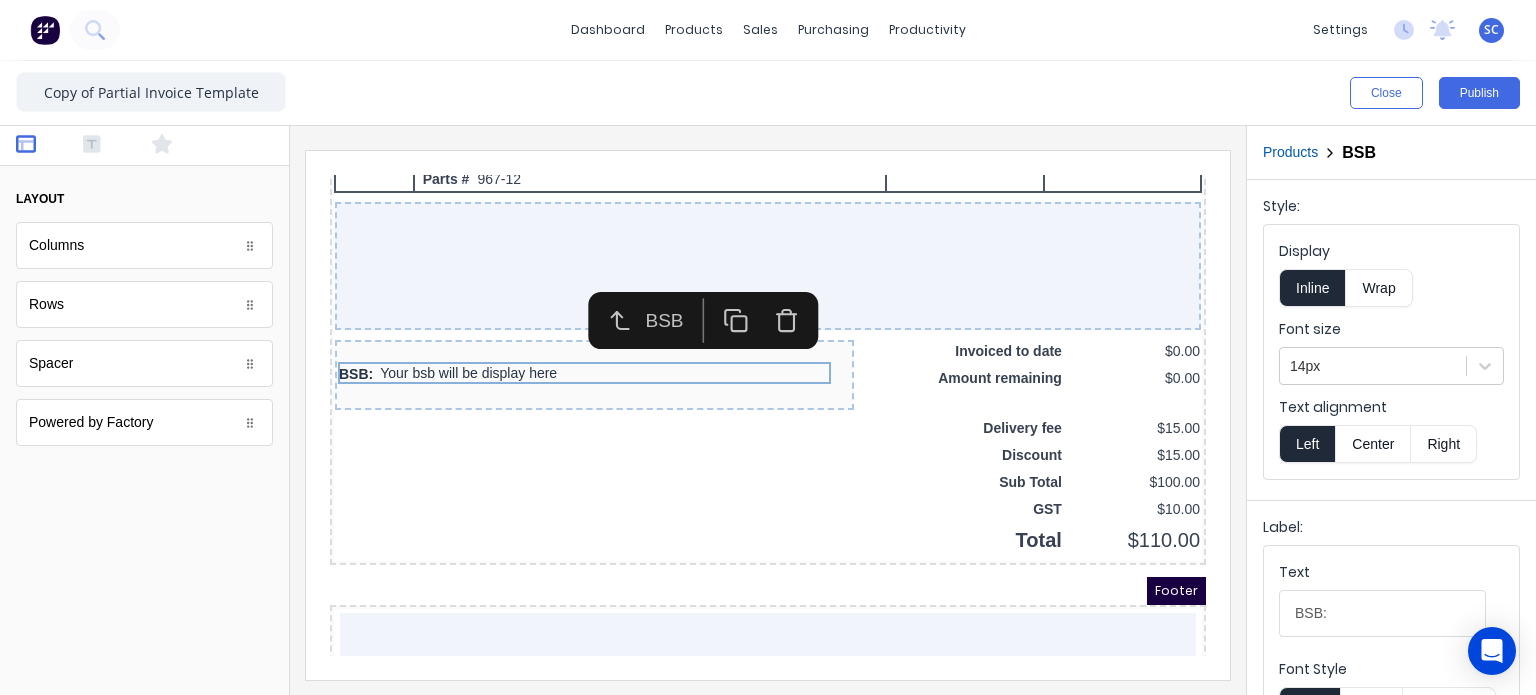 click 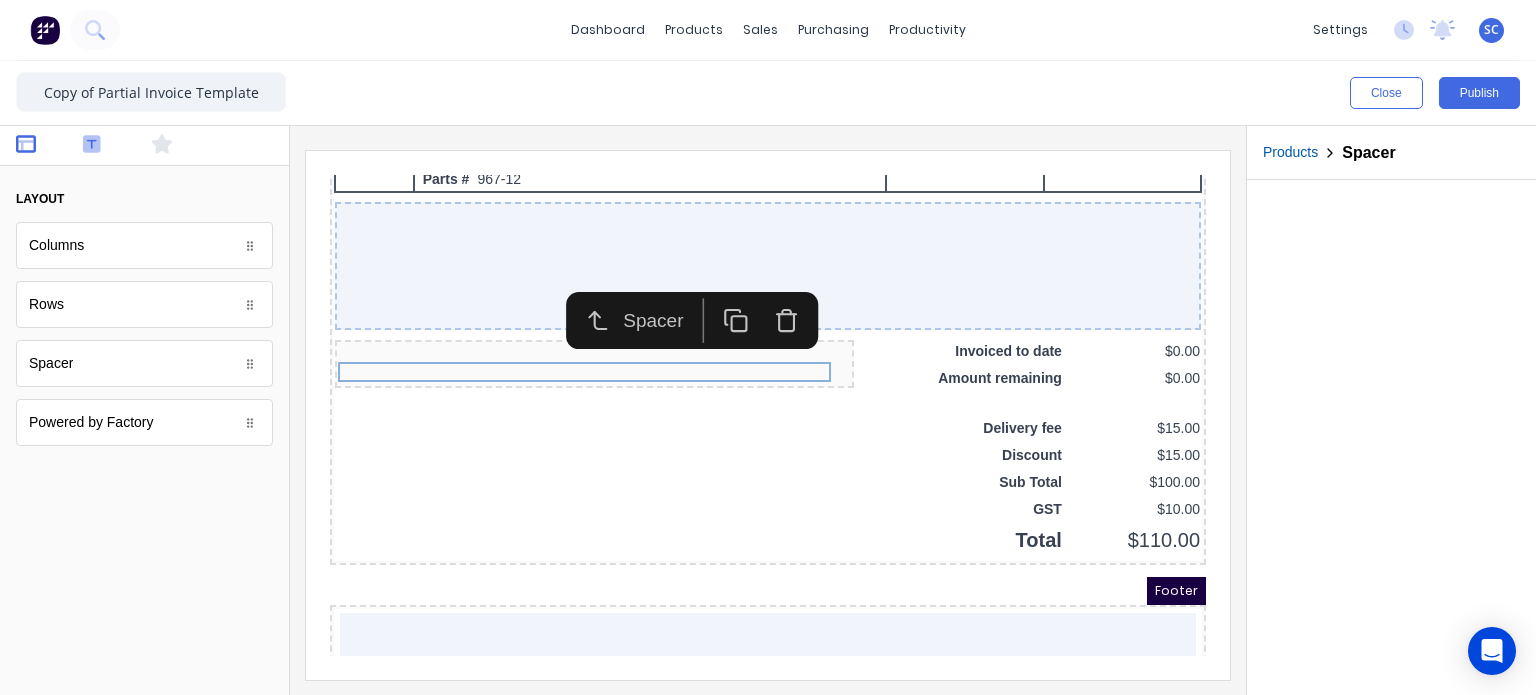 click 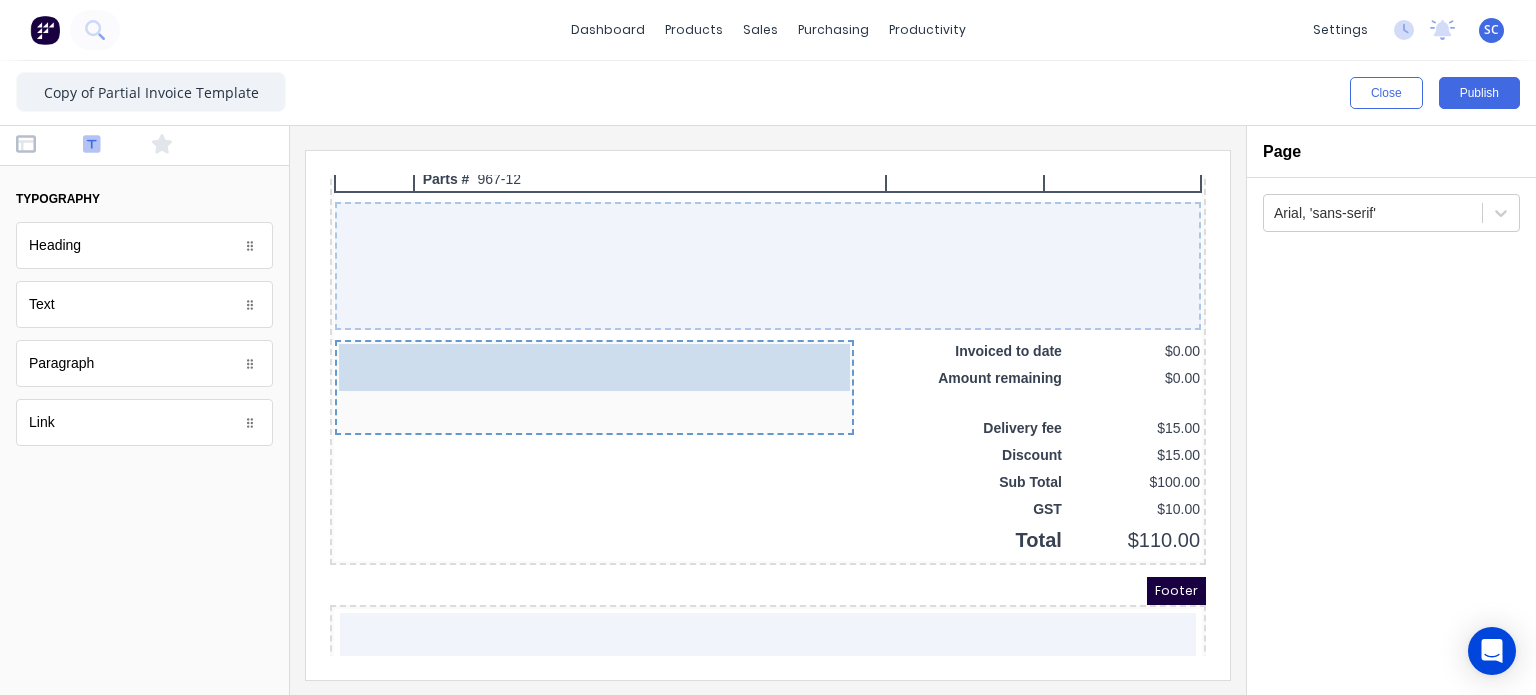 drag, startPoint x: 79, startPoint y: 319, endPoint x: 487, endPoint y: 347, distance: 408.95966 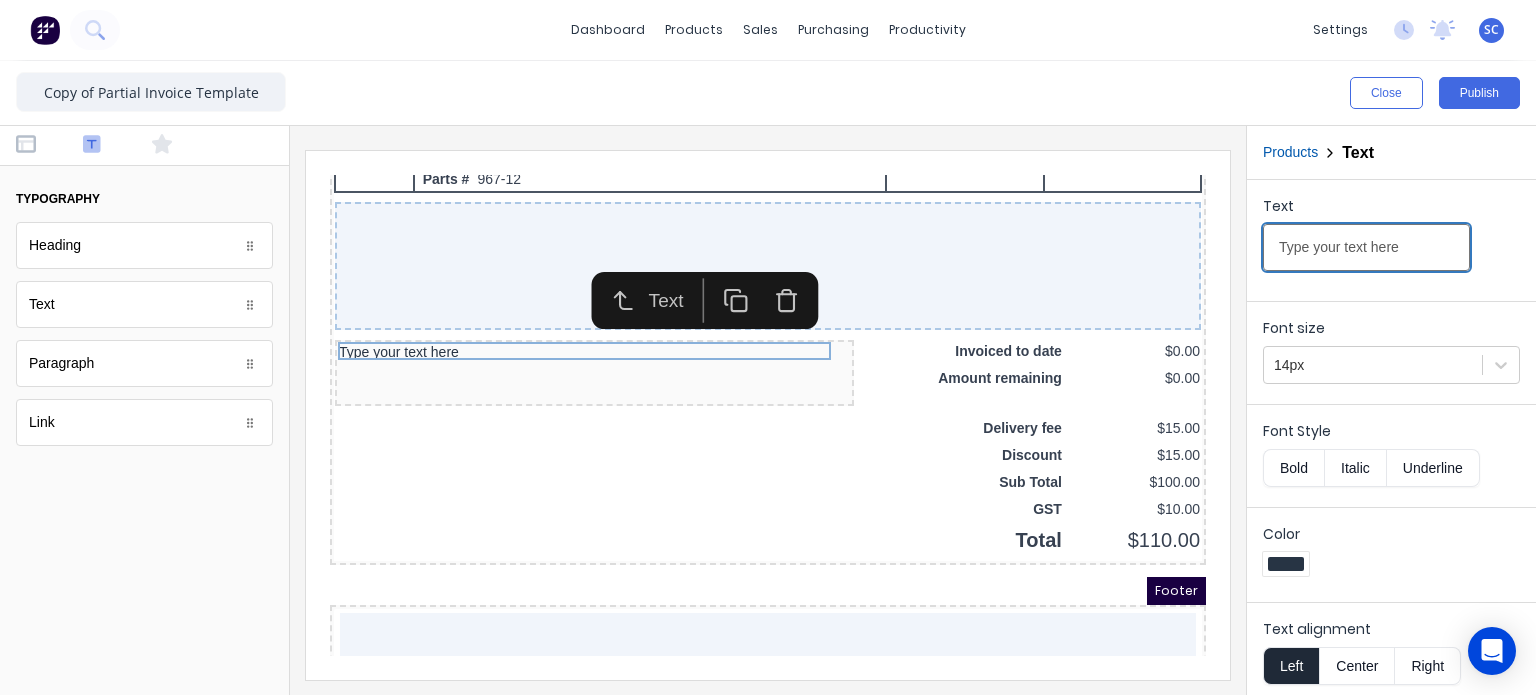 click on "Type your text here" at bounding box center [1366, 247] 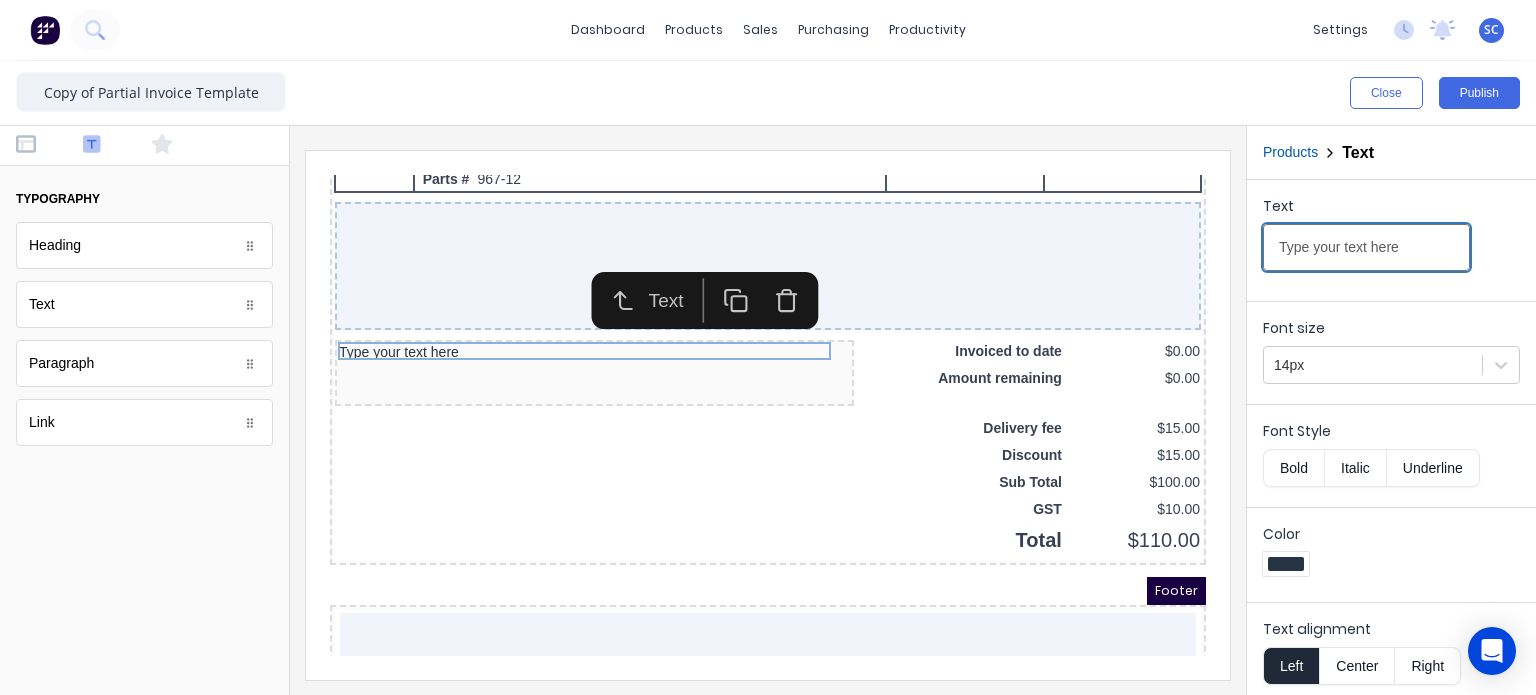 click on "Type your text here" at bounding box center [1366, 247] 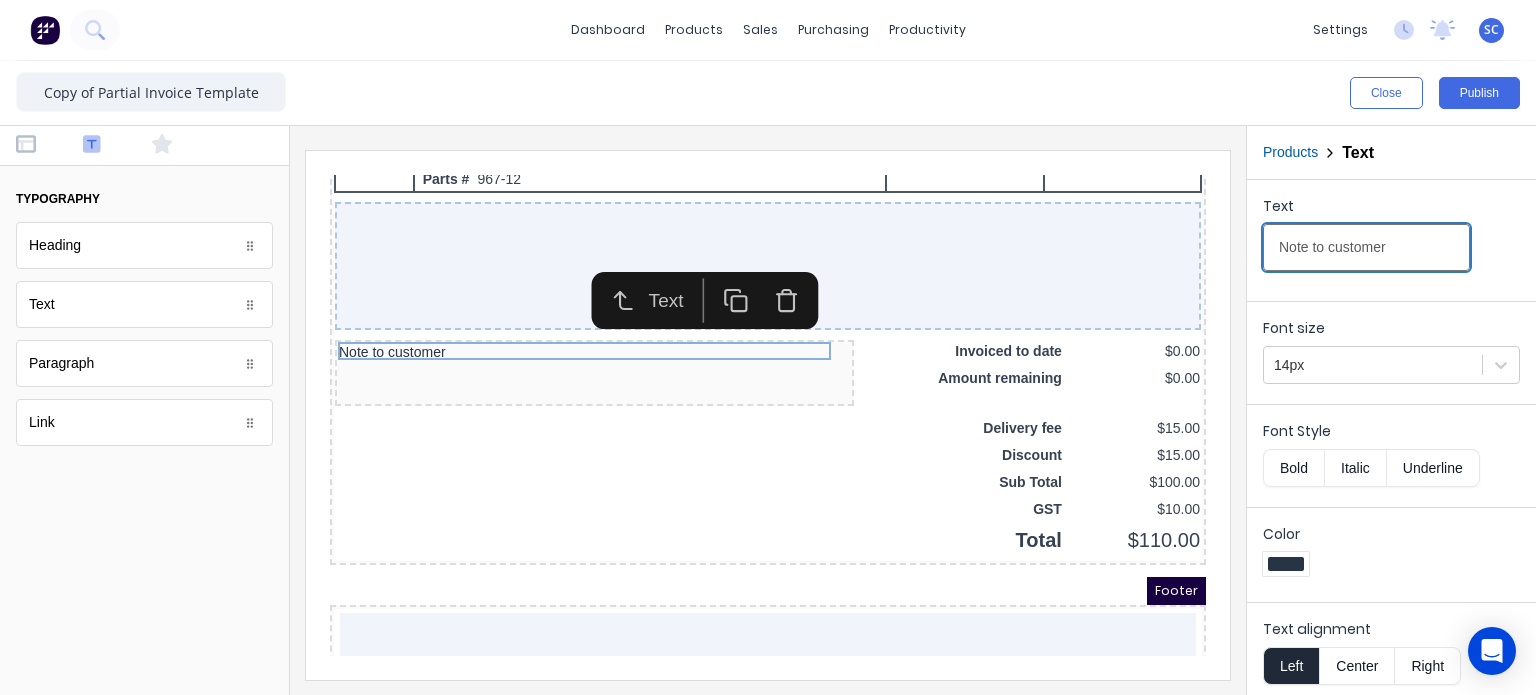 type on "Note to customer" 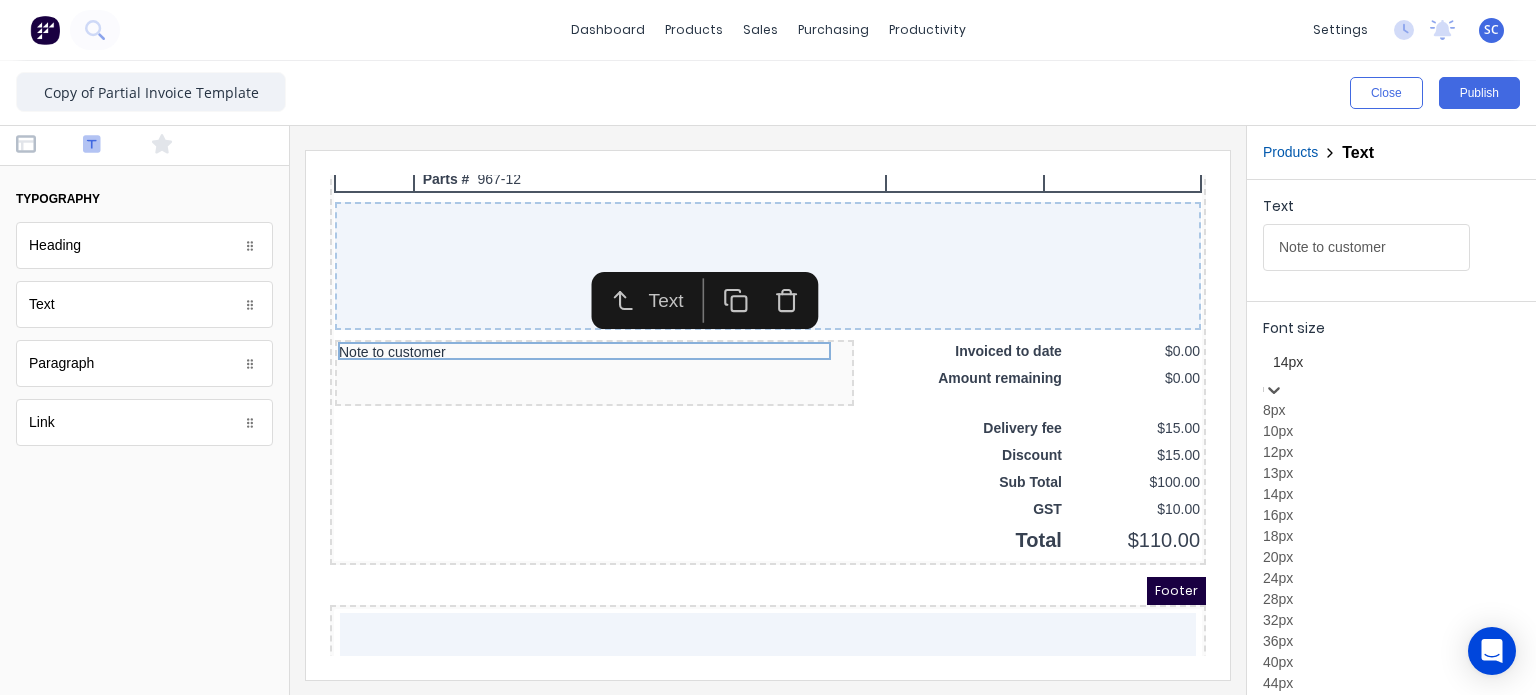 click on "14px" at bounding box center [1391, 362] 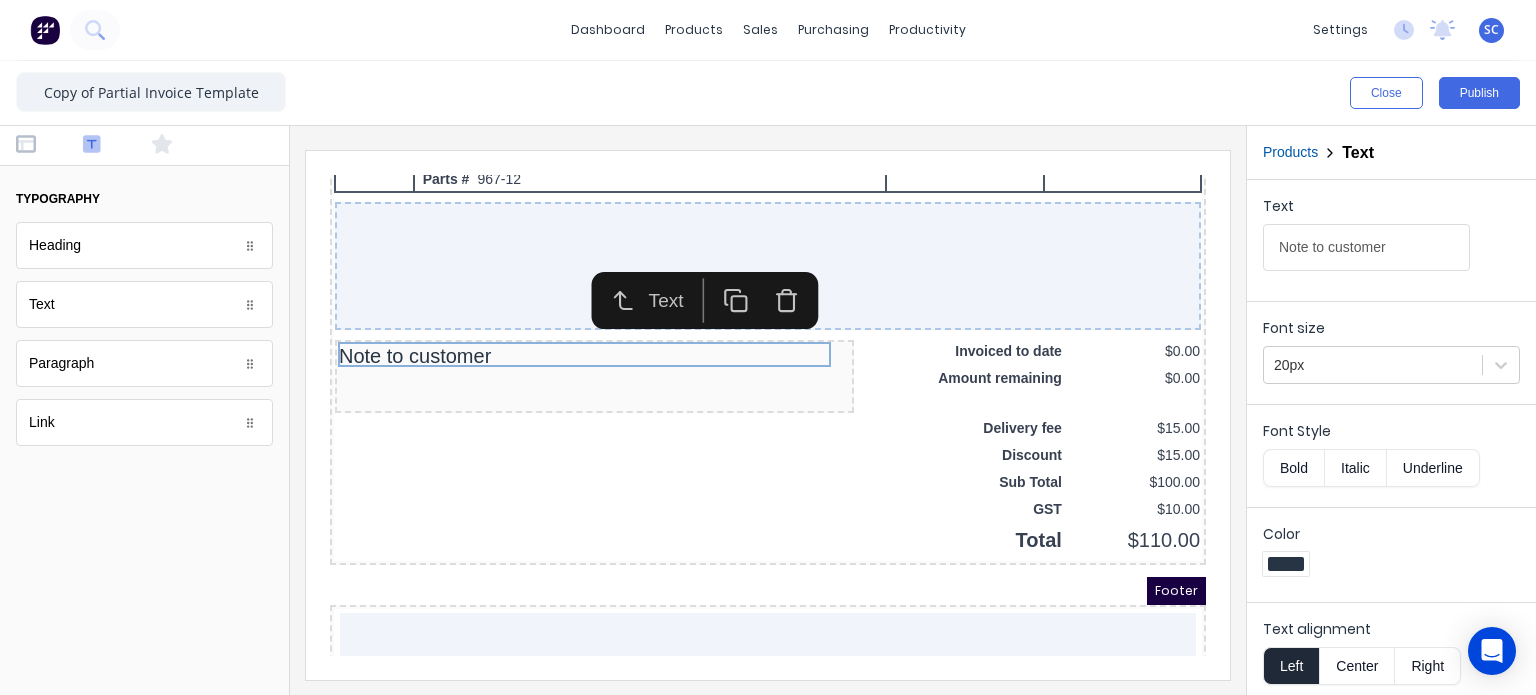 click at bounding box center [144, 146] 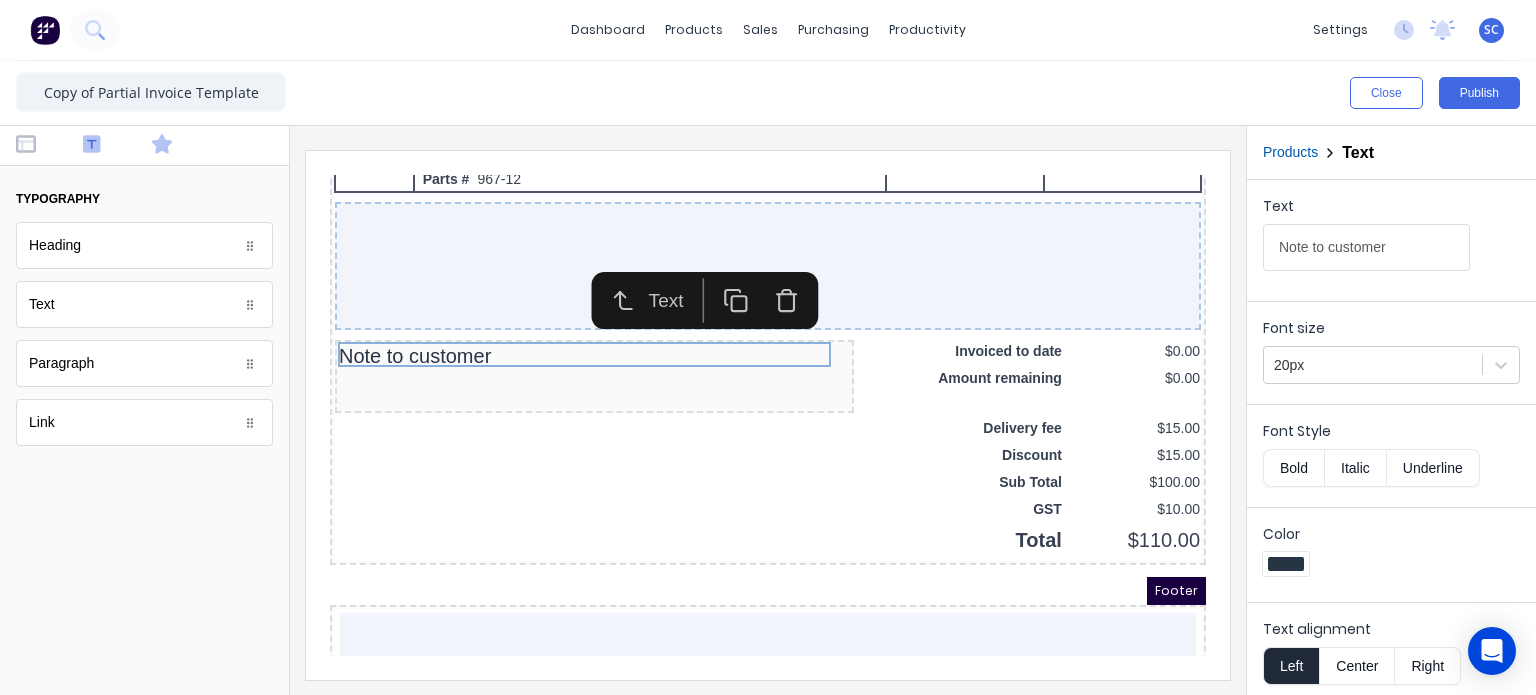 click 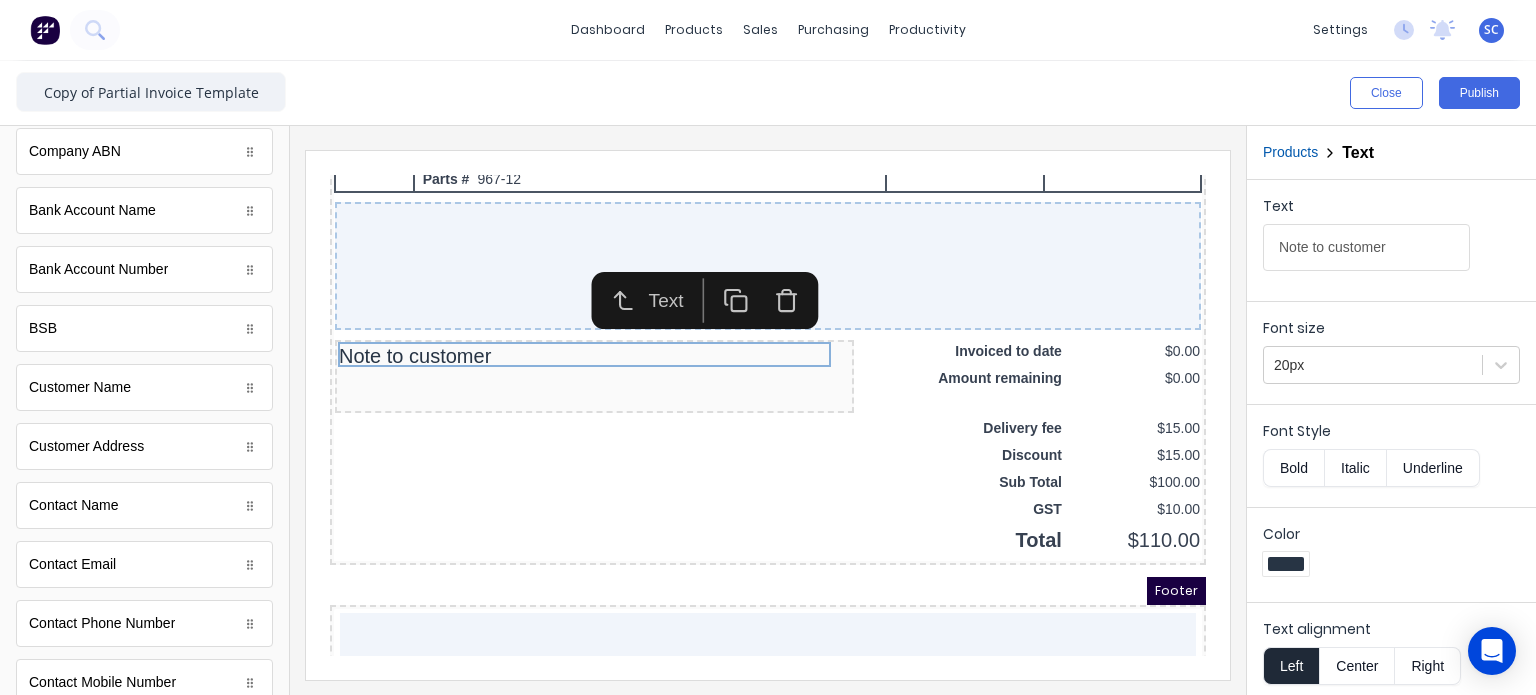 scroll, scrollTop: 1098, scrollLeft: 0, axis: vertical 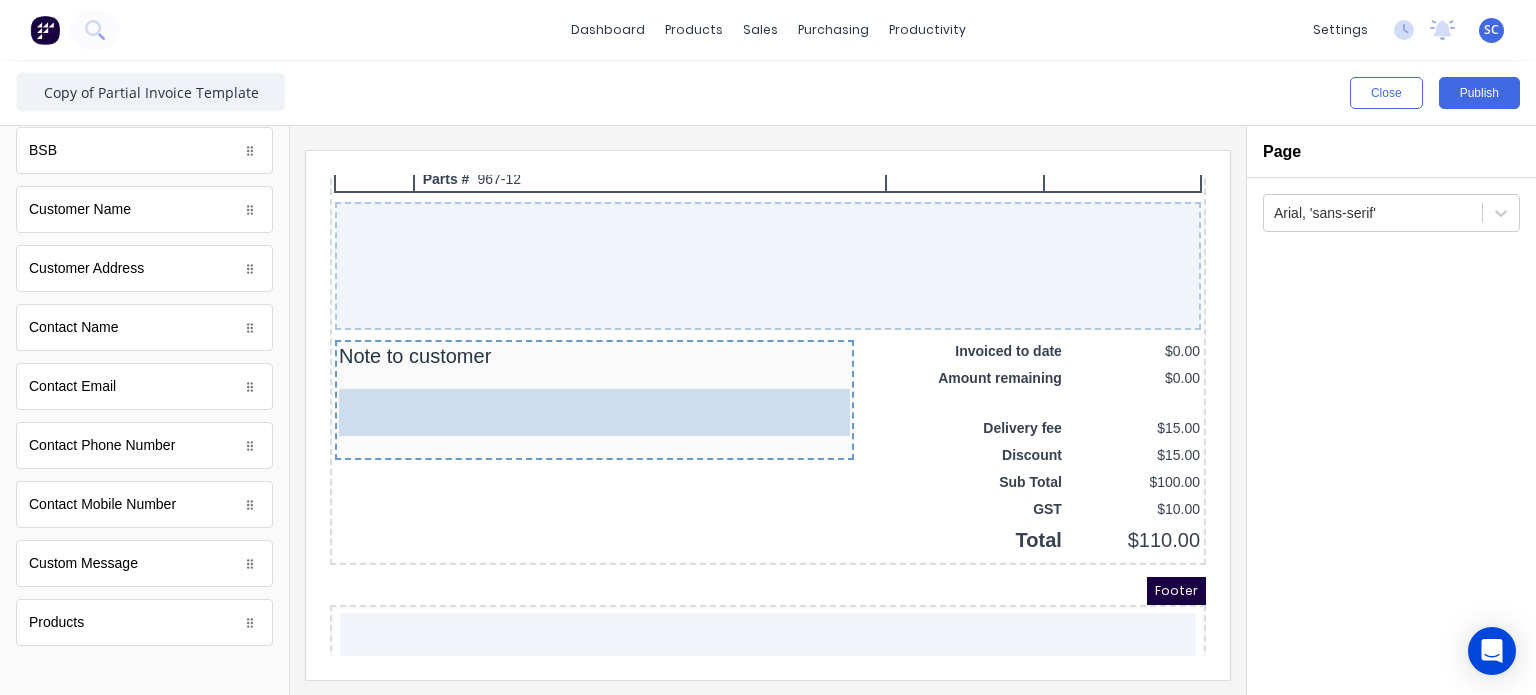 drag, startPoint x: 98, startPoint y: 555, endPoint x: 487, endPoint y: 395, distance: 420.61978 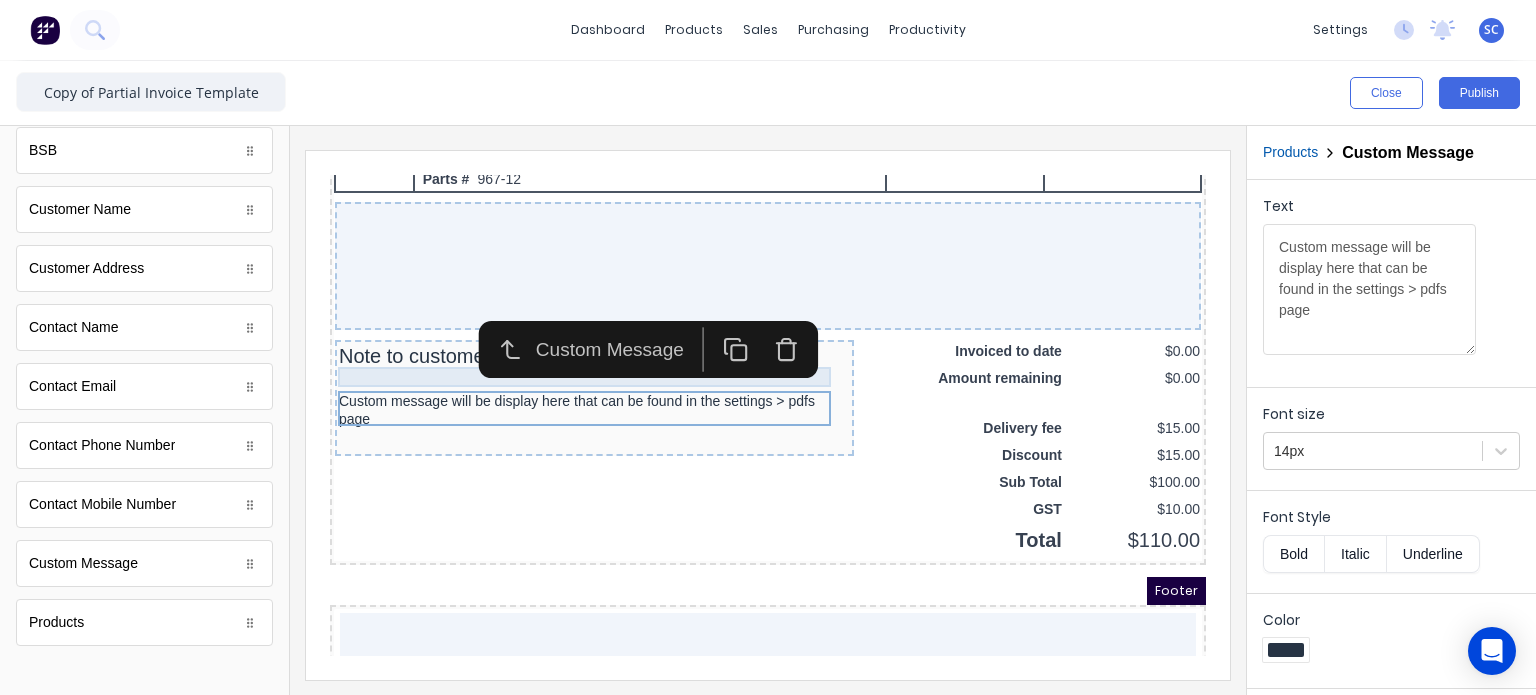 click on "Header PDF content Factory Technologies Bill to: Factory Technologies Ship to Contact name here [STREET_ADDRESS] Invoice details Invoice no.: #0001 Invoice Date:  [DATE] Due Date:  [DATE] QTY DESCRIPTION EACH TOTAL 1 Basic Product Lorem ipsum dolor sit amet, consectetur adipiscing elit, sed do eiusmod tempor incididunt ut labore et dolore magna aliqua. Diameter 100cm Colorbond Cottage Green Parts # 967-12 $12.00 $12.00 1 #1 Colorbond Basalt 0.55 90mm 0 bends Lengths 1 x 1000 1 x 1500 $12.00 $12.00 1 Custom Formula Lorem ipsum dolor sit amet, consectetur adipiscing elit, sed do eiusmod tempor incididunt ut labore et dolore magna aliqua. Colorbond Cottage Green Height 23 Width 200 Dimension 2.5 Total:  74.75 $12.00 $12.00 Lineal Metres Lorem ipsum dolor sit amet, consectetur adipiscing elit, sed do eiusmod tempor incididunt ut labore et dolore magna aliqua. Diameter 100cm Colorbond Cottage Green Parts # 967-12 Lengths 1 x 1000 1 x 1500 $12.00 $12.00 Square Metres Diameter" at bounding box center (744, -1181) 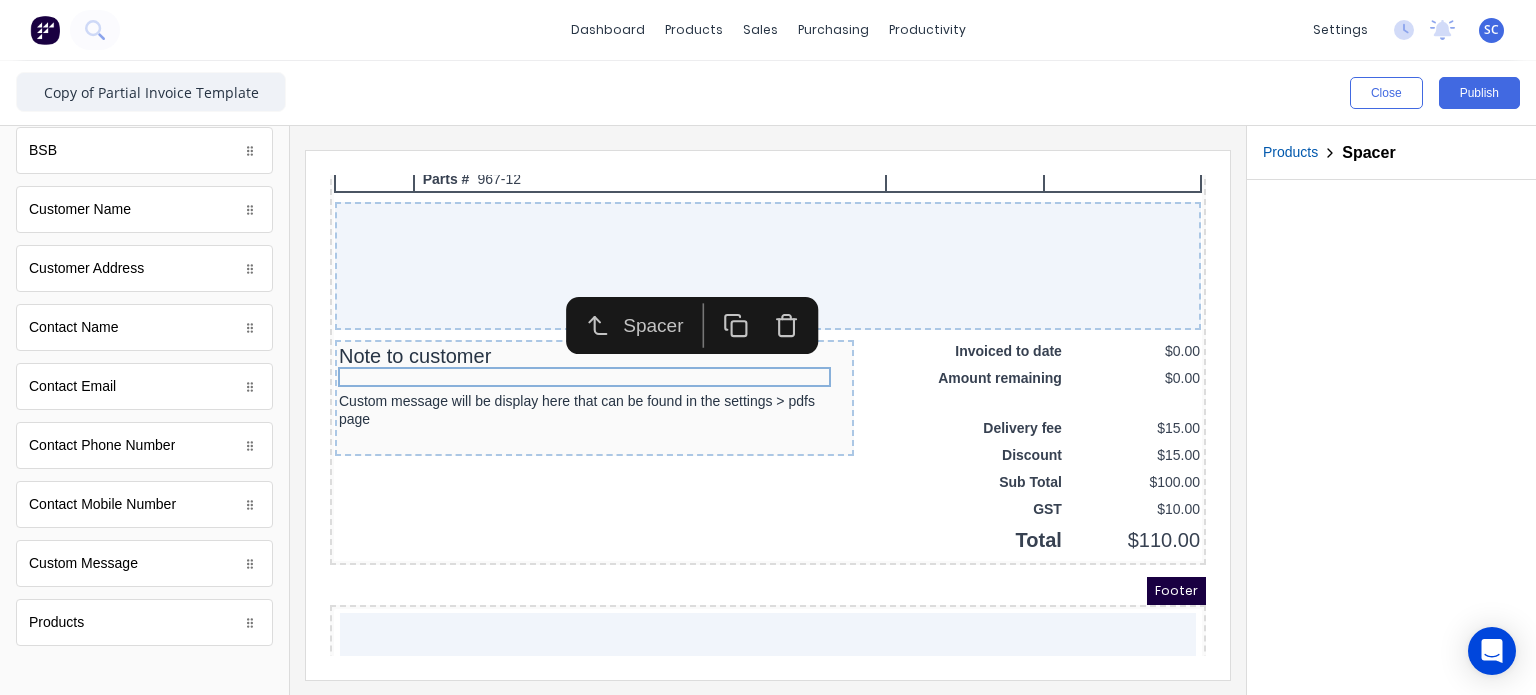 click 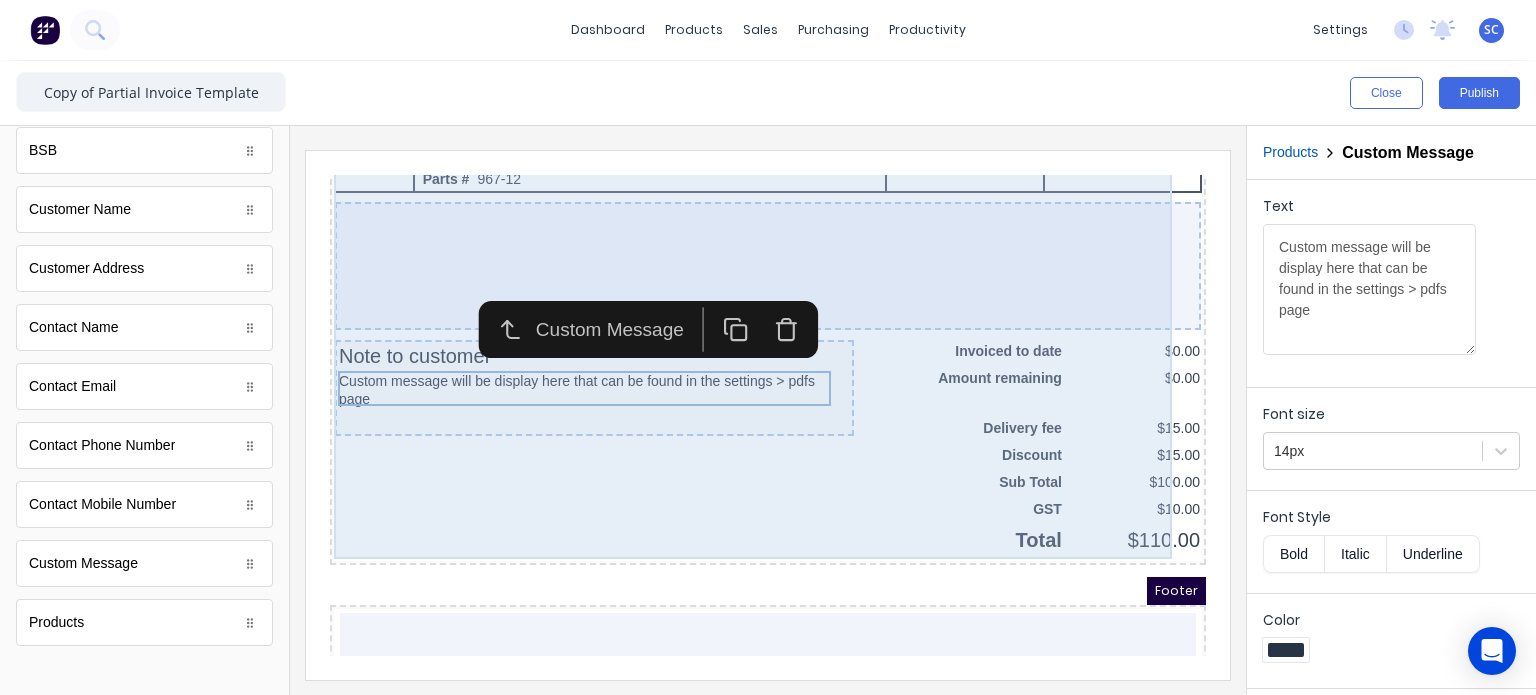 scroll, scrollTop: 1739, scrollLeft: 0, axis: vertical 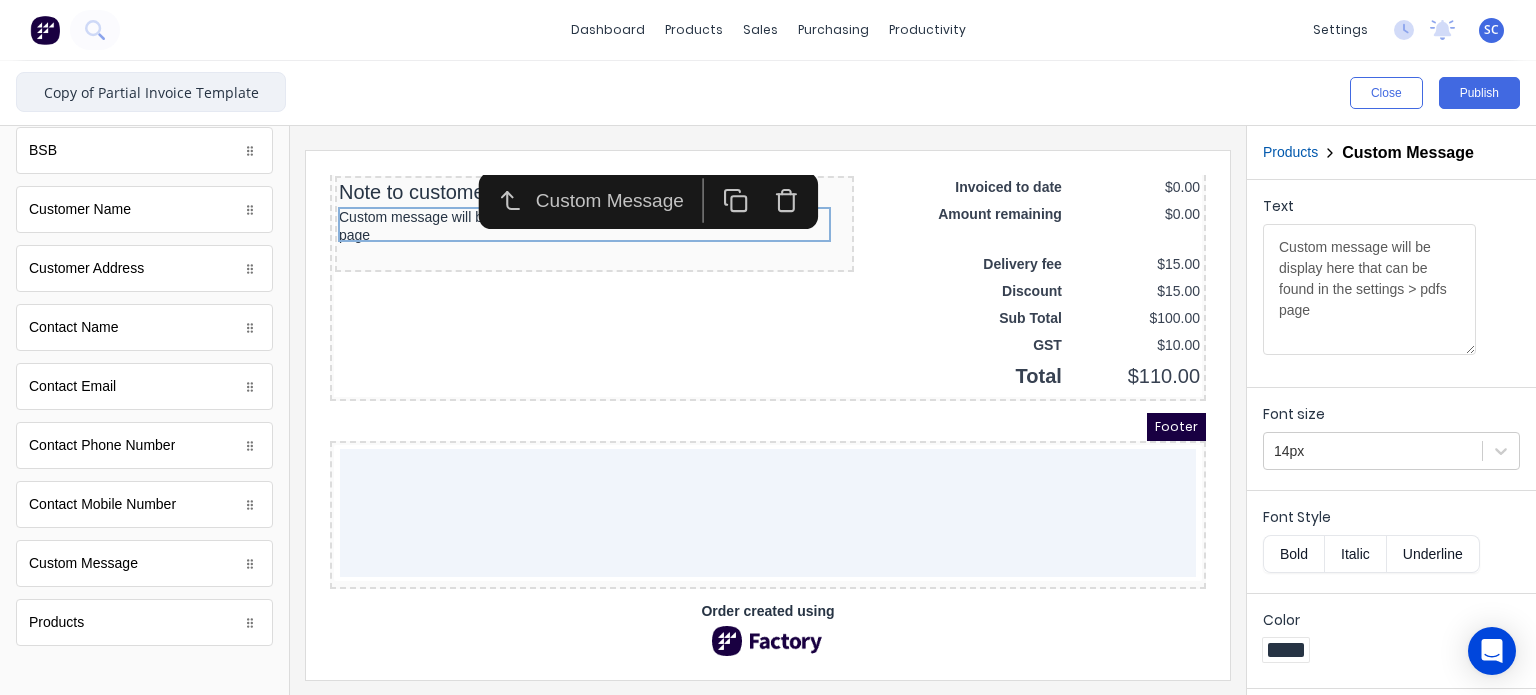 drag, startPoint x: 100, startPoint y: 101, endPoint x: 0, endPoint y: 95, distance: 100.17984 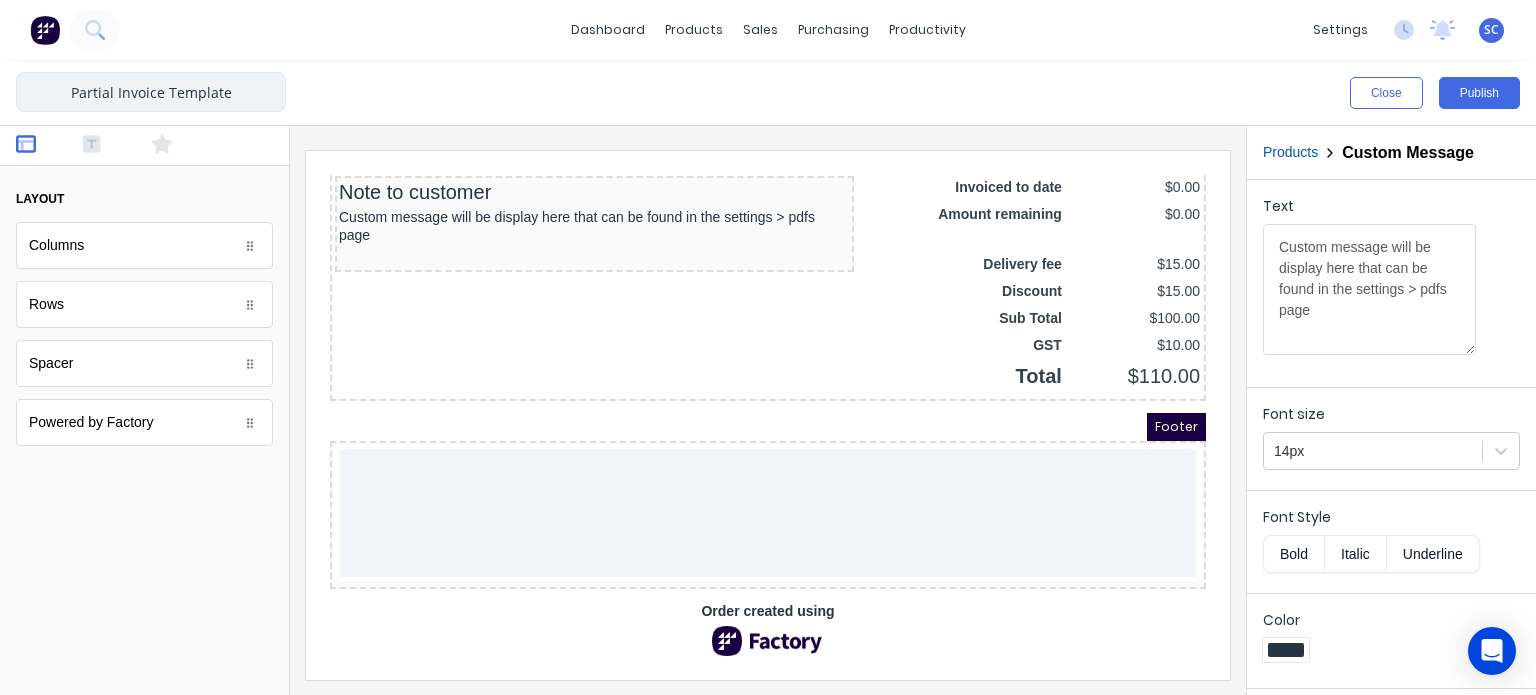 scroll, scrollTop: 0, scrollLeft: 0, axis: both 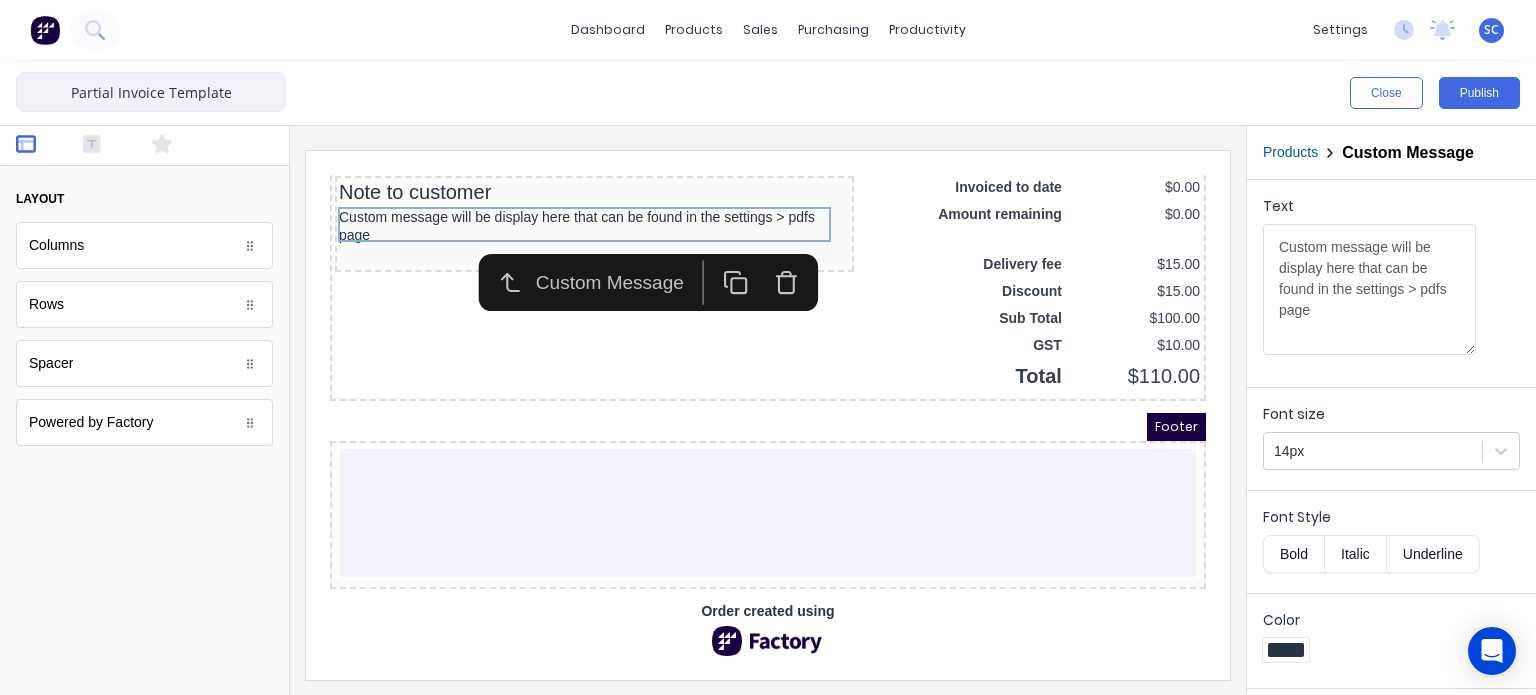 click on "Partial Invoice Template" at bounding box center [151, 92] 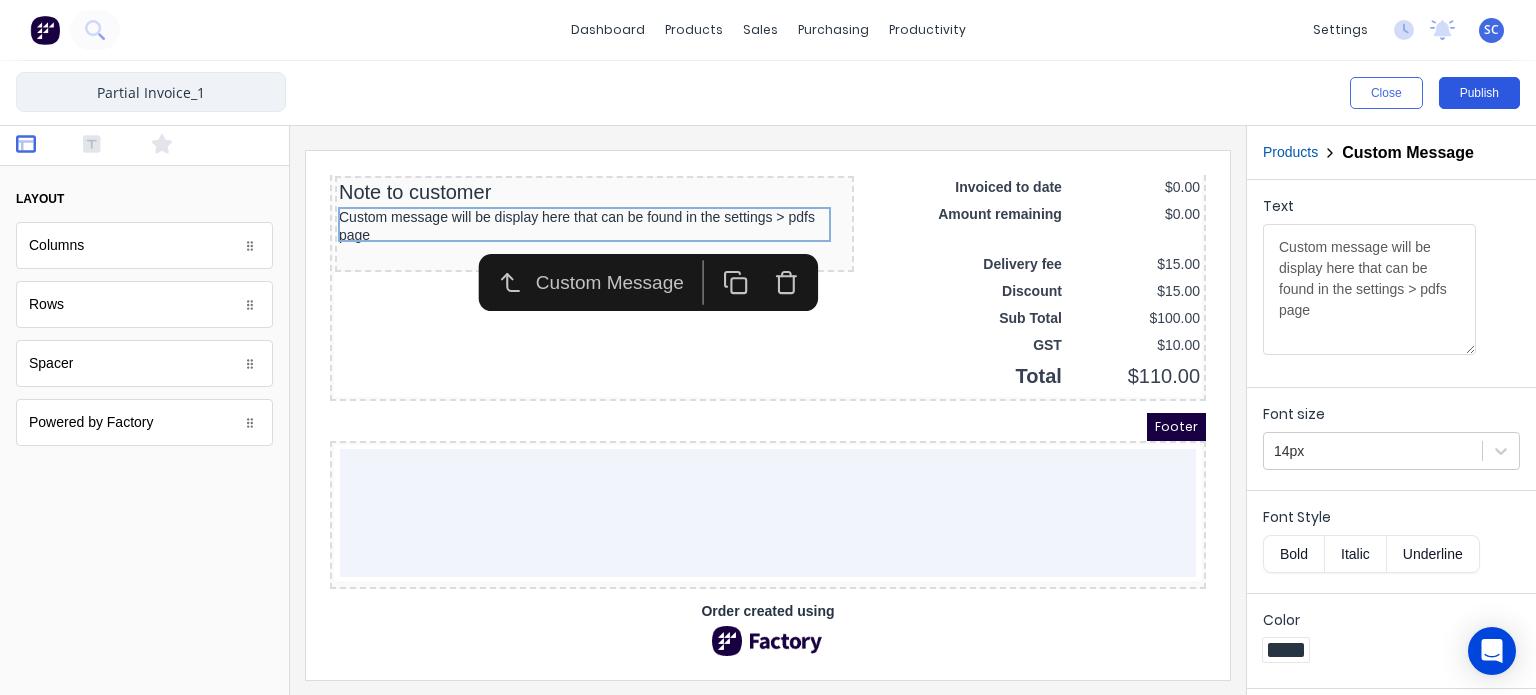 type on "Partial Invoice_1" 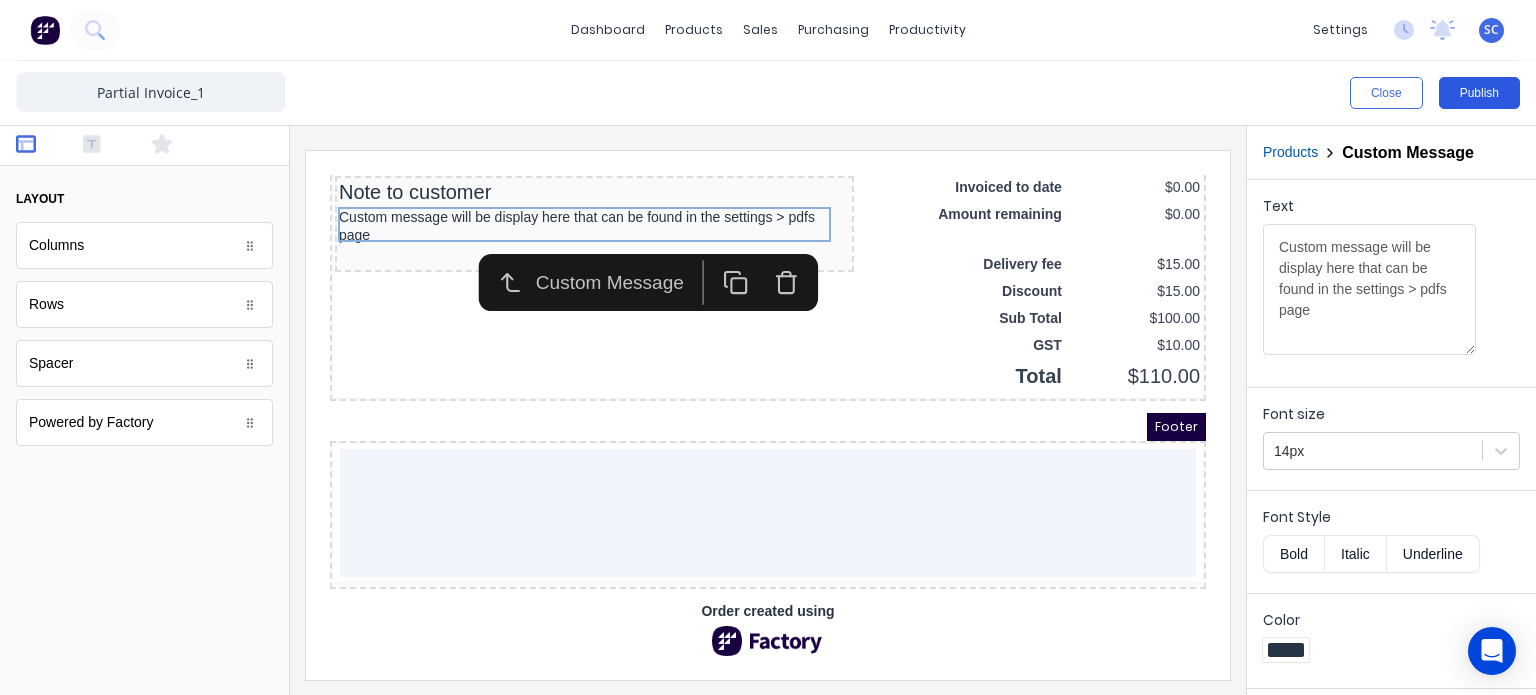 click on "Publish" at bounding box center (1479, 93) 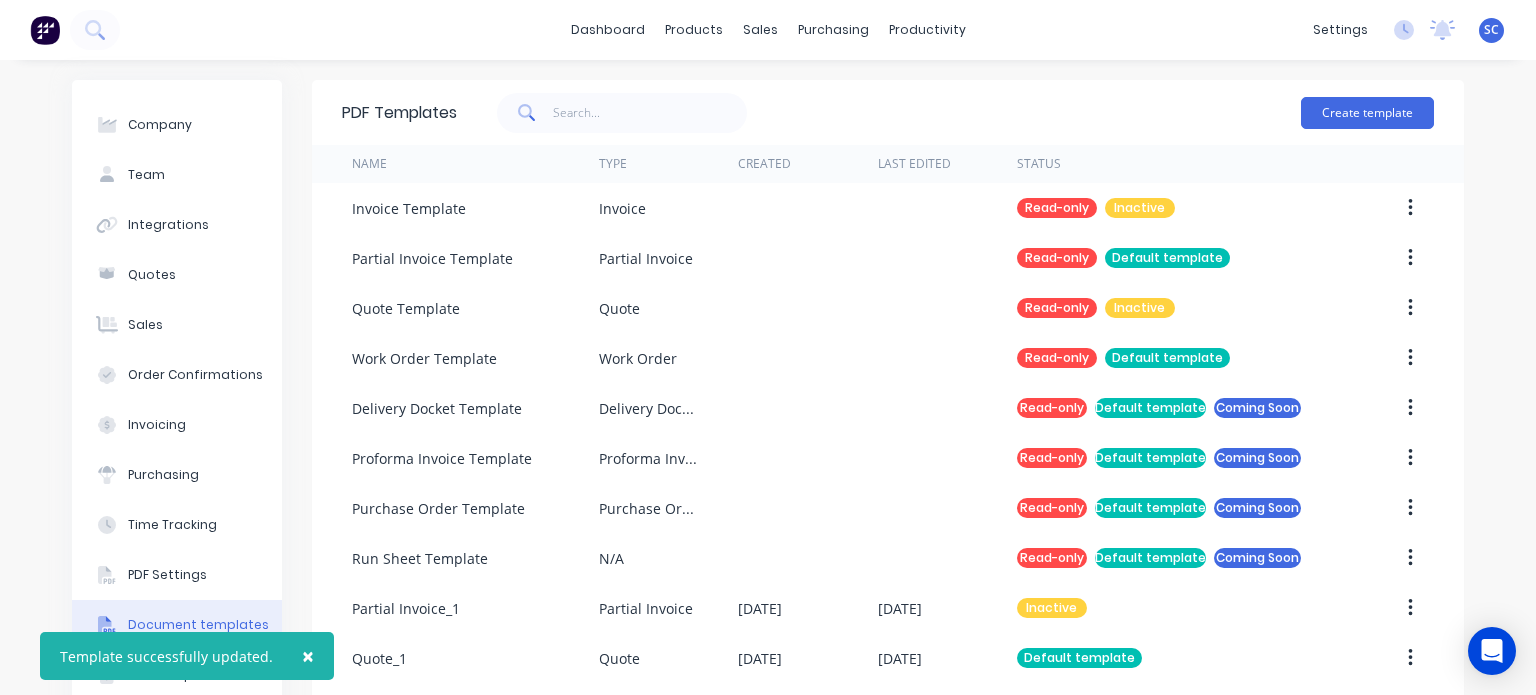scroll, scrollTop: 265, scrollLeft: 0, axis: vertical 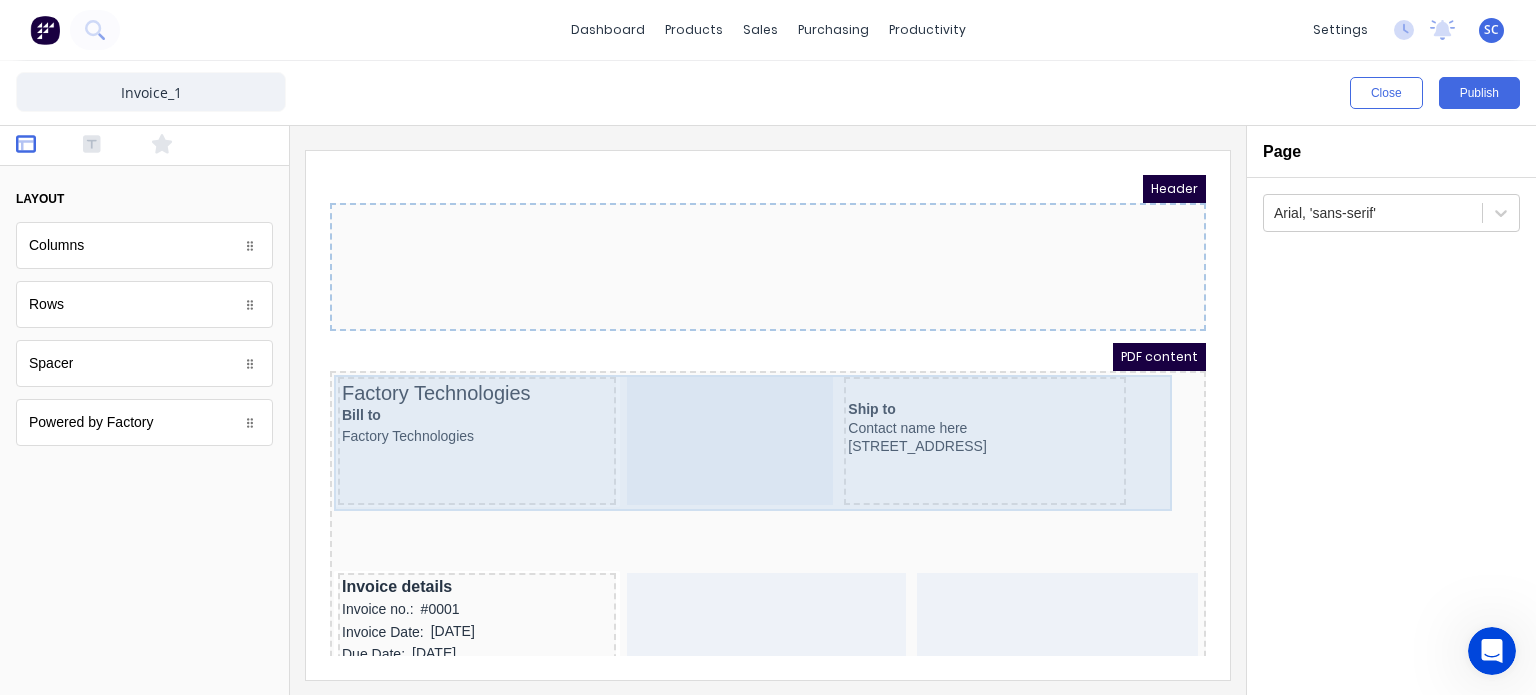 click on "Header PDF content Factory Technologies Bill to Factory Technologies Ship to Contact name here [STREET_ADDRESS] Invoice details Invoice no.: #0001 Invoice Date:  [DATE] Due Date:  [DATE] QTY DESCRIPTION EACH TOTAL 1 Basic Product Lorem ipsum dolor sit amet, consectetur adipiscing elit, sed do eiusmod tempor incididunt ut labore et dolore magna aliqua. Diameter 100cm Colorbond Cottage Green Parts # 967-12 $12.00 $12.00 1 #1 Colorbond Basalt 0.55 90mm 0 bends Lengths 1 x 1000 1 x 1500 $12.00 $12.00 1 Custom Formula Lorem ipsum dolor sit amet, consectetur adipiscing elit, sed do eiusmod tempor incididunt ut labore et dolore magna aliqua. Colorbond Cottage Green Height 23 Width 200 Dimension 2.5 Total:  74.75 $12.00 $12.00 Lineal Metres Lorem ipsum dolor sit amet, consectetur adipiscing elit, sed do eiusmod tempor incididunt ut labore et dolore magna aliqua. Diameter 100cm Colorbond Cottage Green Parts # 967-12 Lengths 1 x 1000 1 x 1500 $12.00 $12.00 Square Metres Diameter" at bounding box center [744, 391] 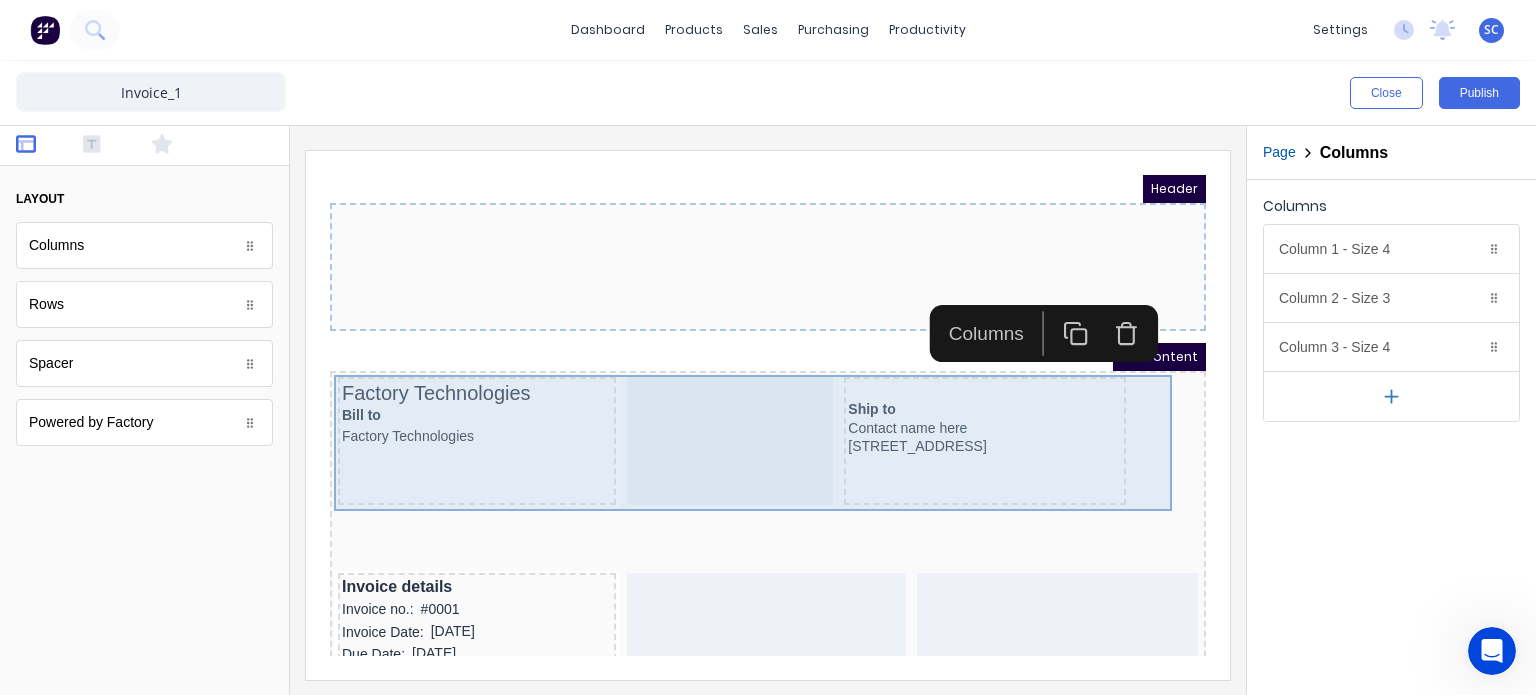 click on "Header PDF content Factory Technologies Bill to Factory Technologies Ship to Contact name here 234 Beach Road Gold Coast, Queensland, Australia Invoice details Invoice no.: #0001 Invoice Date:  29/10/2024 Due Date:  29/10/2024 QTY DESCRIPTION EACH TOTAL 1 Basic Product Lorem ipsum dolor sit amet, consectetur adipiscing elit, sed do eiusmod tempor incididunt ut labore et dolore magna aliqua. Diameter 100cm Colorbond Cottage Green Parts # 967-12 $12.00 $12.00 1 #1 Colorbond Basalt 0.55 90mm 0 bends Lengths 1 x 1000 1 x 1500 $12.00 $12.00 1 Custom Formula Lorem ipsum dolor sit amet, consectetur adipiscing elit, sed do eiusmod tempor incididunt ut labore et dolore magna aliqua. Colorbond Cottage Green Height 23 Width 200 Dimension 2.5 Total:  74.75 $12.00 $12.00 Lineal Metres Lorem ipsum dolor sit amet, consectetur adipiscing elit, sed do eiusmod tempor incididunt ut labore et dolore magna aliqua. Diameter 100cm Colorbond Cottage Green Parts # 967-12 Lengths 1 x 1000 1 x 1500 $12.00 $12.00 Square Metres Diameter" at bounding box center (744, 391) 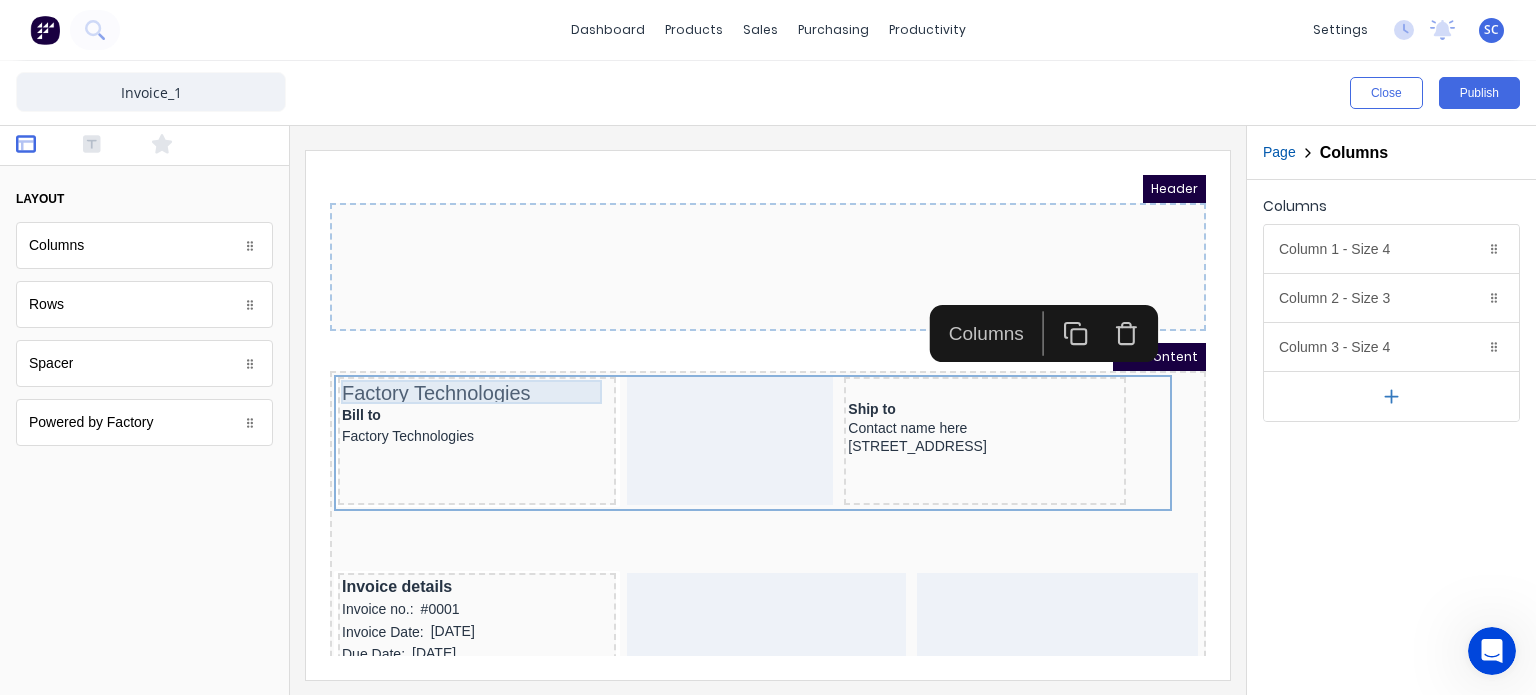 click on "Header PDF content Factory Technologies Bill to Factory Technologies Ship to Contact name here 234 Beach Road Gold Coast, Queensland, Australia Invoice details Invoice no.: #0001 Invoice Date:  29/10/2024 Due Date:  29/10/2024 QTY DESCRIPTION EACH TOTAL 1 Basic Product Lorem ipsum dolor sit amet, consectetur adipiscing elit, sed do eiusmod tempor incididunt ut labore et dolore magna aliqua. Diameter 100cm Colorbond Cottage Green Parts # 967-12 $12.00 $12.00 1 #1 Colorbond Basalt 0.55 90mm 0 bends Lengths 1 x 1000 1 x 1500 $12.00 $12.00 1 Custom Formula Lorem ipsum dolor sit amet, consectetur adipiscing elit, sed do eiusmod tempor incididunt ut labore et dolore magna aliqua. Colorbond Cottage Green Height 23 Width 200 Dimension 2.5 Total:  74.75 $12.00 $12.00 Lineal Metres Lorem ipsum dolor sit amet, consectetur adipiscing elit, sed do eiusmod tempor incididunt ut labore et dolore magna aliqua. Diameter 100cm Colorbond Cottage Green Parts # 967-12 Lengths 1 x 1000 1 x 1500 $12.00 $12.00 Square Metres Diameter" at bounding box center [744, 391] 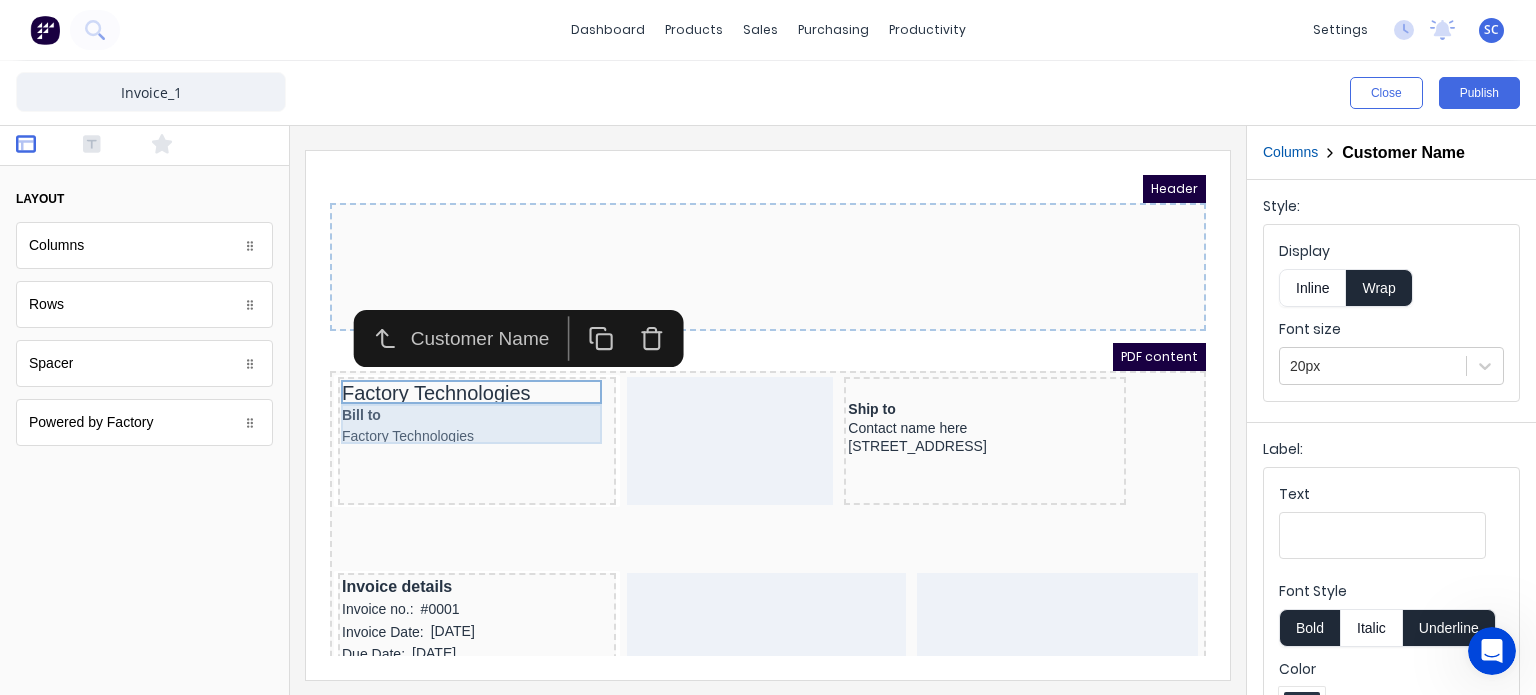 click on "Header PDF content Factory Technologies Bill to Factory Technologies Ship to Contact name here 234 Beach Road Gold Coast, Queensland, Australia Invoice details Invoice no.: #0001 Invoice Date:  29/10/2024 Due Date:  29/10/2024 QTY DESCRIPTION EACH TOTAL 1 Basic Product Lorem ipsum dolor sit amet, consectetur adipiscing elit, sed do eiusmod tempor incididunt ut labore et dolore magna aliqua. Diameter 100cm Colorbond Cottage Green Parts # 967-12 $12.00 $12.00 1 #1 Colorbond Basalt 0.55 90mm 0 bends Lengths 1 x 1000 1 x 1500 $12.00 $12.00 1 Custom Formula Lorem ipsum dolor sit amet, consectetur adipiscing elit, sed do eiusmod tempor incididunt ut labore et dolore magna aliqua. Colorbond Cottage Green Height 23 Width 200 Dimension 2.5 Total:  74.75 $12.00 $12.00 Lineal Metres Lorem ipsum dolor sit amet, consectetur adipiscing elit, sed do eiusmod tempor incididunt ut labore et dolore magna aliqua. Diameter 100cm Colorbond Cottage Green Parts # 967-12 Lengths 1 x 1000 1 x 1500 $12.00 $12.00 Square Metres Diameter" at bounding box center (744, 391) 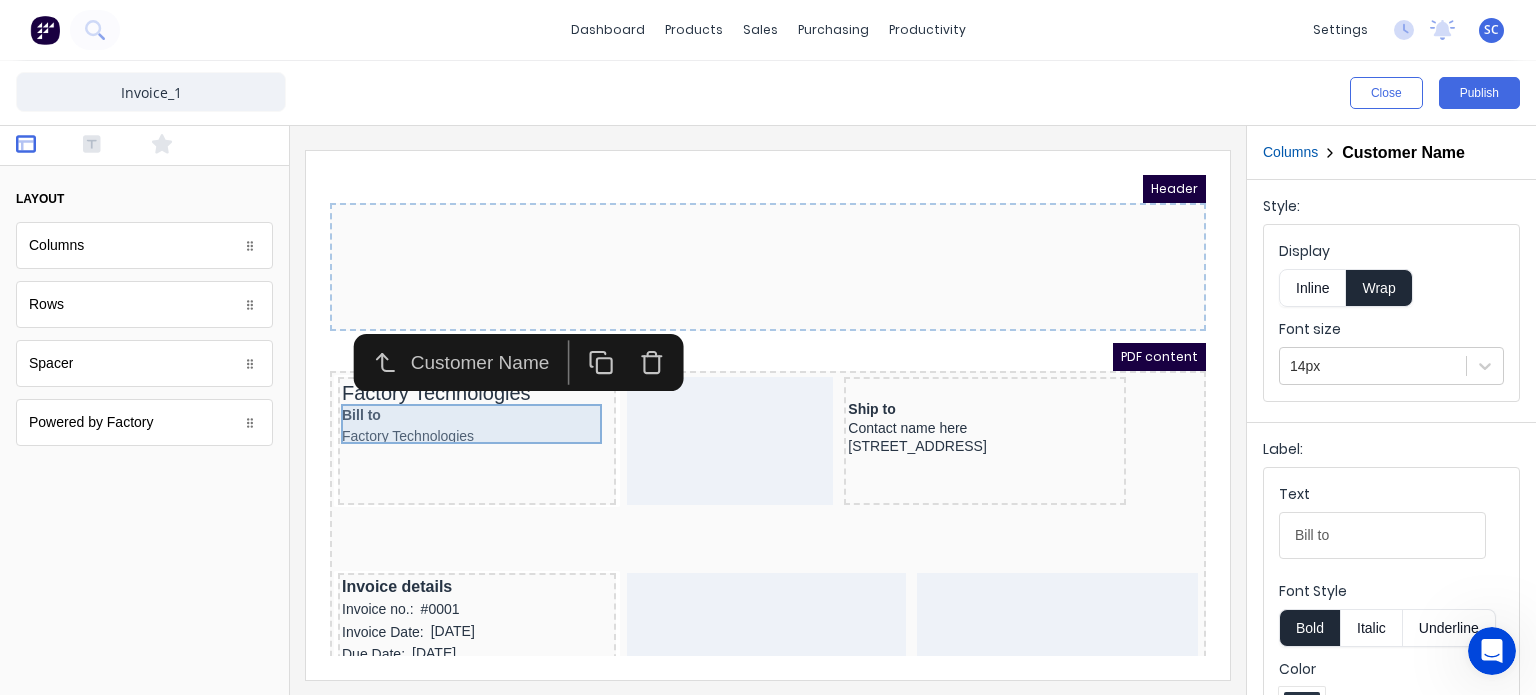 click on "Header PDF content Factory Technologies Bill to Factory Technologies Ship to Contact name here 234 Beach Road Gold Coast, Queensland, Australia Invoice details Invoice no.: #0001 Invoice Date:  29/10/2024 Due Date:  29/10/2024 QTY DESCRIPTION EACH TOTAL 1 Basic Product Lorem ipsum dolor sit amet, consectetur adipiscing elit, sed do eiusmod tempor incididunt ut labore et dolore magna aliqua. Diameter 100cm Colorbond Cottage Green Parts # 967-12 $12.00 $12.00 1 #1 Colorbond Basalt 0.55 90mm 0 bends Lengths 1 x 1000 1 x 1500 $12.00 $12.00 1 Custom Formula Lorem ipsum dolor sit amet, consectetur adipiscing elit, sed do eiusmod tempor incididunt ut labore et dolore magna aliqua. Colorbond Cottage Green Height 23 Width 200 Dimension 2.5 Total:  74.75 $12.00 $12.00 Lineal Metres Lorem ipsum dolor sit amet, consectetur adipiscing elit, sed do eiusmod tempor incididunt ut labore et dolore magna aliqua. Diameter 100cm Colorbond Cottage Green Parts # 967-12 Lengths 1 x 1000 1 x 1500 $12.00 $12.00 Square Metres Diameter" at bounding box center (744, 391) 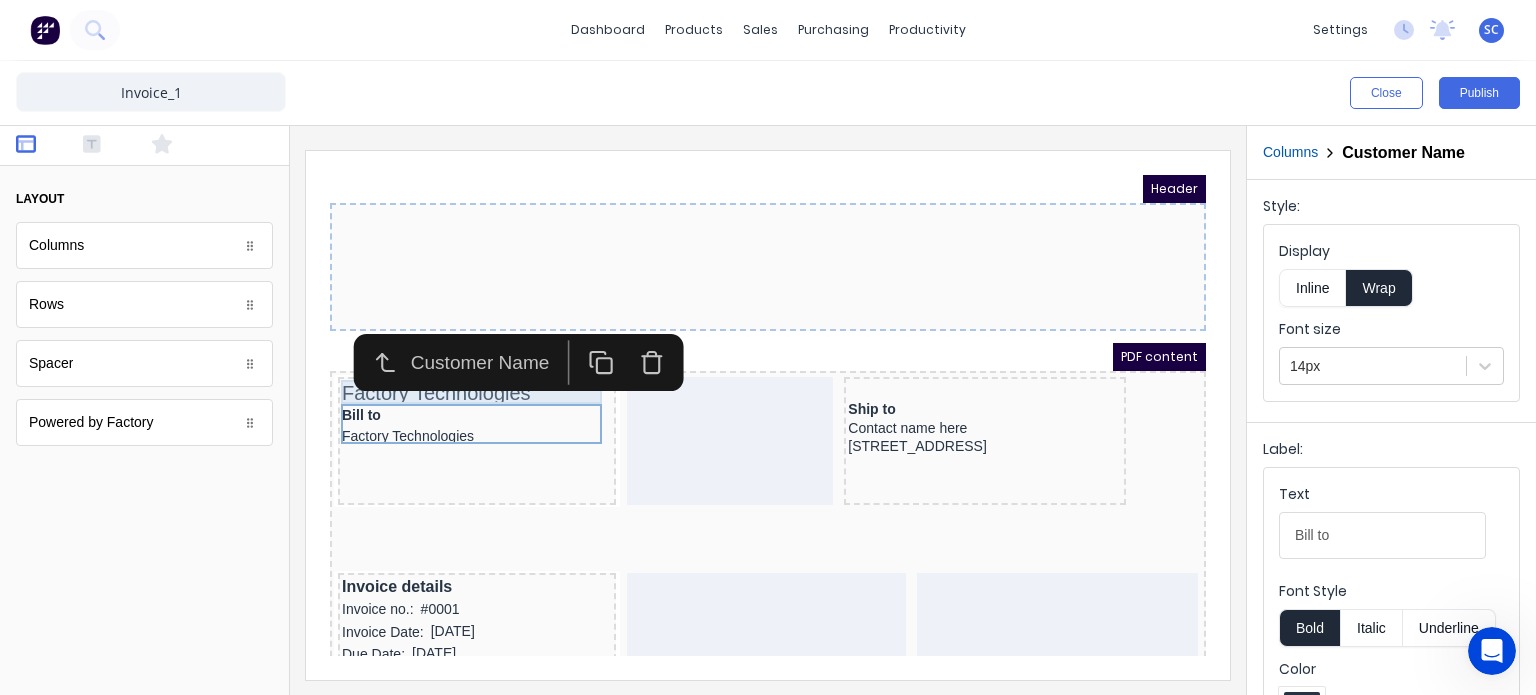 click on "Header PDF content Factory Technologies Bill to Factory Technologies Ship to Contact name here 234 Beach Road Gold Coast, Queensland, Australia Invoice details Invoice no.: #0001 Invoice Date:  29/10/2024 Due Date:  29/10/2024 QTY DESCRIPTION EACH TOTAL 1 Basic Product Lorem ipsum dolor sit amet, consectetur adipiscing elit, sed do eiusmod tempor incididunt ut labore et dolore magna aliqua. Diameter 100cm Colorbond Cottage Green Parts # 967-12 $12.00 $12.00 1 #1 Colorbond Basalt 0.55 90mm 0 bends Lengths 1 x 1000 1 x 1500 $12.00 $12.00 1 Custom Formula Lorem ipsum dolor sit amet, consectetur adipiscing elit, sed do eiusmod tempor incididunt ut labore et dolore magna aliqua. Colorbond Cottage Green Height 23 Width 200 Dimension 2.5 Total:  74.75 $12.00 $12.00 Lineal Metres Lorem ipsum dolor sit amet, consectetur adipiscing elit, sed do eiusmod tempor incididunt ut labore et dolore magna aliqua. Diameter 100cm Colorbond Cottage Green Parts # 967-12 Lengths 1 x 1000 1 x 1500 $12.00 $12.00 Square Metres Diameter" at bounding box center [744, 391] 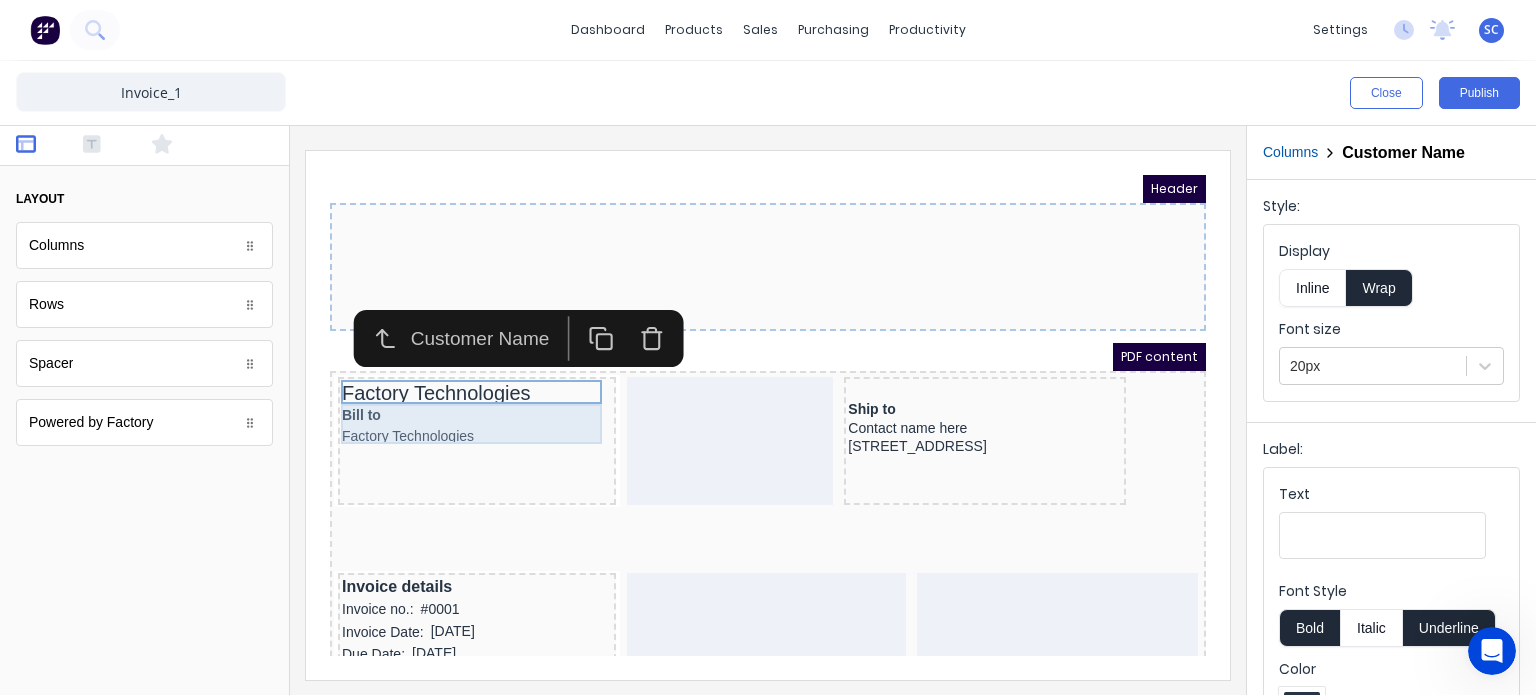 click on "Header PDF content Factory Technologies Bill to Factory Technologies Ship to Contact name here 234 Beach Road Gold Coast, Queensland, Australia Invoice details Invoice no.: #0001 Invoice Date:  29/10/2024 Due Date:  29/10/2024 QTY DESCRIPTION EACH TOTAL 1 Basic Product Lorem ipsum dolor sit amet, consectetur adipiscing elit, sed do eiusmod tempor incididunt ut labore et dolore magna aliqua. Diameter 100cm Colorbond Cottage Green Parts # 967-12 $12.00 $12.00 1 #1 Colorbond Basalt 0.55 90mm 0 bends Lengths 1 x 1000 1 x 1500 $12.00 $12.00 1 Custom Formula Lorem ipsum dolor sit amet, consectetur adipiscing elit, sed do eiusmod tempor incididunt ut labore et dolore magna aliqua. Colorbond Cottage Green Height 23 Width 200 Dimension 2.5 Total:  74.75 $12.00 $12.00 Lineal Metres Lorem ipsum dolor sit amet, consectetur adipiscing elit, sed do eiusmod tempor incididunt ut labore et dolore magna aliqua. Diameter 100cm Colorbond Cottage Green Parts # 967-12 Lengths 1 x 1000 1 x 1500 $12.00 $12.00 Square Metres Diameter" at bounding box center [744, 391] 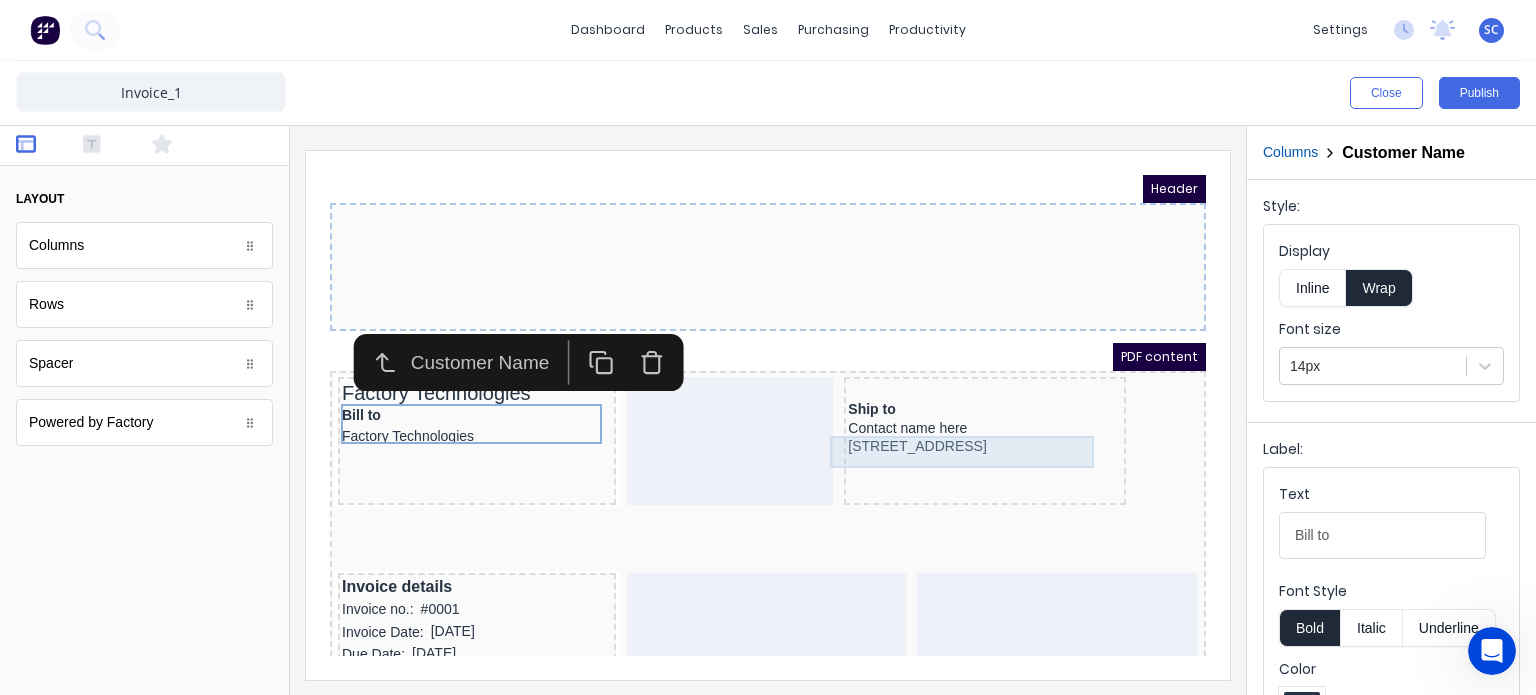 click on "Header PDF content Factory Technologies Bill to Factory Technologies Ship to Contact name here 234 Beach Road Gold Coast, Queensland, Australia Invoice details Invoice no.: #0001 Invoice Date:  29/10/2024 Due Date:  29/10/2024 QTY DESCRIPTION EACH TOTAL 1 Basic Product Lorem ipsum dolor sit amet, consectetur adipiscing elit, sed do eiusmod tempor incididunt ut labore et dolore magna aliqua. Diameter 100cm Colorbond Cottage Green Parts # 967-12 $12.00 $12.00 1 #1 Colorbond Basalt 0.55 90mm 0 bends Lengths 1 x 1000 1 x 1500 $12.00 $12.00 1 Custom Formula Lorem ipsum dolor sit amet, consectetur adipiscing elit, sed do eiusmod tempor incididunt ut labore et dolore magna aliqua. Colorbond Cottage Green Height 23 Width 200 Dimension 2.5 Total:  74.75 $12.00 $12.00 Lineal Metres Lorem ipsum dolor sit amet, consectetur adipiscing elit, sed do eiusmod tempor incididunt ut labore et dolore magna aliqua. Diameter 100cm Colorbond Cottage Green Parts # 967-12 Lengths 1 x 1000 1 x 1500 $12.00 $12.00 Square Metres Diameter" at bounding box center (744, 391) 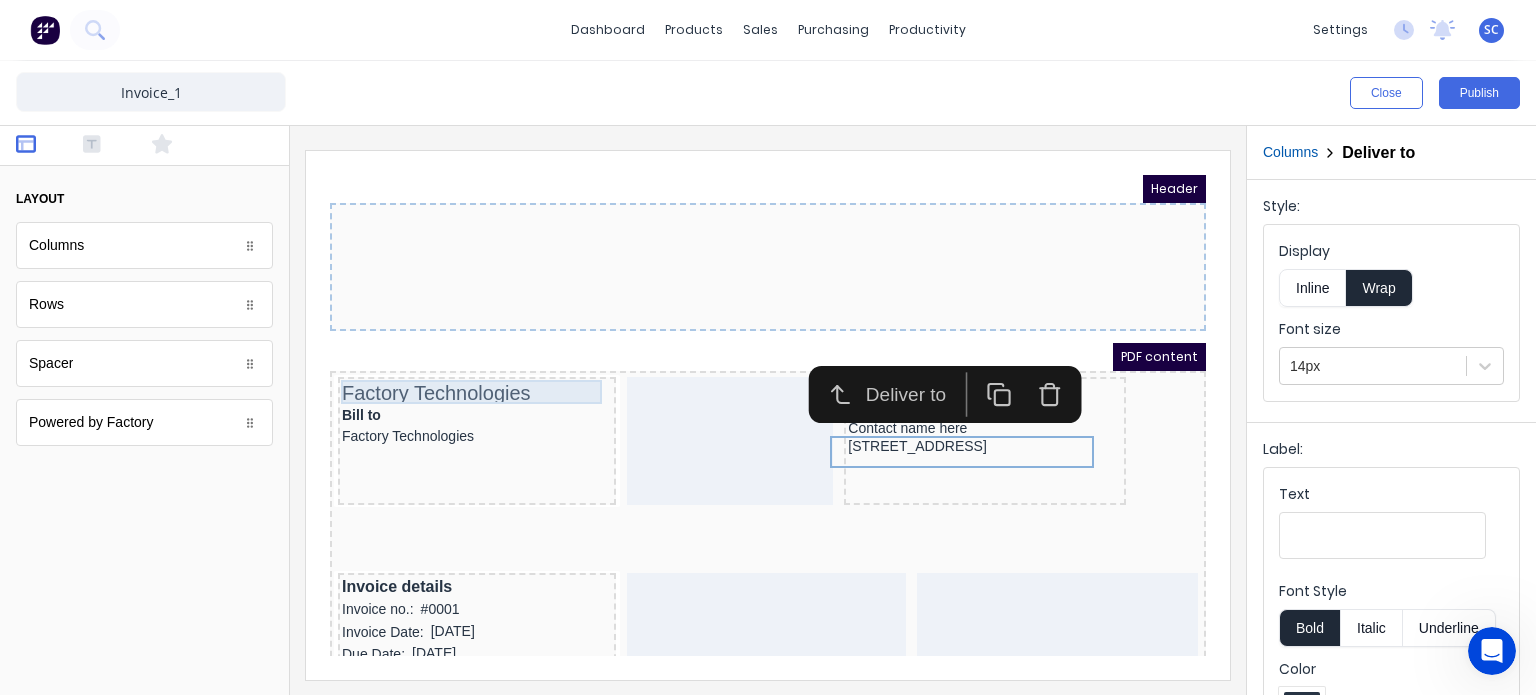 click on "Header PDF content Factory Technologies Bill to Factory Technologies Ship to Contact name here 234 Beach Road Gold Coast, Queensland, Australia Invoice details Invoice no.: #0001 Invoice Date:  29/10/2024 Due Date:  29/10/2024 QTY DESCRIPTION EACH TOTAL 1 Basic Product Lorem ipsum dolor sit amet, consectetur adipiscing elit, sed do eiusmod tempor incididunt ut labore et dolore magna aliqua. Diameter 100cm Colorbond Cottage Green Parts # 967-12 $12.00 $12.00 1 #1 Colorbond Basalt 0.55 90mm 0 bends Lengths 1 x 1000 1 x 1500 $12.00 $12.00 1 Custom Formula Lorem ipsum dolor sit amet, consectetur adipiscing elit, sed do eiusmod tempor incididunt ut labore et dolore magna aliqua. Colorbond Cottage Green Height 23 Width 200 Dimension 2.5 Total:  74.75 $12.00 $12.00 Lineal Metres Lorem ipsum dolor sit amet, consectetur adipiscing elit, sed do eiusmod tempor incididunt ut labore et dolore magna aliqua. Diameter 100cm Colorbond Cottage Green Parts # 967-12 Lengths 1 x 1000 1 x 1500 $12.00 $12.00 Square Metres Diameter" at bounding box center [744, 391] 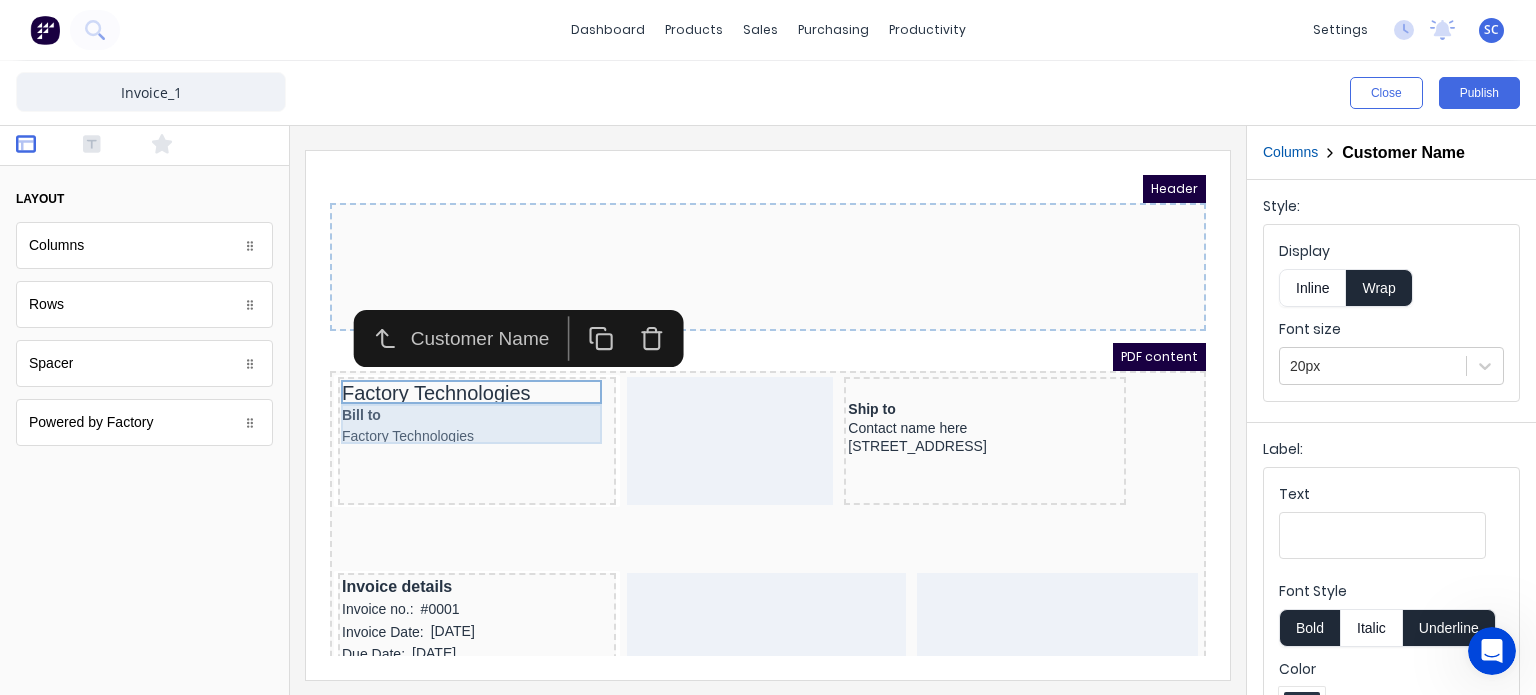 click on "Header PDF content Factory Technologies Bill to Factory Technologies Ship to Contact name here 234 Beach Road Gold Coast, Queensland, Australia Invoice details Invoice no.: #0001 Invoice Date:  29/10/2024 Due Date:  29/10/2024 QTY DESCRIPTION EACH TOTAL 1 Basic Product Lorem ipsum dolor sit amet, consectetur adipiscing elit, sed do eiusmod tempor incididunt ut labore et dolore magna aliqua. Diameter 100cm Colorbond Cottage Green Parts # 967-12 $12.00 $12.00 1 #1 Colorbond Basalt 0.55 90mm 0 bends Lengths 1 x 1000 1 x 1500 $12.00 $12.00 1 Custom Formula Lorem ipsum dolor sit amet, consectetur adipiscing elit, sed do eiusmod tempor incididunt ut labore et dolore magna aliqua. Colorbond Cottage Green Height 23 Width 200 Dimension 2.5 Total:  74.75 $12.00 $12.00 Lineal Metres Lorem ipsum dolor sit amet, consectetur adipiscing elit, sed do eiusmod tempor incididunt ut labore et dolore magna aliqua. Diameter 100cm Colorbond Cottage Green Parts # 967-12 Lengths 1 x 1000 1 x 1500 $12.00 $12.00 Square Metres Diameter" at bounding box center (744, 391) 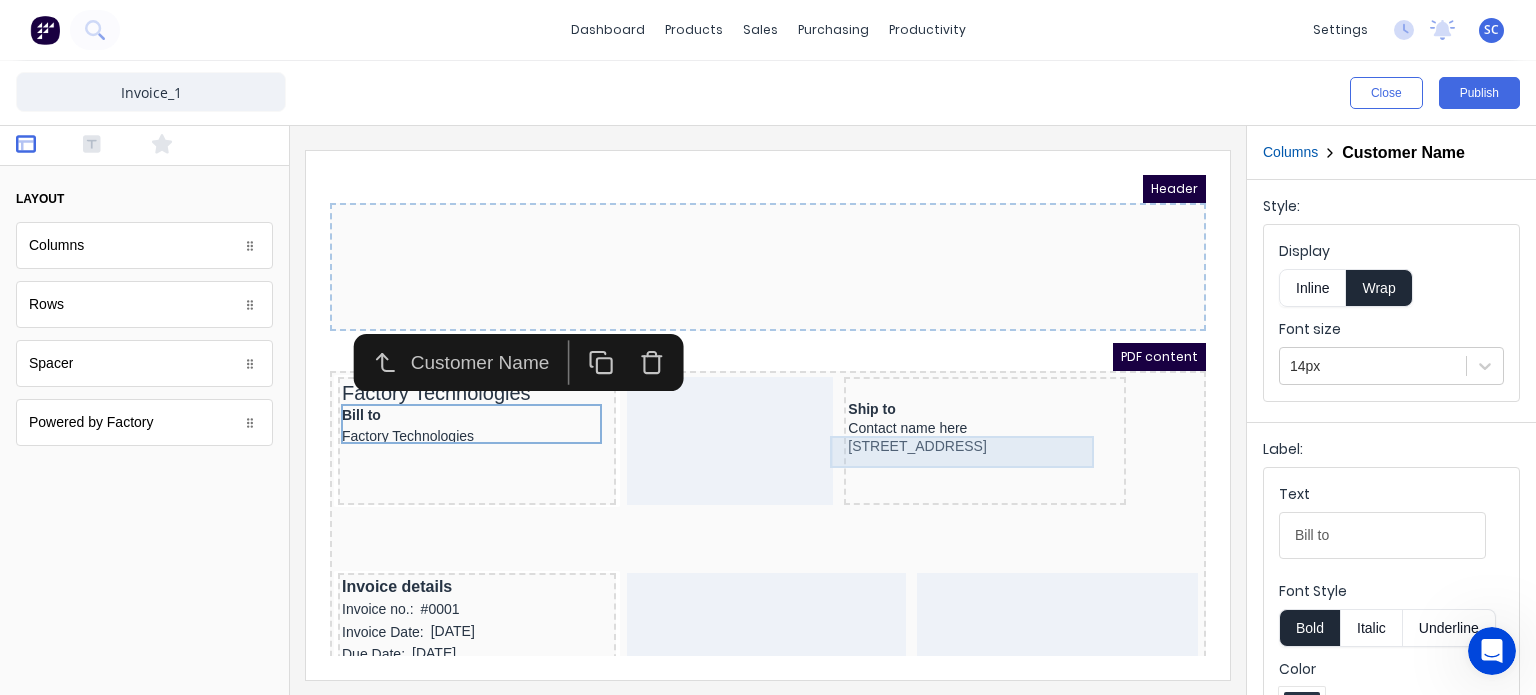 click on "Header PDF content Factory Technologies Bill to Factory Technologies Ship to Contact name here 234 Beach Road Gold Coast, Queensland, Australia Invoice details Invoice no.: #0001 Invoice Date:  29/10/2024 Due Date:  29/10/2024 QTY DESCRIPTION EACH TOTAL 1 Basic Product Lorem ipsum dolor sit amet, consectetur adipiscing elit, sed do eiusmod tempor incididunt ut labore et dolore magna aliqua. Diameter 100cm Colorbond Cottage Green Parts # 967-12 $12.00 $12.00 1 #1 Colorbond Basalt 0.55 90mm 0 bends Lengths 1 x 1000 1 x 1500 $12.00 $12.00 1 Custom Formula Lorem ipsum dolor sit amet, consectetur adipiscing elit, sed do eiusmod tempor incididunt ut labore et dolore magna aliqua. Colorbond Cottage Green Height 23 Width 200 Dimension 2.5 Total:  74.75 $12.00 $12.00 Lineal Metres Lorem ipsum dolor sit amet, consectetur adipiscing elit, sed do eiusmod tempor incididunt ut labore et dolore magna aliqua. Diameter 100cm Colorbond Cottage Green Parts # 967-12 Lengths 1 x 1000 1 x 1500 $12.00 $12.00 Square Metres Diameter" at bounding box center [744, 391] 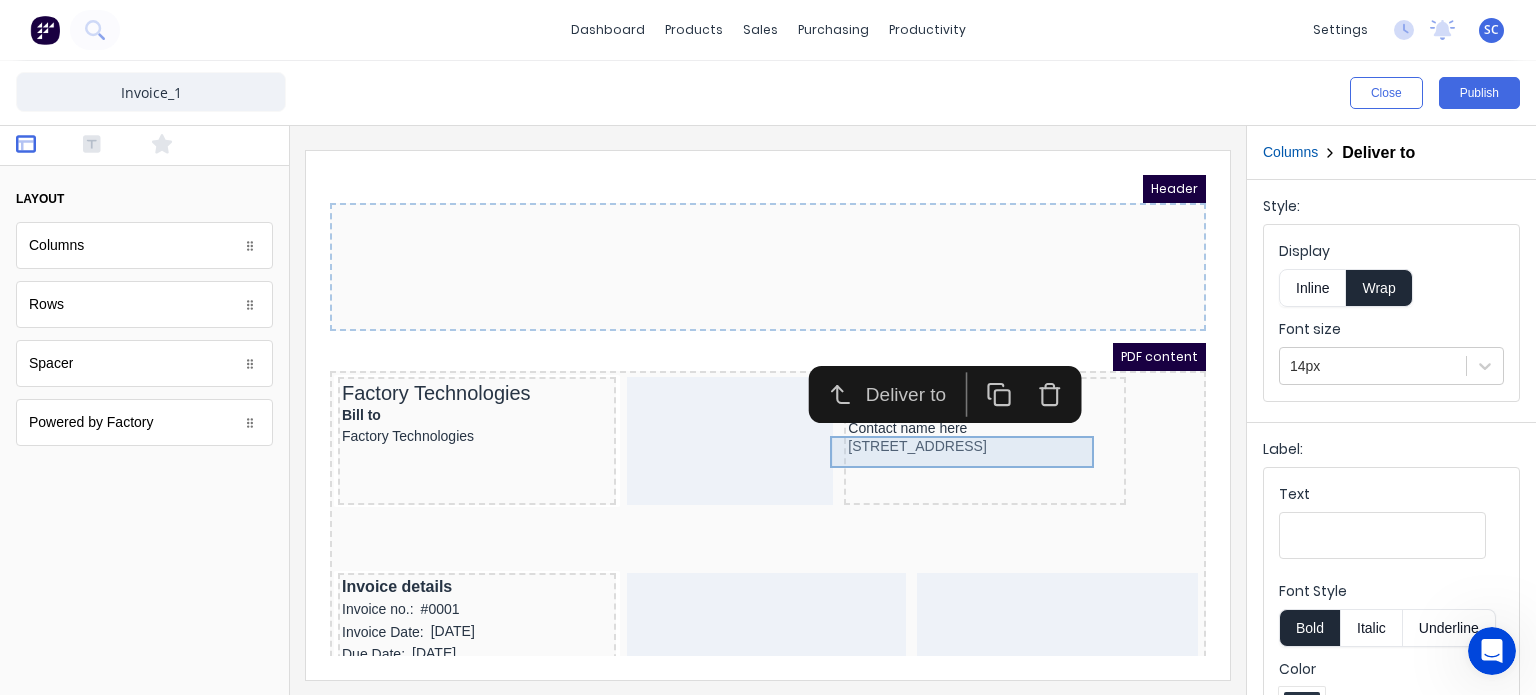 click on "Header PDF content Factory Technologies Bill to Factory Technologies Ship to Contact name here 234 Beach Road Gold Coast, Queensland, Australia Invoice details Invoice no.: #0001 Invoice Date:  29/10/2024 Due Date:  29/10/2024 QTY DESCRIPTION EACH TOTAL 1 Basic Product Lorem ipsum dolor sit amet, consectetur adipiscing elit, sed do eiusmod tempor incididunt ut labore et dolore magna aliqua. Diameter 100cm Colorbond Cottage Green Parts # 967-12 $12.00 $12.00 1 #1 Colorbond Basalt 0.55 90mm 0 bends Lengths 1 x 1000 1 x 1500 $12.00 $12.00 1 Custom Formula Lorem ipsum dolor sit amet, consectetur adipiscing elit, sed do eiusmod tempor incididunt ut labore et dolore magna aliqua. Colorbond Cottage Green Height 23 Width 200 Dimension 2.5 Total:  74.75 $12.00 $12.00 Lineal Metres Lorem ipsum dolor sit amet, consectetur adipiscing elit, sed do eiusmod tempor incididunt ut labore et dolore magna aliqua. Diameter 100cm Colorbond Cottage Green Parts # 967-12 Lengths 1 x 1000 1 x 1500 $12.00 $12.00 Square Metres Diameter" at bounding box center (744, 391) 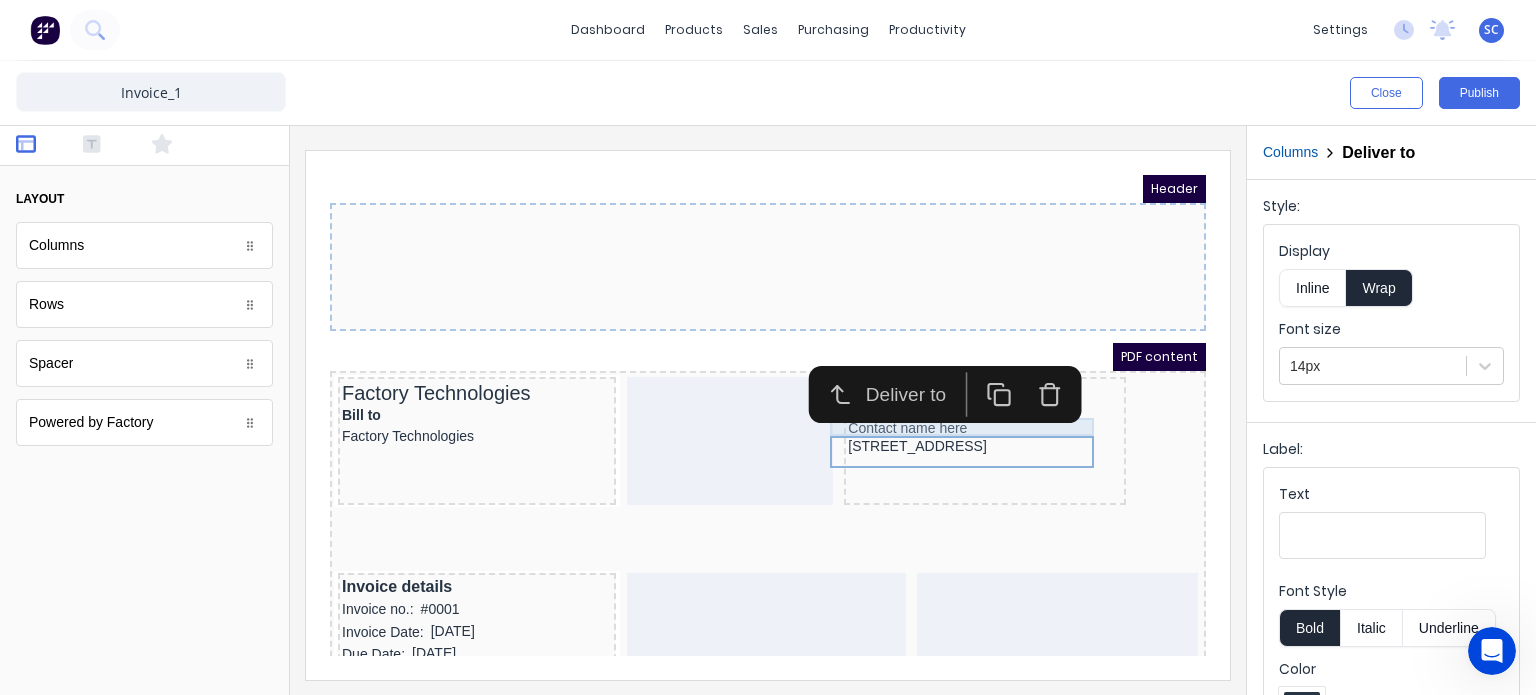 click on "Header PDF content Factory Technologies Bill to Factory Technologies Ship to Contact name here 234 Beach Road Gold Coast, Queensland, Australia Invoice details Invoice no.: #0001 Invoice Date:  29/10/2024 Due Date:  29/10/2024 QTY DESCRIPTION EACH TOTAL 1 Basic Product Lorem ipsum dolor sit amet, consectetur adipiscing elit, sed do eiusmod tempor incididunt ut labore et dolore magna aliqua. Diameter 100cm Colorbond Cottage Green Parts # 967-12 $12.00 $12.00 1 #1 Colorbond Basalt 0.55 90mm 0 bends Lengths 1 x 1000 1 x 1500 $12.00 $12.00 1 Custom Formula Lorem ipsum dolor sit amet, consectetur adipiscing elit, sed do eiusmod tempor incididunt ut labore et dolore magna aliqua. Colorbond Cottage Green Height 23 Width 200 Dimension 2.5 Total:  74.75 $12.00 $12.00 Lineal Metres Lorem ipsum dolor sit amet, consectetur adipiscing elit, sed do eiusmod tempor incididunt ut labore et dolore magna aliqua. Diameter 100cm Colorbond Cottage Green Parts # 967-12 Lengths 1 x 1000 1 x 1500 $12.00 $12.00 Square Metres Diameter" at bounding box center [744, 391] 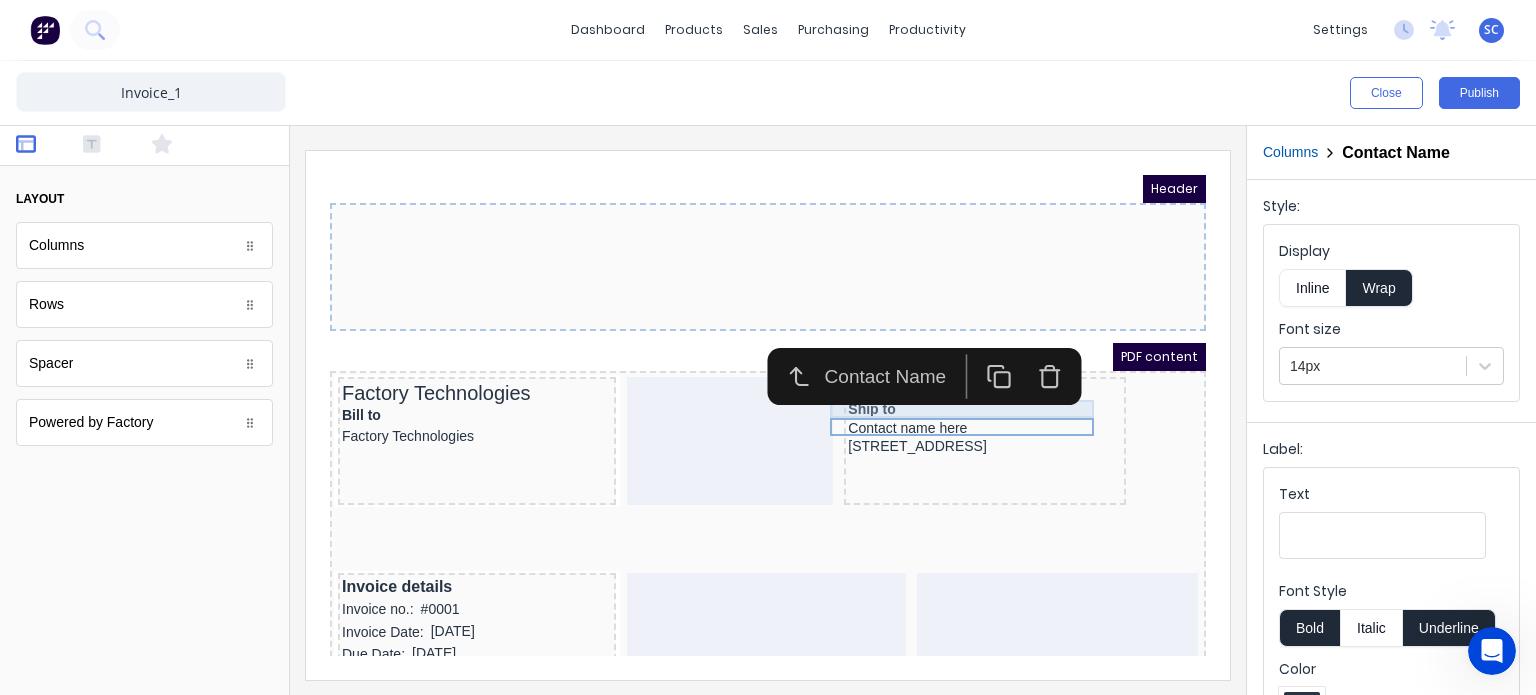 click on "Header PDF content Factory Technologies Bill to Factory Technologies Ship to Contact name here 234 Beach Road Gold Coast, Queensland, Australia Invoice details Invoice no.: #0001 Invoice Date:  29/10/2024 Due Date:  29/10/2024 QTY DESCRIPTION EACH TOTAL 1 Basic Product Lorem ipsum dolor sit amet, consectetur adipiscing elit, sed do eiusmod tempor incididunt ut labore et dolore magna aliqua. Diameter 100cm Colorbond Cottage Green Parts # 967-12 $12.00 $12.00 1 #1 Colorbond Basalt 0.55 90mm 0 bends Lengths 1 x 1000 1 x 1500 $12.00 $12.00 1 Custom Formula Lorem ipsum dolor sit amet, consectetur adipiscing elit, sed do eiusmod tempor incididunt ut labore et dolore magna aliqua. Colorbond Cottage Green Height 23 Width 200 Dimension 2.5 Total:  74.75 $12.00 $12.00 Lineal Metres Lorem ipsum dolor sit amet, consectetur adipiscing elit, sed do eiusmod tempor incididunt ut labore et dolore magna aliqua. Diameter 100cm Colorbond Cottage Green Parts # 967-12 Lengths 1 x 1000 1 x 1500 $12.00 $12.00 Square Metres Diameter" at bounding box center (744, 391) 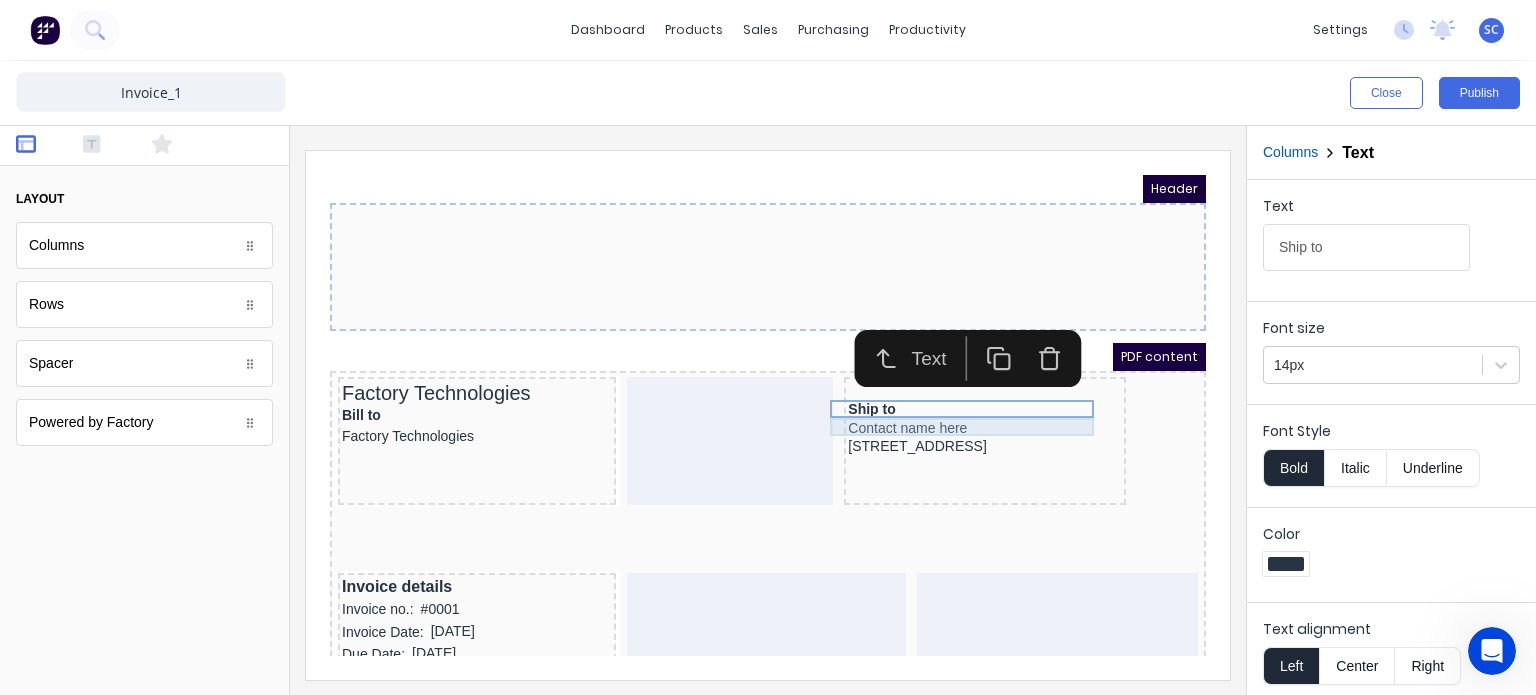 click on "Header PDF content Factory Technologies Bill to Factory Technologies Ship to Contact name here 234 Beach Road Gold Coast, Queensland, Australia Invoice details Invoice no.: #0001 Invoice Date:  29/10/2024 Due Date:  29/10/2024 QTY DESCRIPTION EACH TOTAL 1 Basic Product Lorem ipsum dolor sit amet, consectetur adipiscing elit, sed do eiusmod tempor incididunt ut labore et dolore magna aliqua. Diameter 100cm Colorbond Cottage Green Parts # 967-12 $12.00 $12.00 1 #1 Colorbond Basalt 0.55 90mm 0 bends Lengths 1 x 1000 1 x 1500 $12.00 $12.00 1 Custom Formula Lorem ipsum dolor sit amet, consectetur adipiscing elit, sed do eiusmod tempor incididunt ut labore et dolore magna aliqua. Colorbond Cottage Green Height 23 Width 200 Dimension 2.5 Total:  74.75 $12.00 $12.00 Lineal Metres Lorem ipsum dolor sit amet, consectetur adipiscing elit, sed do eiusmod tempor incididunt ut labore et dolore magna aliqua. Diameter 100cm Colorbond Cottage Green Parts # 967-12 Lengths 1 x 1000 1 x 1500 $12.00 $12.00 Square Metres Diameter" at bounding box center [744, 391] 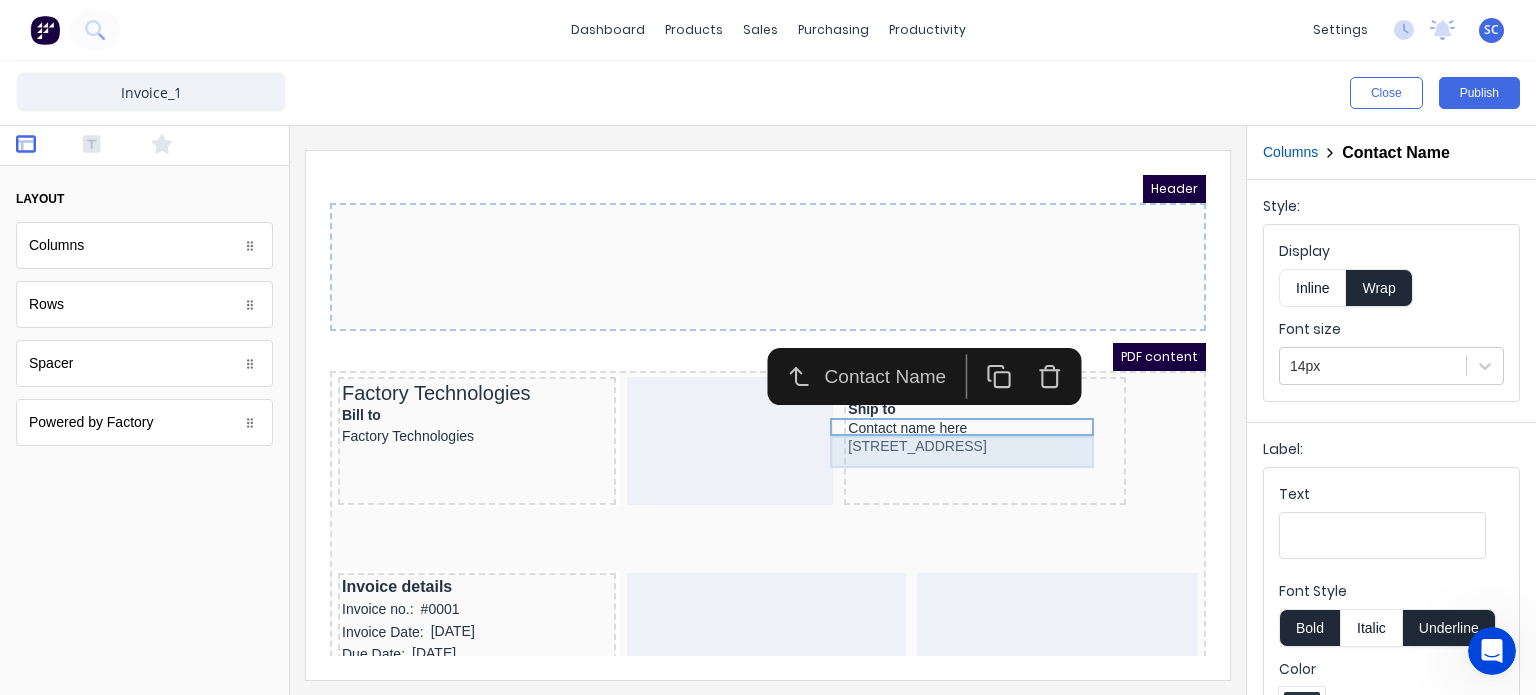 click on "Header PDF content Factory Technologies Bill to Factory Technologies Ship to Contact name here 234 Beach Road Gold Coast, Queensland, Australia Invoice details Invoice no.: #0001 Invoice Date:  29/10/2024 Due Date:  29/10/2024 QTY DESCRIPTION EACH TOTAL 1 Basic Product Lorem ipsum dolor sit amet, consectetur adipiscing elit, sed do eiusmod tempor incididunt ut labore et dolore magna aliqua. Diameter 100cm Colorbond Cottage Green Parts # 967-12 $12.00 $12.00 1 #1 Colorbond Basalt 0.55 90mm 0 bends Lengths 1 x 1000 1 x 1500 $12.00 $12.00 1 Custom Formula Lorem ipsum dolor sit amet, consectetur adipiscing elit, sed do eiusmod tempor incididunt ut labore et dolore magna aliqua. Colorbond Cottage Green Height 23 Width 200 Dimension 2.5 Total:  74.75 $12.00 $12.00 Lineal Metres Lorem ipsum dolor sit amet, consectetur adipiscing elit, sed do eiusmod tempor incididunt ut labore et dolore magna aliqua. Diameter 100cm Colorbond Cottage Green Parts # 967-12 Lengths 1 x 1000 1 x 1500 $12.00 $12.00 Square Metres Diameter" at bounding box center [744, 391] 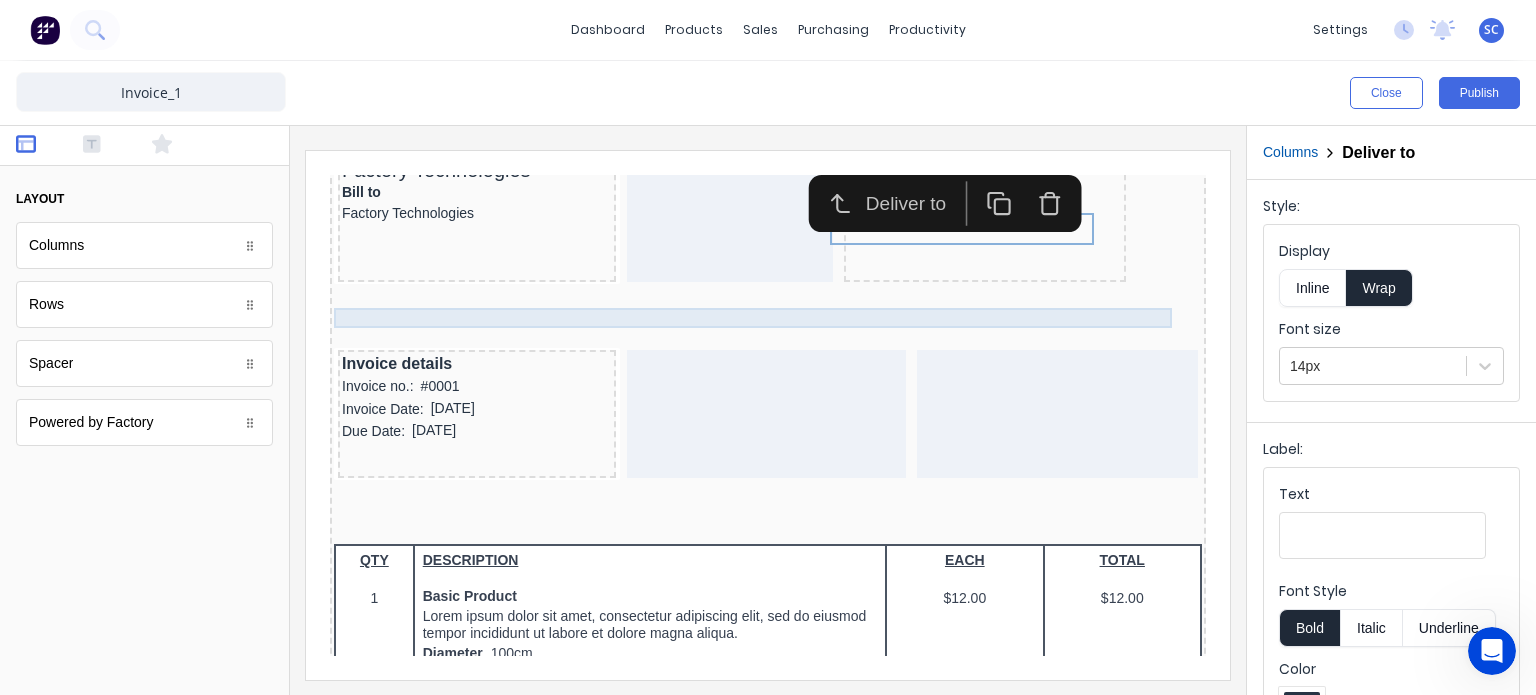 scroll, scrollTop: 218, scrollLeft: 0, axis: vertical 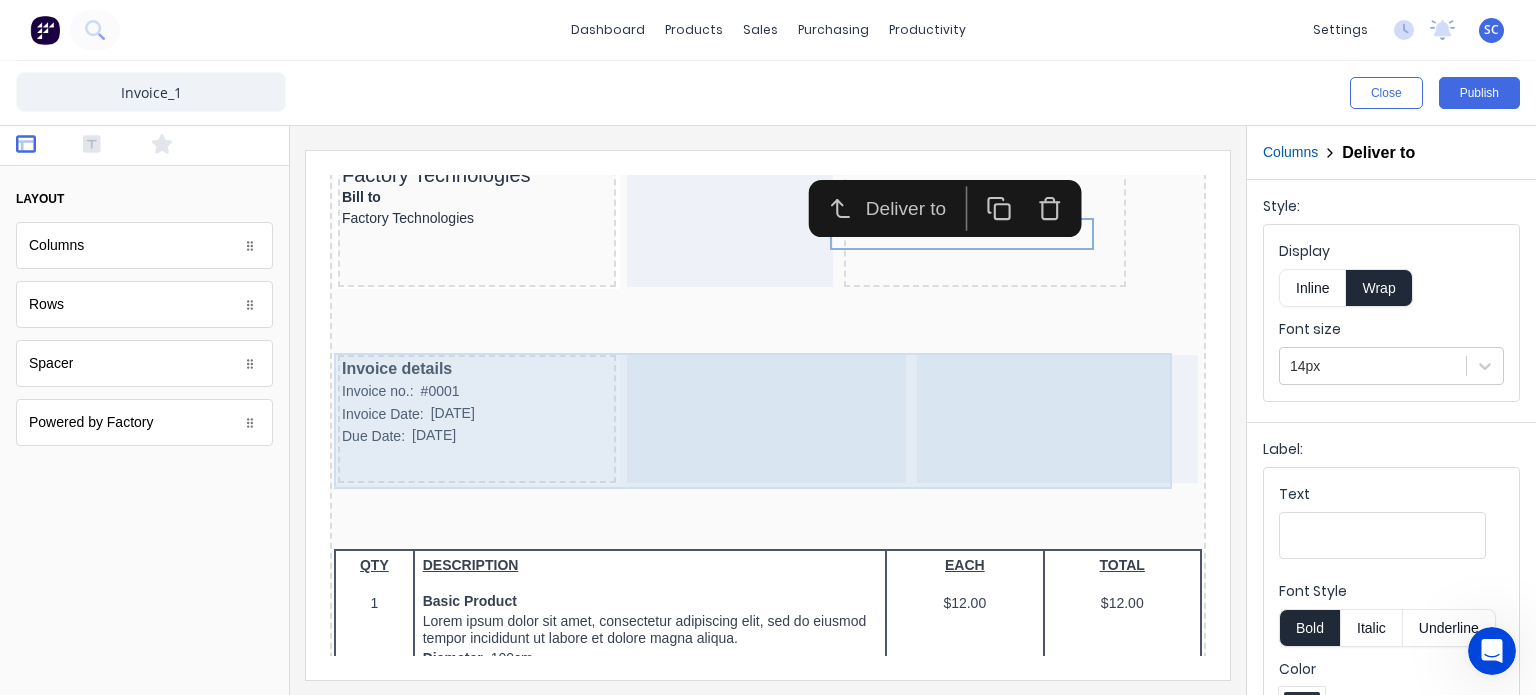 click on "Header PDF content Factory Technologies Bill to Factory Technologies Ship to Contact name here 234 Beach Road Gold Coast, Queensland, Australia Invoice details Invoice no.: #0001 Invoice Date:  29/10/2024 Due Date:  29/10/2024 QTY DESCRIPTION EACH TOTAL 1 Basic Product Lorem ipsum dolor sit amet, consectetur adipiscing elit, sed do eiusmod tempor incididunt ut labore et dolore magna aliqua. Diameter 100cm Colorbond Cottage Green Parts # 967-12 $12.00 $12.00 1 #1 Colorbond Basalt 0.55 90mm 0 bends Lengths 1 x 1000 1 x 1500 $12.00 $12.00 1 Custom Formula Lorem ipsum dolor sit amet, consectetur adipiscing elit, sed do eiusmod tempor incididunt ut labore et dolore magna aliqua. Colorbond Cottage Green Height 23 Width 200 Dimension 2.5 Total:  74.75 $12.00 $12.00 Lineal Metres Lorem ipsum dolor sit amet, consectetur adipiscing elit, sed do eiusmod tempor incididunt ut labore et dolore magna aliqua. Diameter 100cm Colorbond Cottage Green Parts # 967-12 Lengths 1 x 1000 1 x 1500 $12.00 $12.00 Square Metres Diameter" at bounding box center (744, 173) 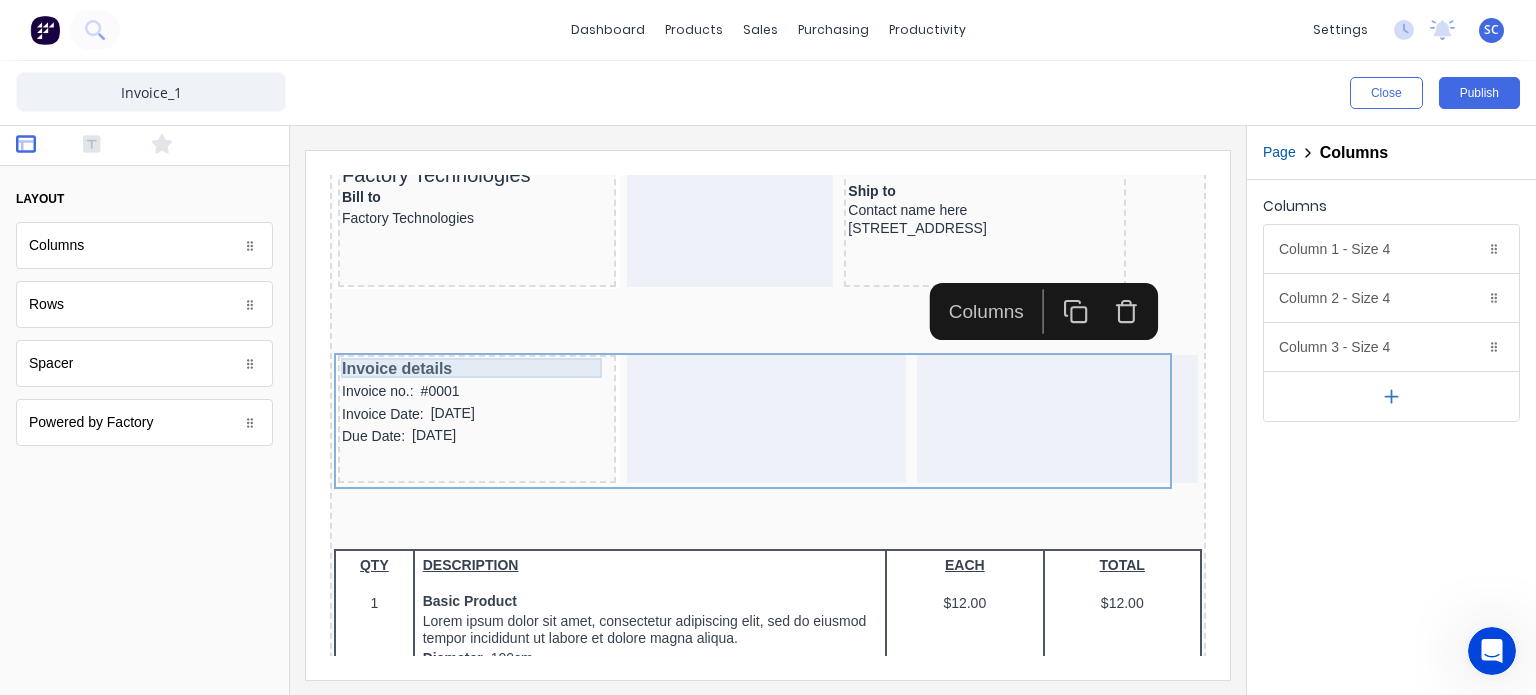 click on "Header PDF content Factory Technologies Bill to Factory Technologies Ship to Contact name here 234 Beach Road Gold Coast, Queensland, Australia Invoice details Invoice no.: #0001 Invoice Date:  29/10/2024 Due Date:  29/10/2024 QTY DESCRIPTION EACH TOTAL 1 Basic Product Lorem ipsum dolor sit amet, consectetur adipiscing elit, sed do eiusmod tempor incididunt ut labore et dolore magna aliqua. Diameter 100cm Colorbond Cottage Green Parts # 967-12 $12.00 $12.00 1 #1 Colorbond Basalt 0.55 90mm 0 bends Lengths 1 x 1000 1 x 1500 $12.00 $12.00 1 Custom Formula Lorem ipsum dolor sit amet, consectetur adipiscing elit, sed do eiusmod tempor incididunt ut labore et dolore magna aliqua. Colorbond Cottage Green Height 23 Width 200 Dimension 2.5 Total:  74.75 $12.00 $12.00 Lineal Metres Lorem ipsum dolor sit amet, consectetur adipiscing elit, sed do eiusmod tempor incididunt ut labore et dolore magna aliqua. Diameter 100cm Colorbond Cottage Green Parts # 967-12 Lengths 1 x 1000 1 x 1500 $12.00 $12.00 Square Metres Diameter" at bounding box center [744, 173] 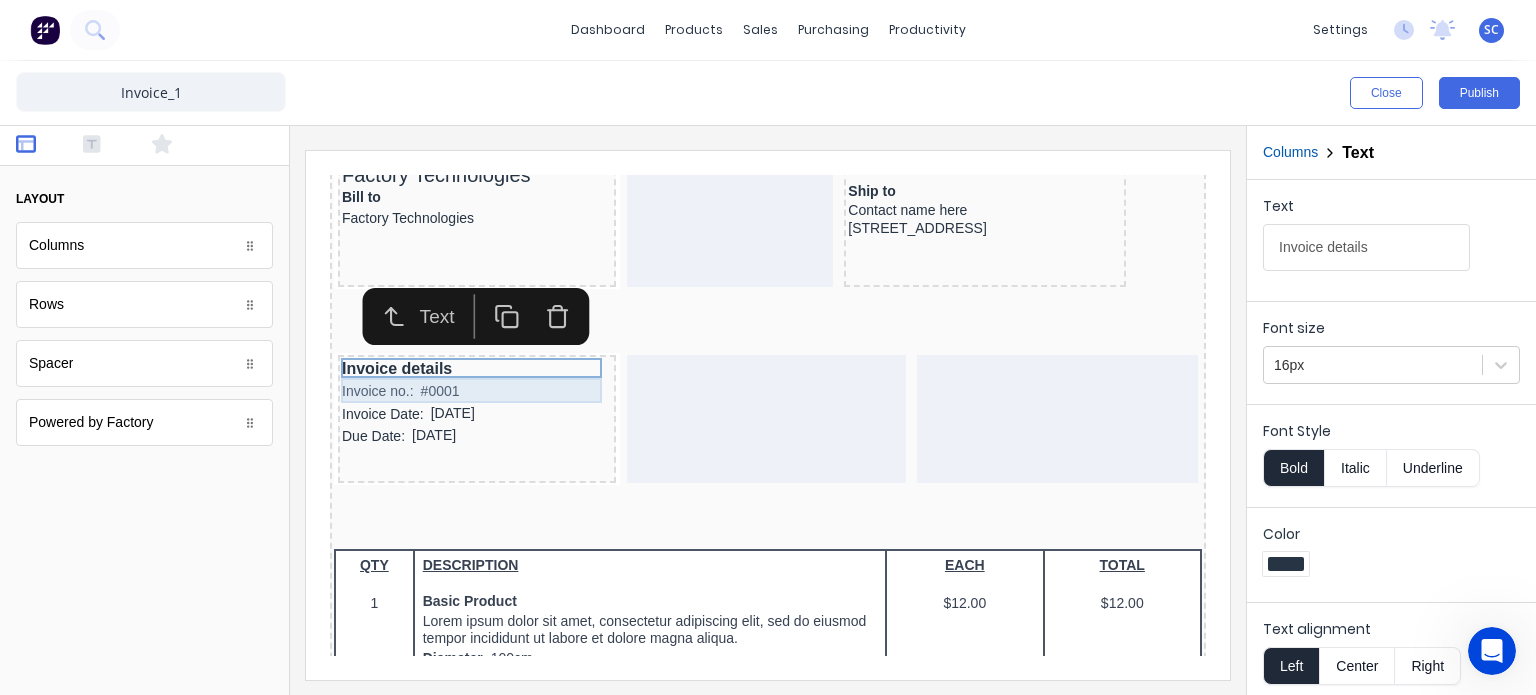 click on "Header PDF content Factory Technologies Bill to Factory Technologies Ship to Contact name here 234 Beach Road Gold Coast, Queensland, Australia Invoice details Invoice no.: #0001 Invoice Date:  29/10/2024 Due Date:  29/10/2024 QTY DESCRIPTION EACH TOTAL 1 Basic Product Lorem ipsum dolor sit amet, consectetur adipiscing elit, sed do eiusmod tempor incididunt ut labore et dolore magna aliqua. Diameter 100cm Colorbond Cottage Green Parts # 967-12 $12.00 $12.00 1 #1 Colorbond Basalt 0.55 90mm 0 bends Lengths 1 x 1000 1 x 1500 $12.00 $12.00 1 Custom Formula Lorem ipsum dolor sit amet, consectetur adipiscing elit, sed do eiusmod tempor incididunt ut labore et dolore magna aliqua. Colorbond Cottage Green Height 23 Width 200 Dimension 2.5 Total:  74.75 $12.00 $12.00 Lineal Metres Lorem ipsum dolor sit amet, consectetur adipiscing elit, sed do eiusmod tempor incididunt ut labore et dolore magna aliqua. Diameter 100cm Colorbond Cottage Green Parts # 967-12 Lengths 1 x 1000 1 x 1500 $12.00 $12.00 Square Metres Diameter" at bounding box center [744, 173] 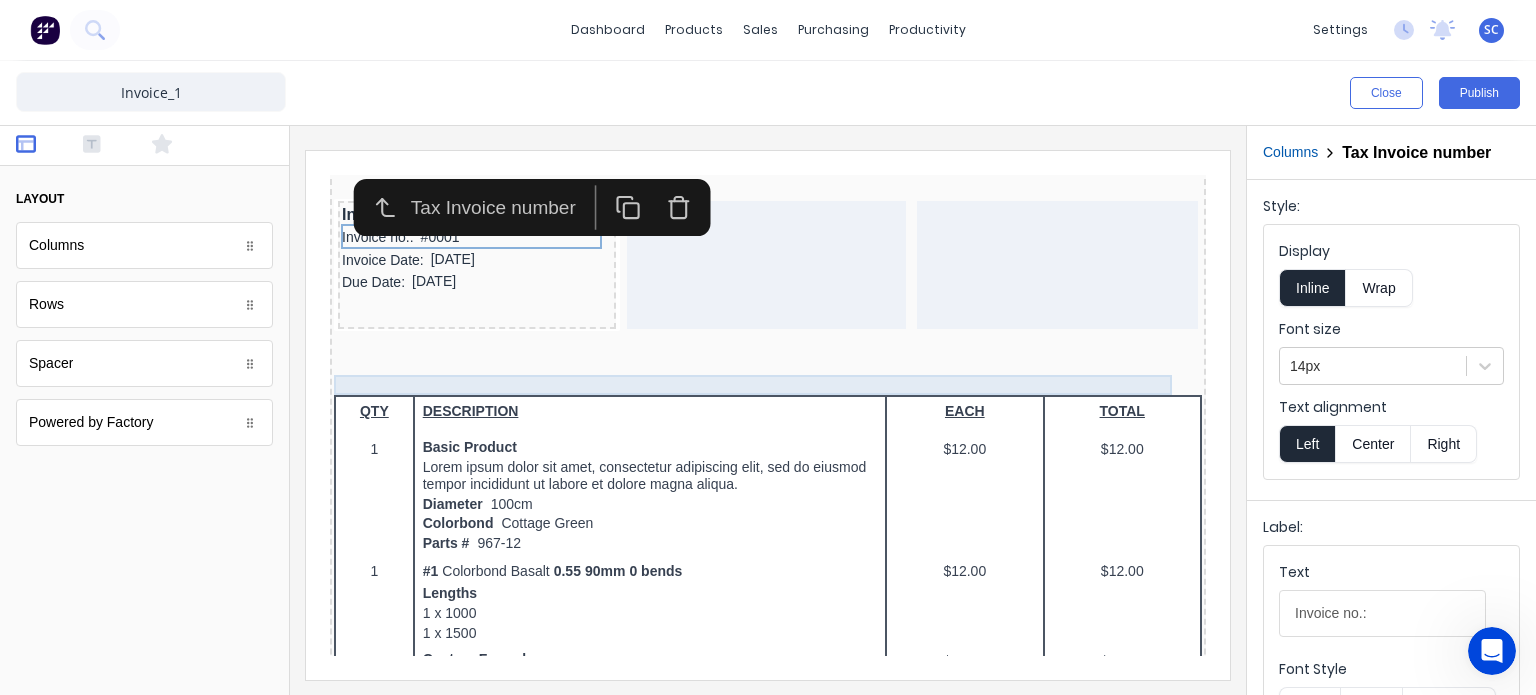scroll, scrollTop: 380, scrollLeft: 0, axis: vertical 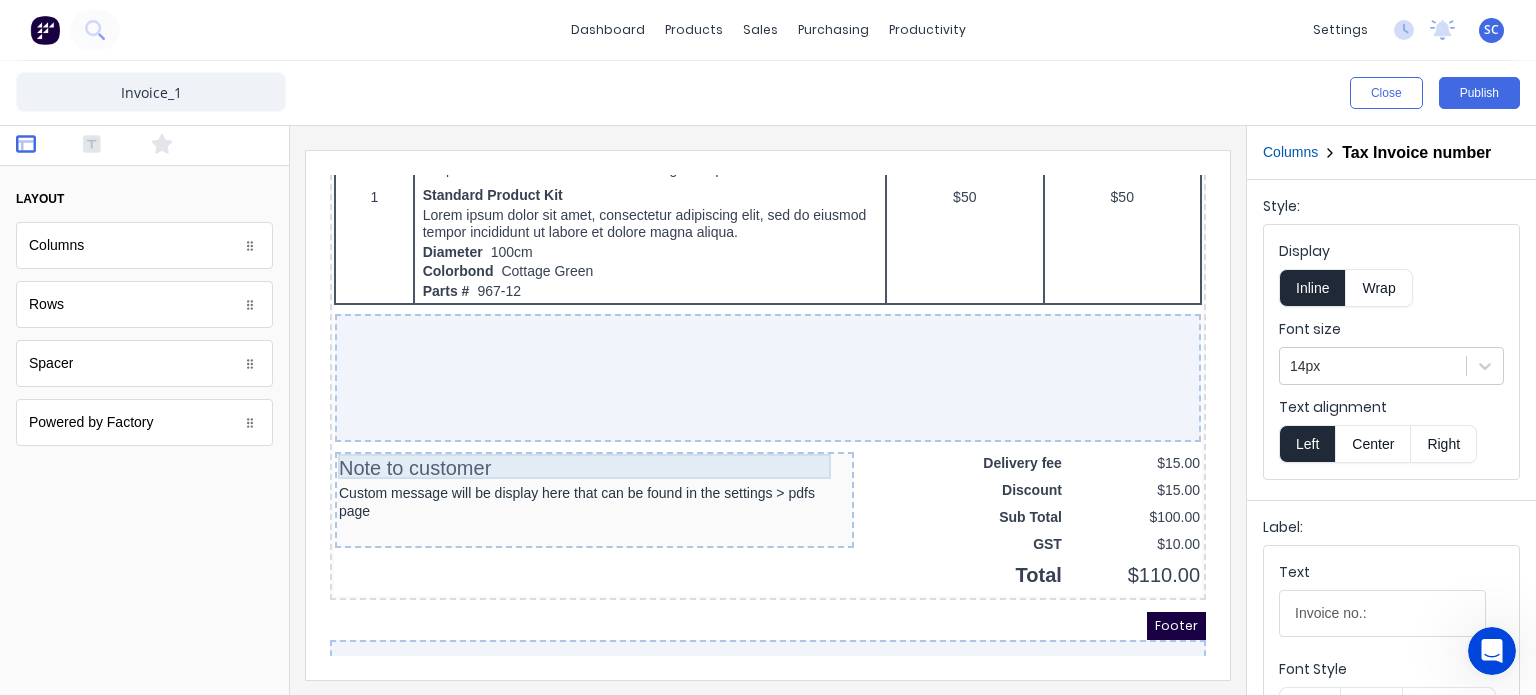click on "Header PDF content Factory Technologies Bill to Factory Technologies Ship to Contact name here 234 Beach Road Gold Coast, Queensland, Australia Invoice details Invoice no.: #0001 Invoice Date:  29/10/2024 Due Date:  29/10/2024 QTY DESCRIPTION EACH TOTAL 1 Basic Product Lorem ipsum dolor sit amet, consectetur adipiscing elit, sed do eiusmod tempor incididunt ut labore et dolore magna aliqua. Diameter 100cm Colorbond Cottage Green Parts # 967-12 $12.00 $12.00 1 #1 Colorbond Basalt 0.55 90mm 0 bends Lengths 1 x 1000 1 x 1500 $12.00 $12.00 1 Custom Formula Lorem ipsum dolor sit amet, consectetur adipiscing elit, sed do eiusmod tempor incididunt ut labore et dolore magna aliqua. Colorbond Cottage Green Height 23 Width 200 Dimension 2.5 Total:  74.75 $12.00 $12.00 Lineal Metres Lorem ipsum dolor sit amet, consectetur adipiscing elit, sed do eiusmod tempor incididunt ut labore et dolore magna aliqua. Diameter 100cm Colorbond Cottage Green Parts # 967-12 Lengths 1 x 1000 1 x 1500 $12.00 $12.00 Square Metres Diameter" at bounding box center (744, -1065) 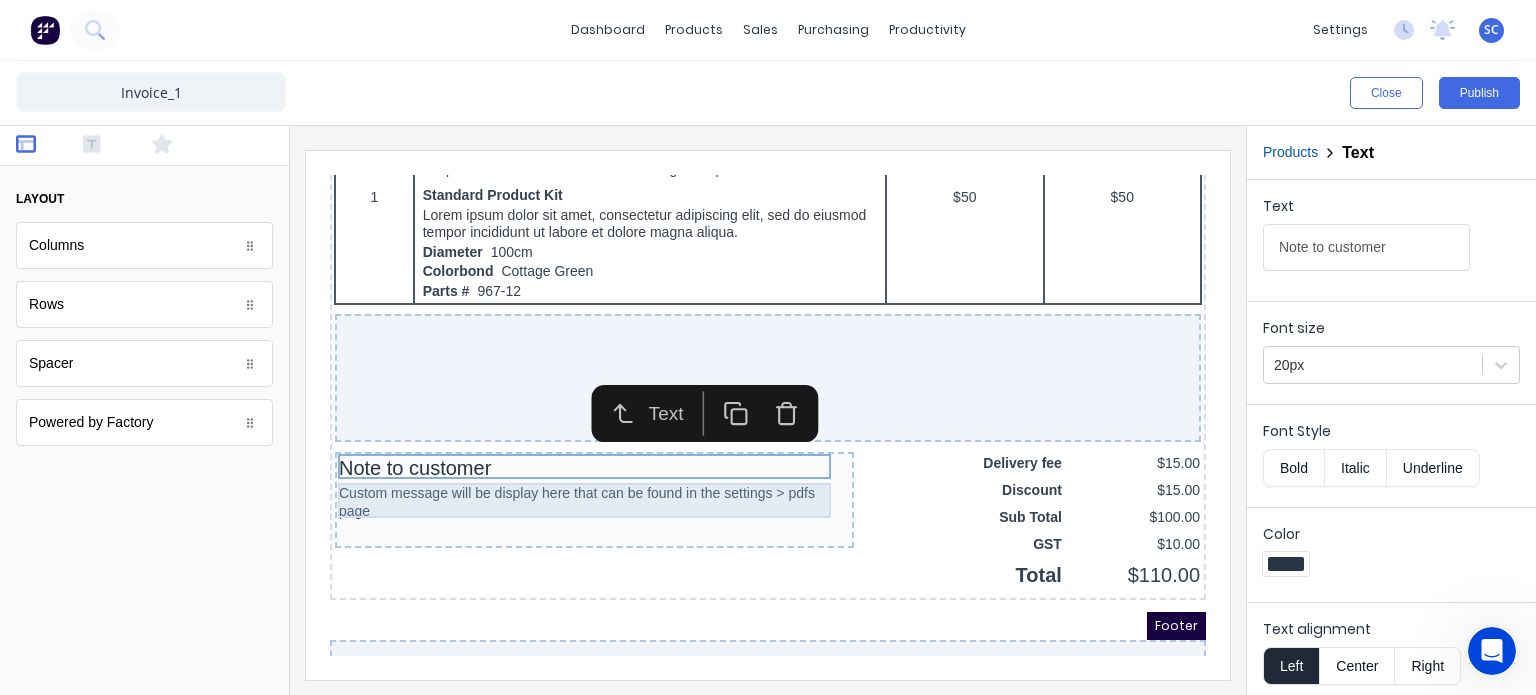 click on "Header PDF content Factory Technologies Bill to Factory Technologies Ship to Contact name here 234 Beach Road Gold Coast, Queensland, Australia Invoice details Invoice no.: #0001 Invoice Date:  29/10/2024 Due Date:  29/10/2024 QTY DESCRIPTION EACH TOTAL 1 Basic Product Lorem ipsum dolor sit amet, consectetur adipiscing elit, sed do eiusmod tempor incididunt ut labore et dolore magna aliqua. Diameter 100cm Colorbond Cottage Green Parts # 967-12 $12.00 $12.00 1 #1 Colorbond Basalt 0.55 90mm 0 bends Lengths 1 x 1000 1 x 1500 $12.00 $12.00 1 Custom Formula Lorem ipsum dolor sit amet, consectetur adipiscing elit, sed do eiusmod tempor incididunt ut labore et dolore magna aliqua. Colorbond Cottage Green Height 23 Width 200 Dimension 2.5 Total:  74.75 $12.00 $12.00 Lineal Metres Lorem ipsum dolor sit amet, consectetur adipiscing elit, sed do eiusmod tempor incididunt ut labore et dolore magna aliqua. Diameter 100cm Colorbond Cottage Green Parts # 967-12 Lengths 1 x 1000 1 x 1500 $12.00 $12.00 Square Metres Diameter" at bounding box center (744, -1065) 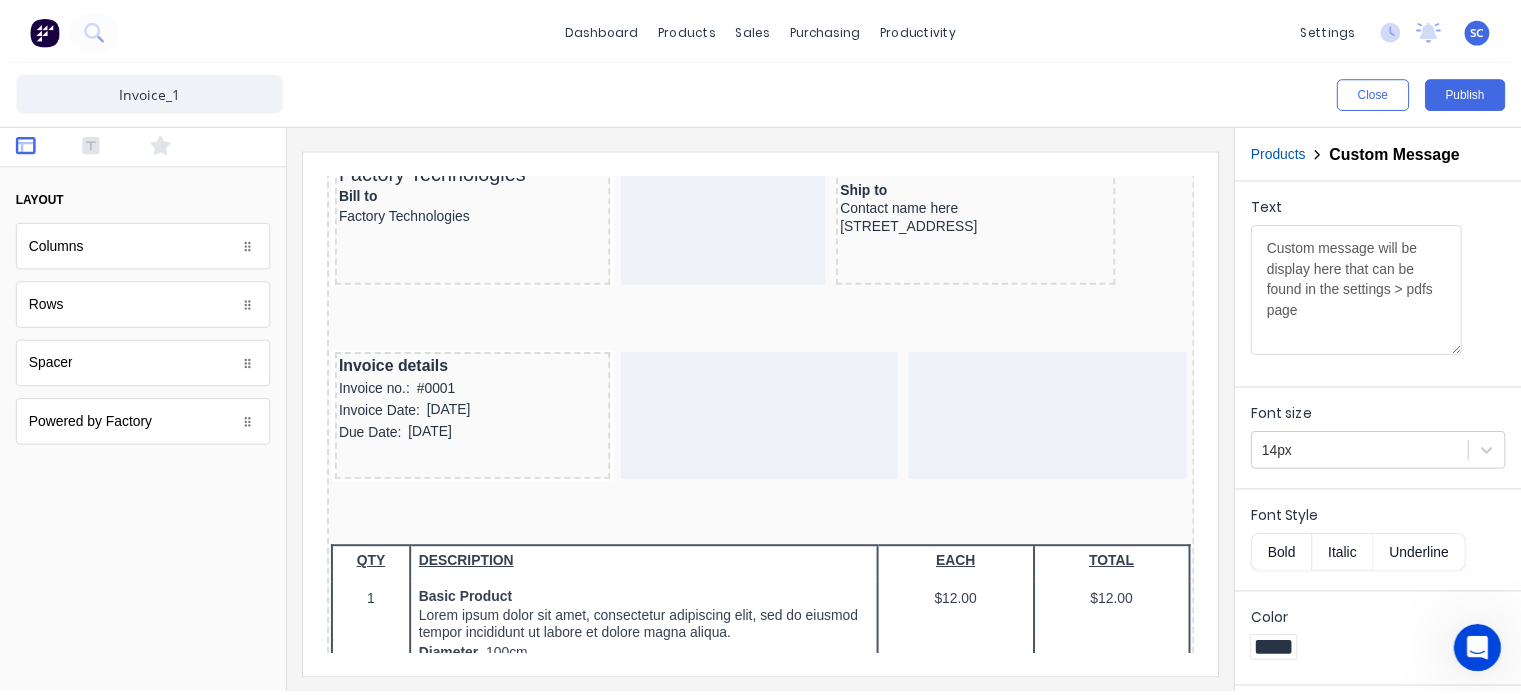 scroll, scrollTop: 144, scrollLeft: 0, axis: vertical 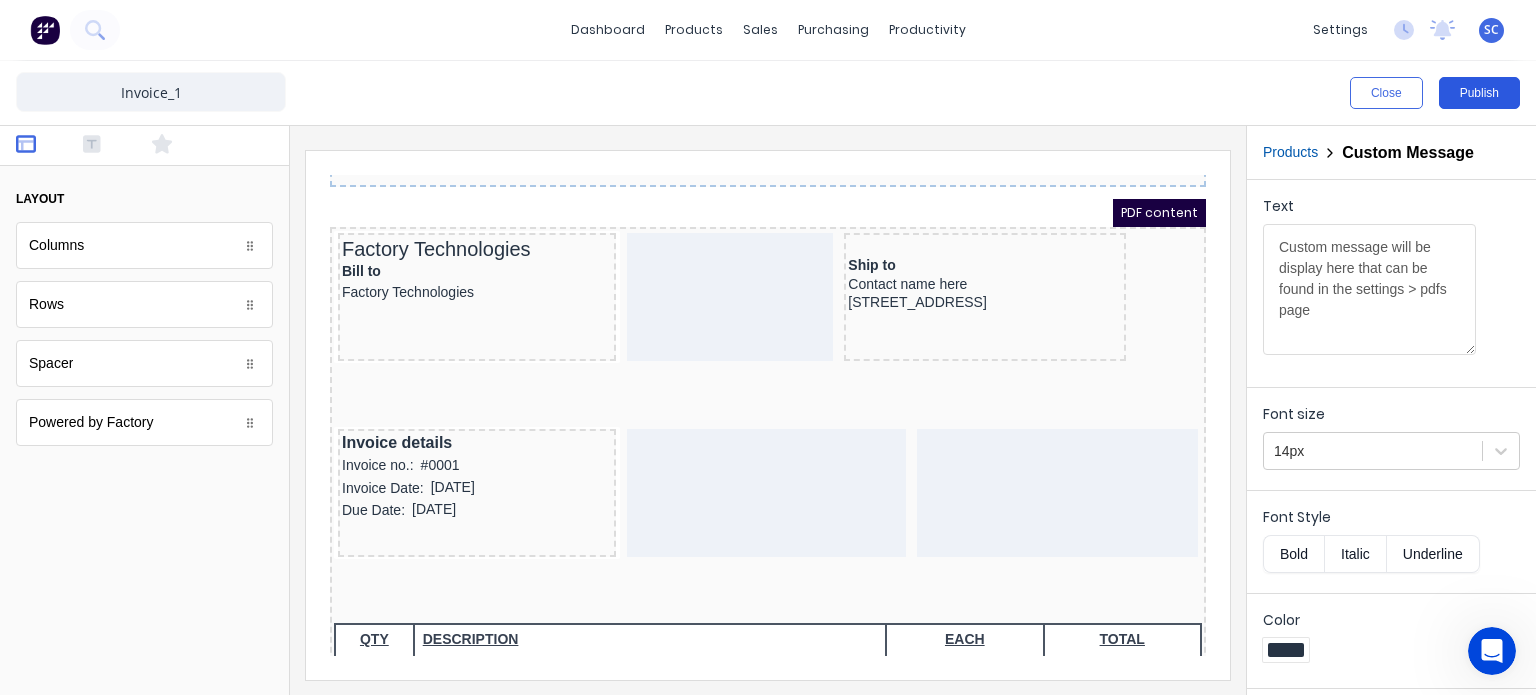 click on "Publish" at bounding box center (1479, 93) 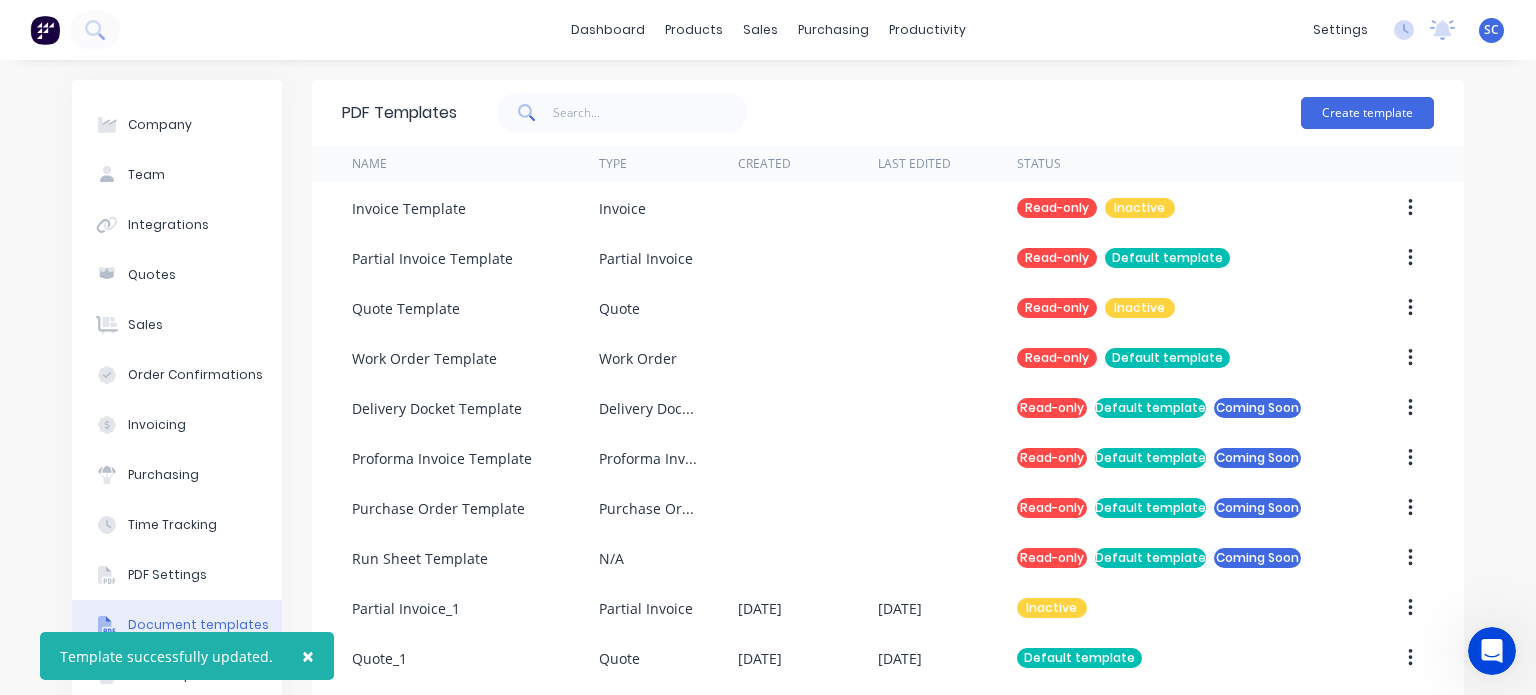 click on "SC" at bounding box center (1491, 30) 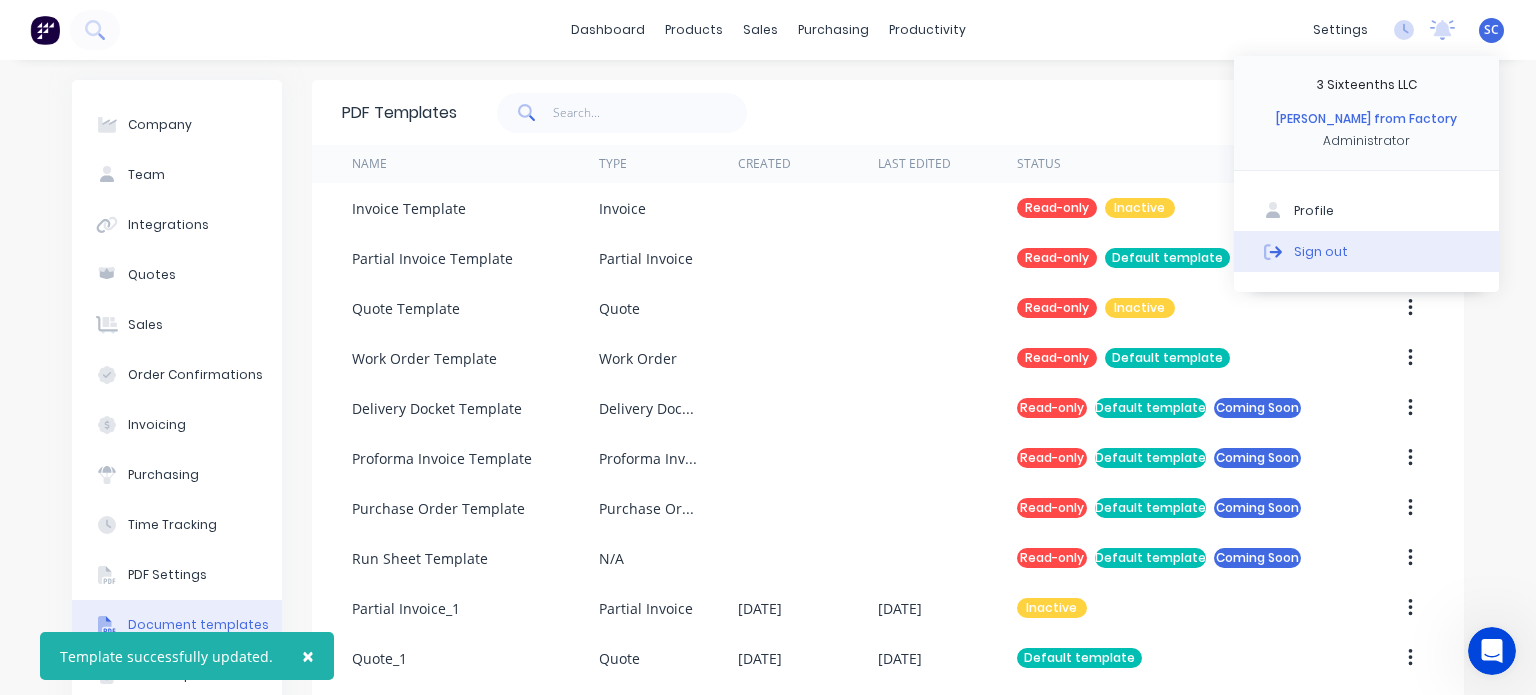 click on "Sign out" at bounding box center [1366, 251] 